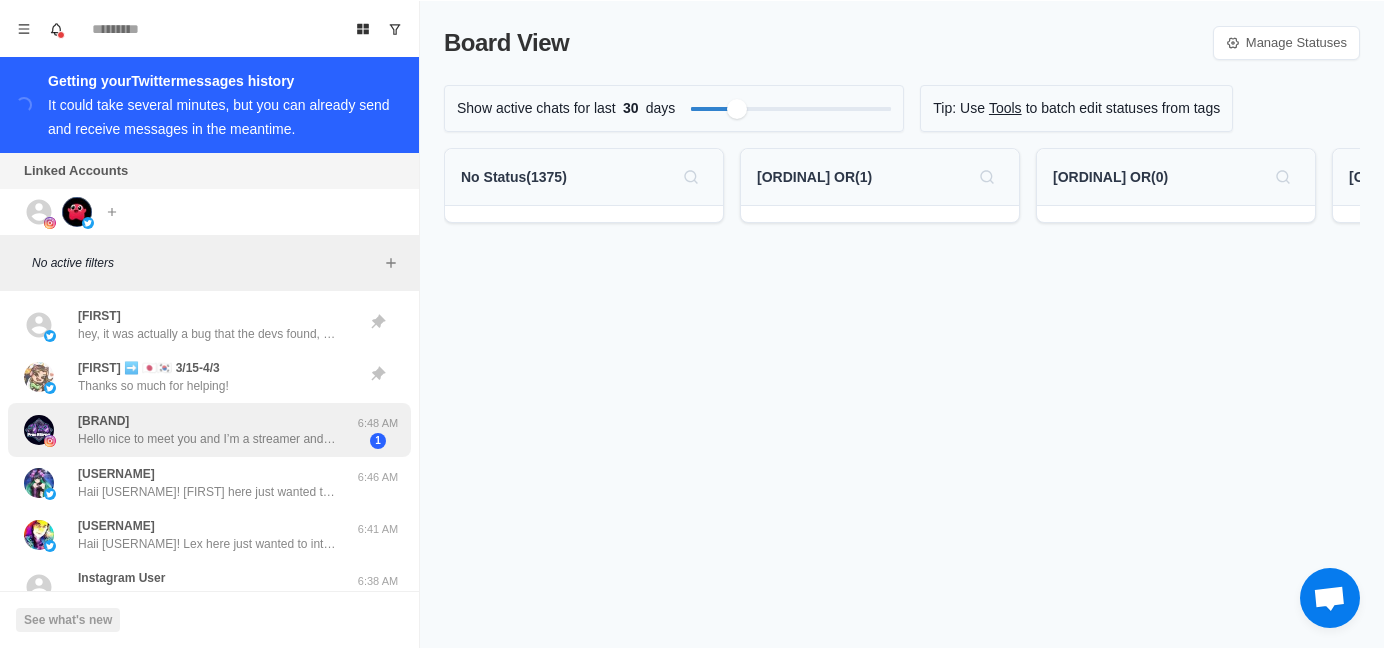 scroll, scrollTop: 0, scrollLeft: 0, axis: both 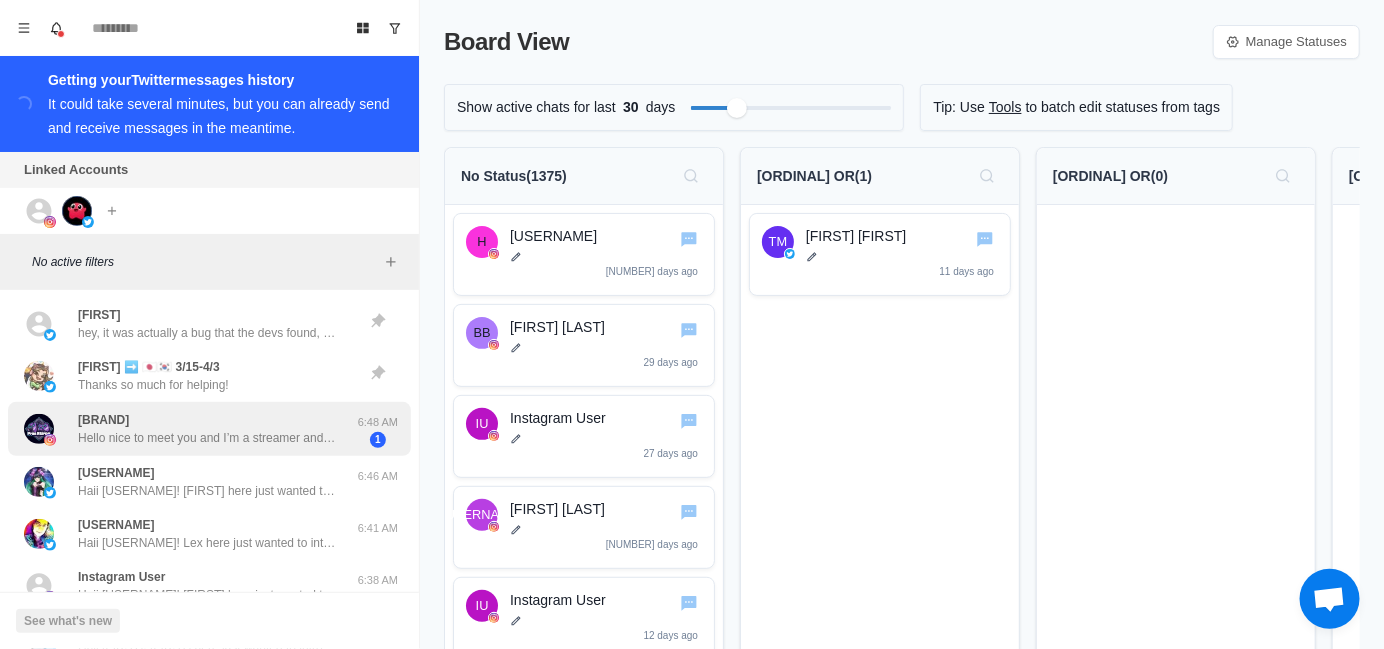 click on "[USERNAME] Hello nice to meet you and I’m a streamer and the sounds are funny [TIME] 1" at bounding box center [209, 429] 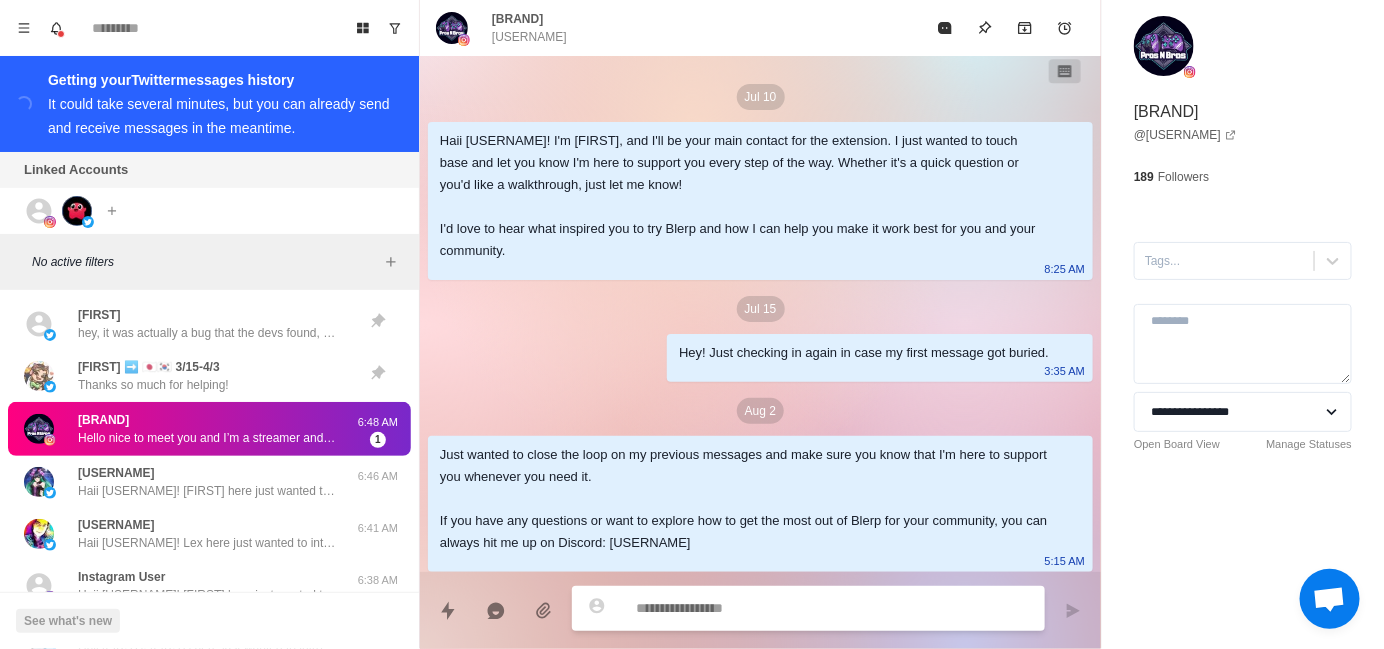 scroll, scrollTop: 105, scrollLeft: 0, axis: vertical 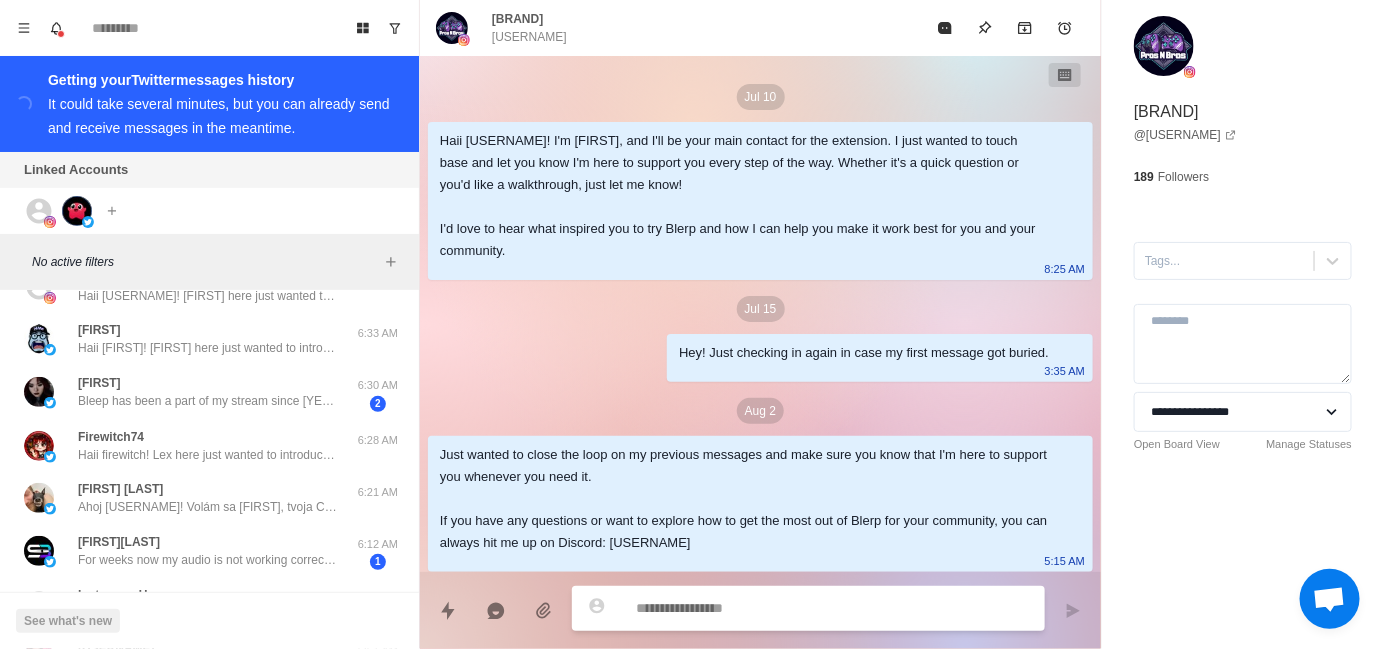 click on "[USERNAME] has been a part of my stream since [YEAR] I love it" at bounding box center [208, 392] 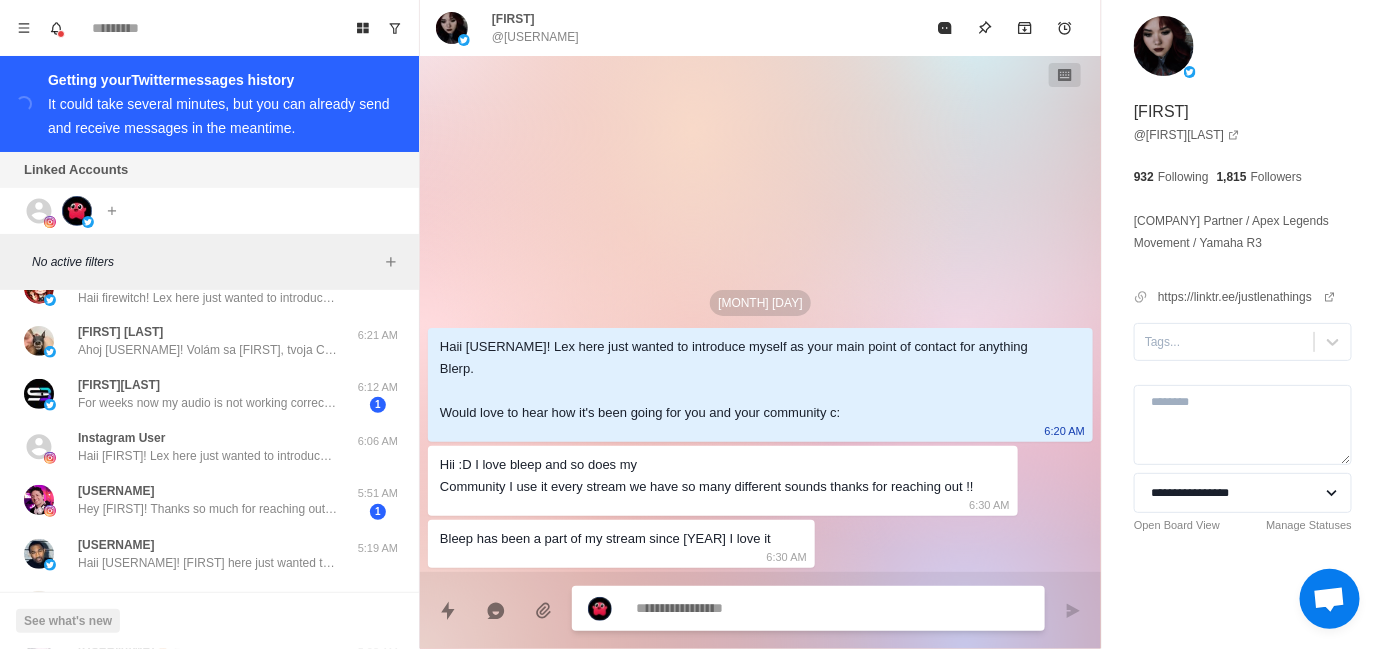 scroll, scrollTop: 500, scrollLeft: 0, axis: vertical 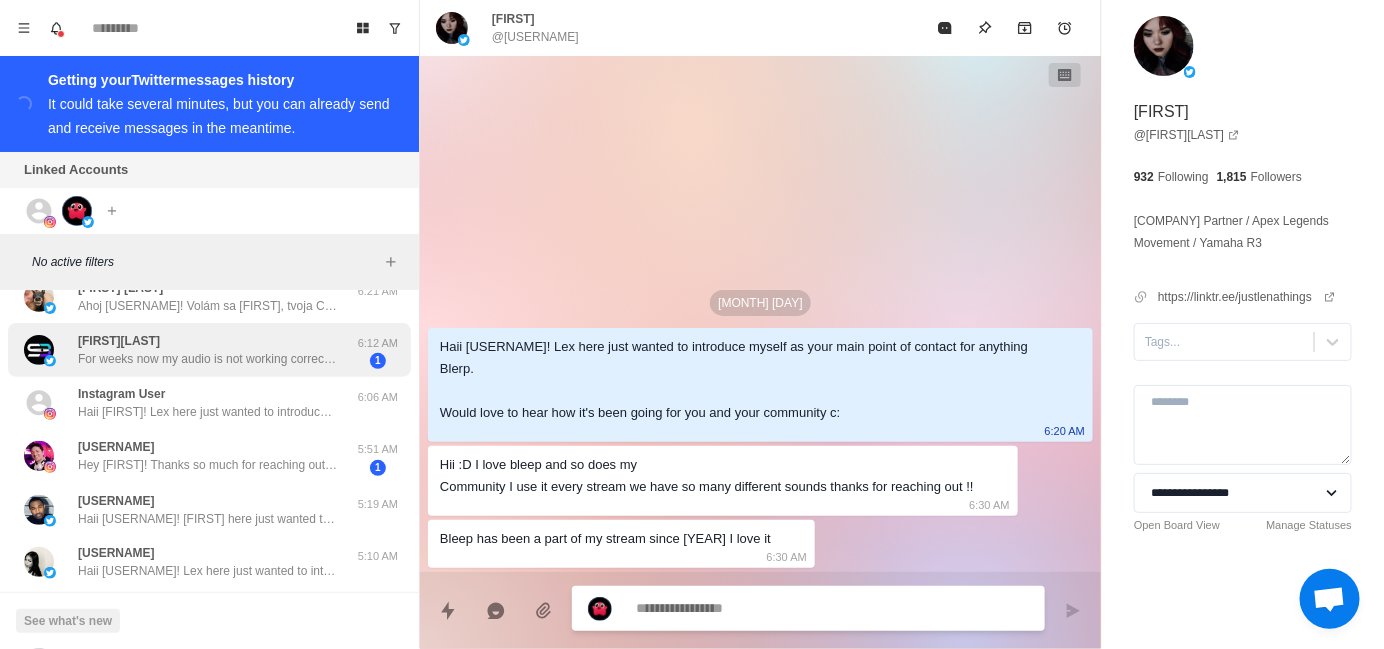 click on "[USERNAME] For weeks now my audio is not working correctly while streaming. I test the sounds using the volume settings on the website and everything looks perfect through streamlabs. When I'm live the walk-ons sound perfect but the blerps that are payed for with bits are half the volume of the test and annoying my viewers. All payed for blerps have stopped because the blerps are very quiet. How can we fix this?" at bounding box center (188, 350) 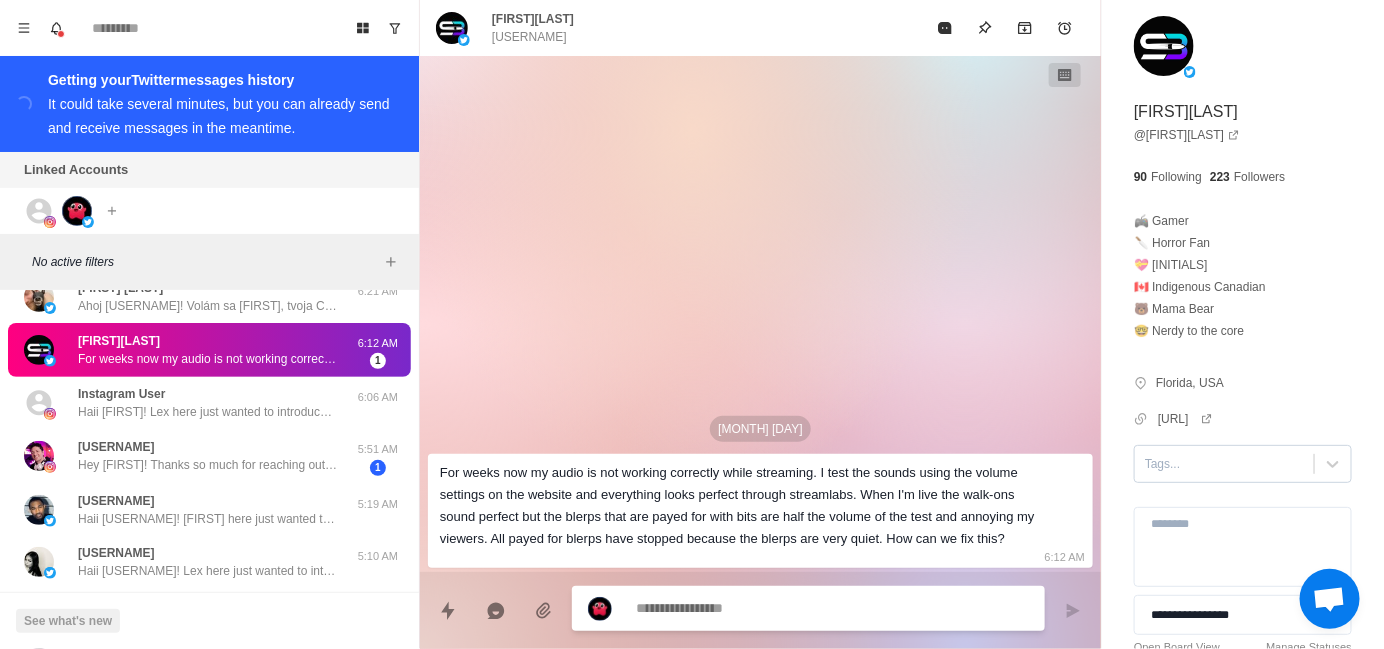 type on "*" 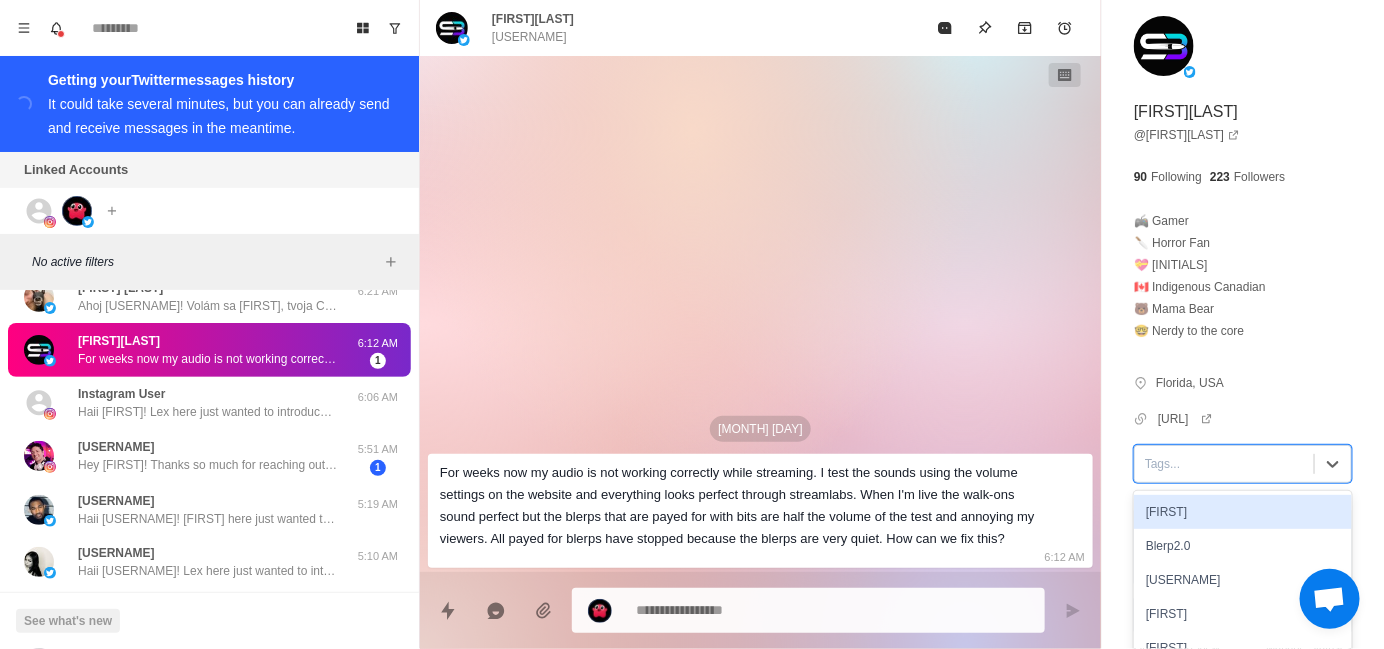 click on "Tags..." at bounding box center (1224, 464) 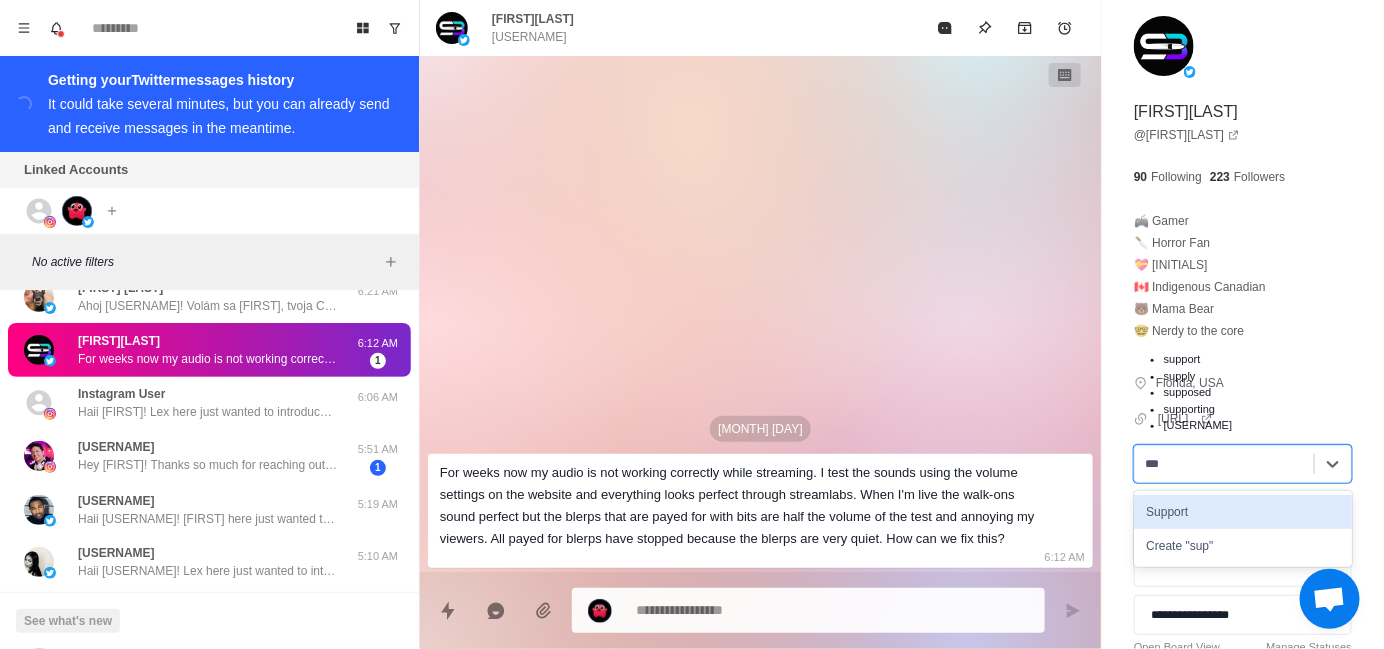 type on "****" 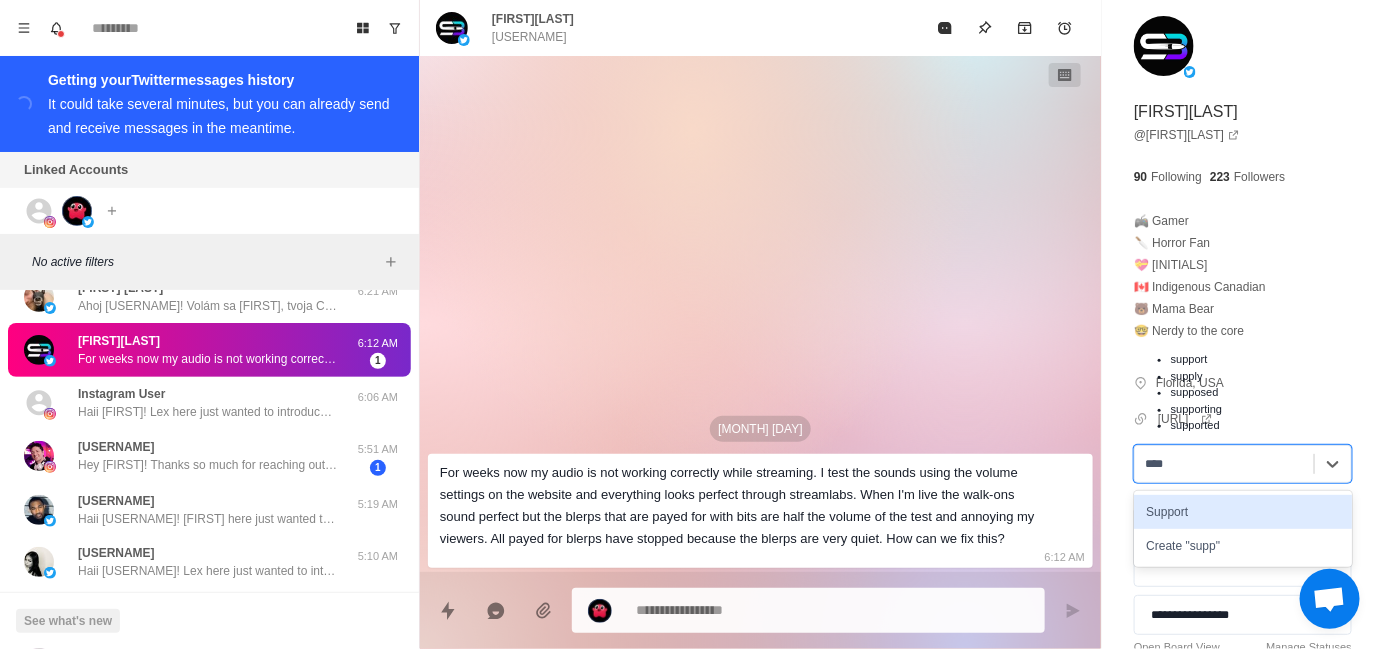 click on "Support" at bounding box center (1243, 512) 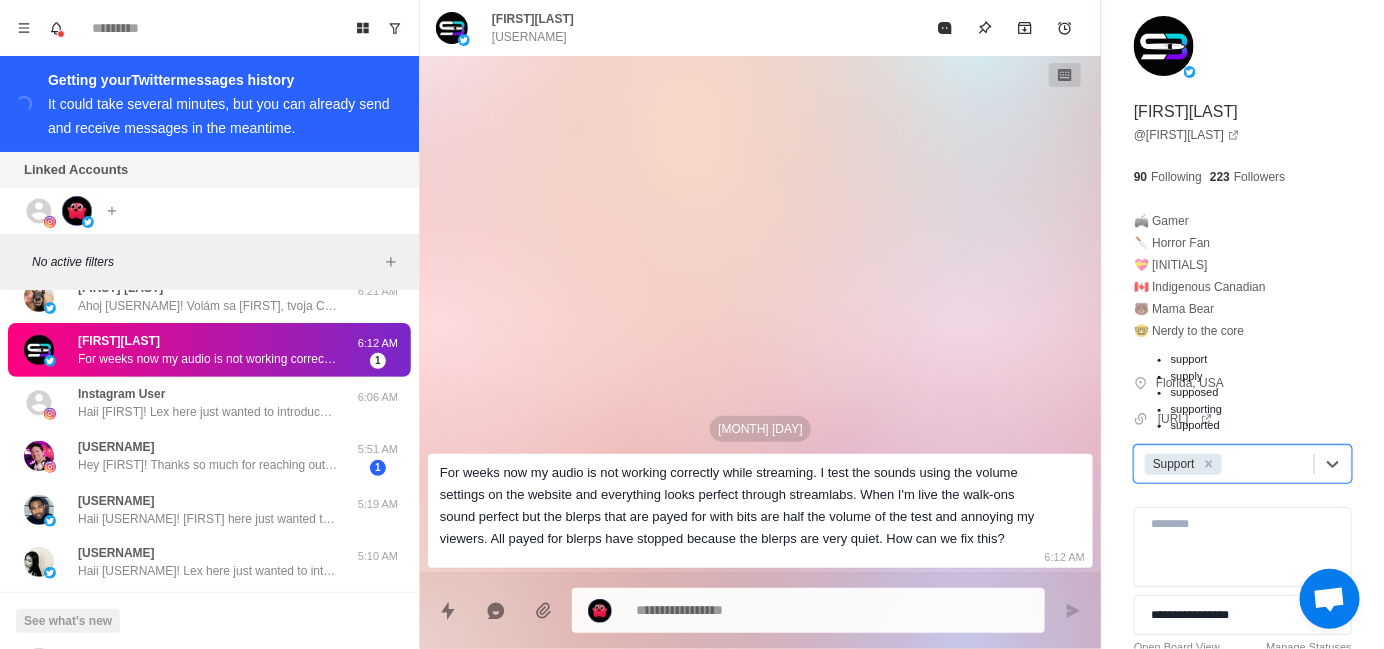 click on "Aug [DAY] For weeks now my audio is not working correctly while streaming. I test the sounds using the volume settings on the website and everything looks perfect through streamlabs. When I'm live the walk-ons sound perfect but the blerps that are payed for with bits are half the volume of the test and annoying my viewers. All payed for blerps have stopped because the blerps are very quiet. How can we fix this? [TIME]" at bounding box center [760, 314] 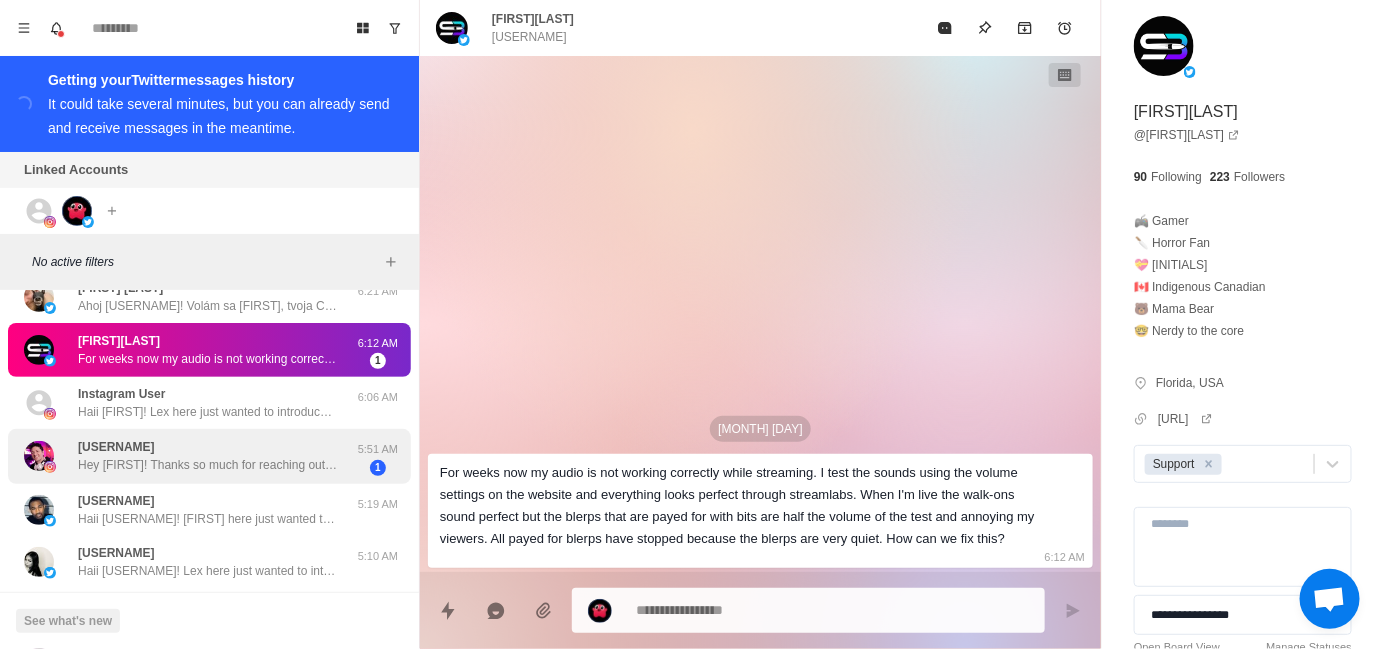 click on "[USERNAME] Hey Lex! Thanks so much for reaching out—really appreciate the intro. Things have been going great on my end; the community’s been super engaged lately, and we’ve had some fun moments on stream. (Some great bleep moments as well)
I’d love to hear more about what kind of collaborations or support Blerp is offering right now. Definitely open to exploring ways to work together!" at bounding box center [208, 456] 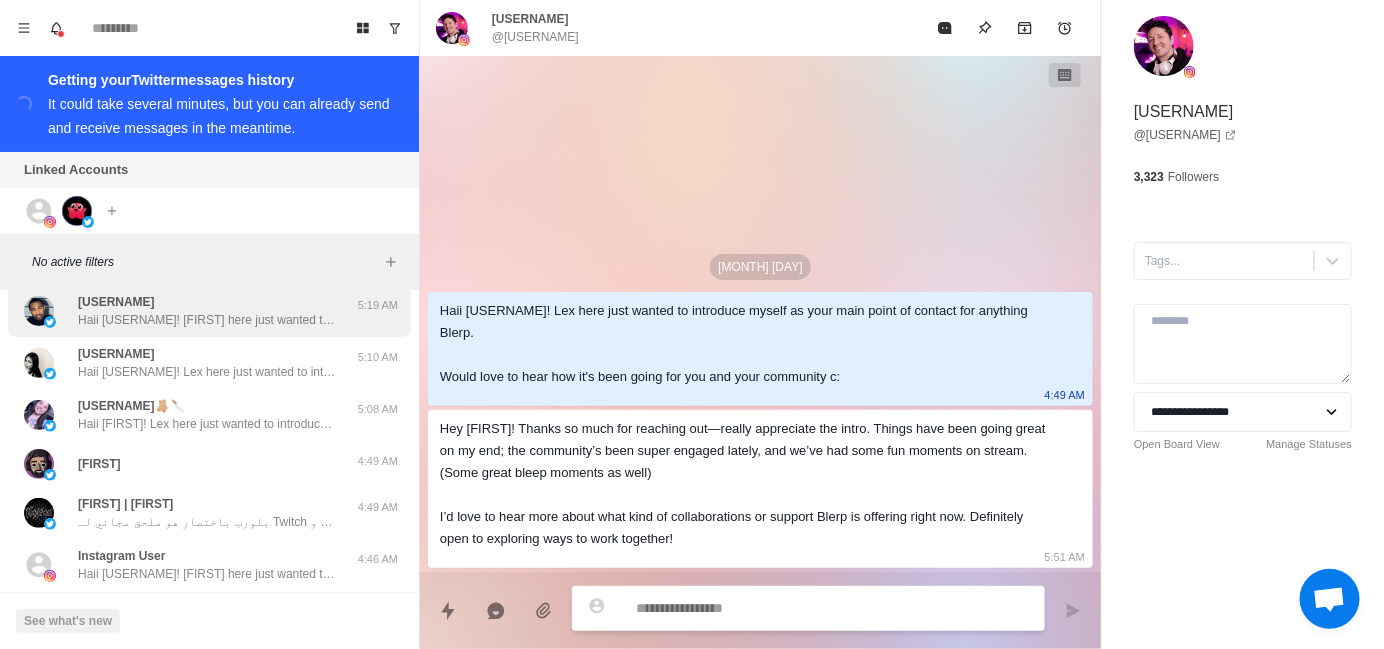 scroll, scrollTop: 800, scrollLeft: 0, axis: vertical 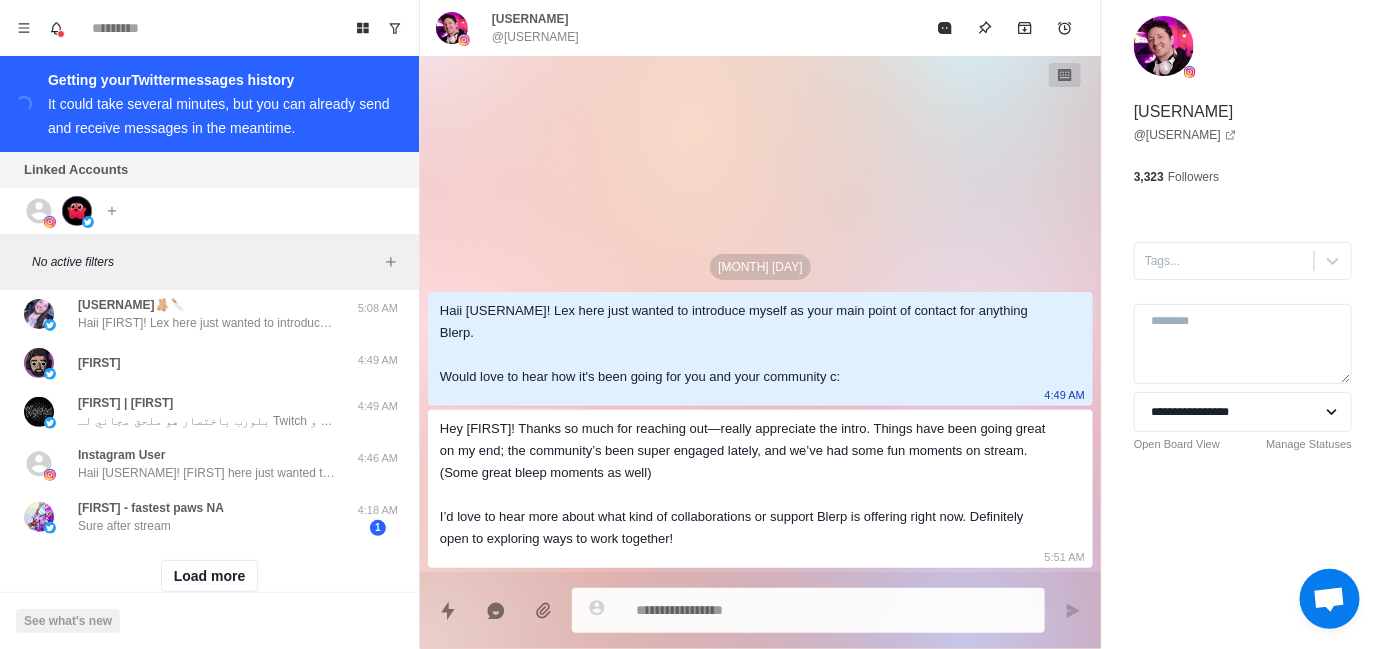 click on "[FIRST] - fastest paws NA Sure after stream" at bounding box center (188, 517) 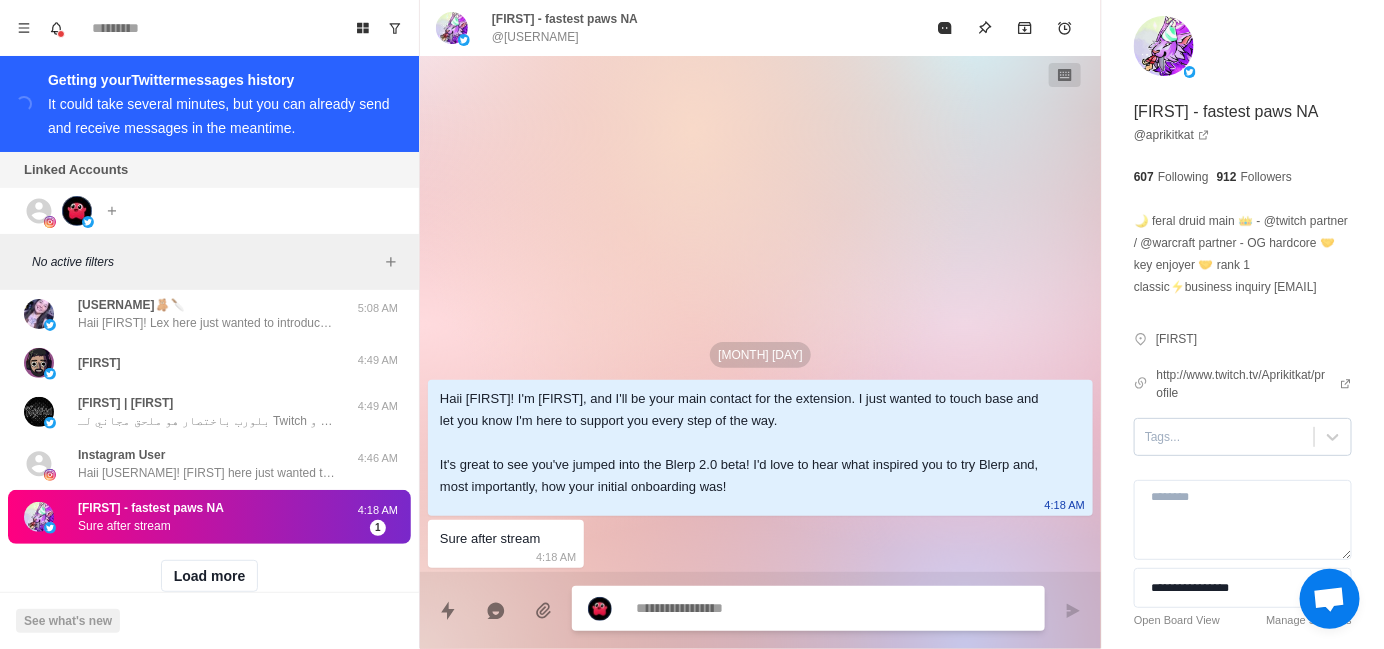 click at bounding box center (1224, 437) 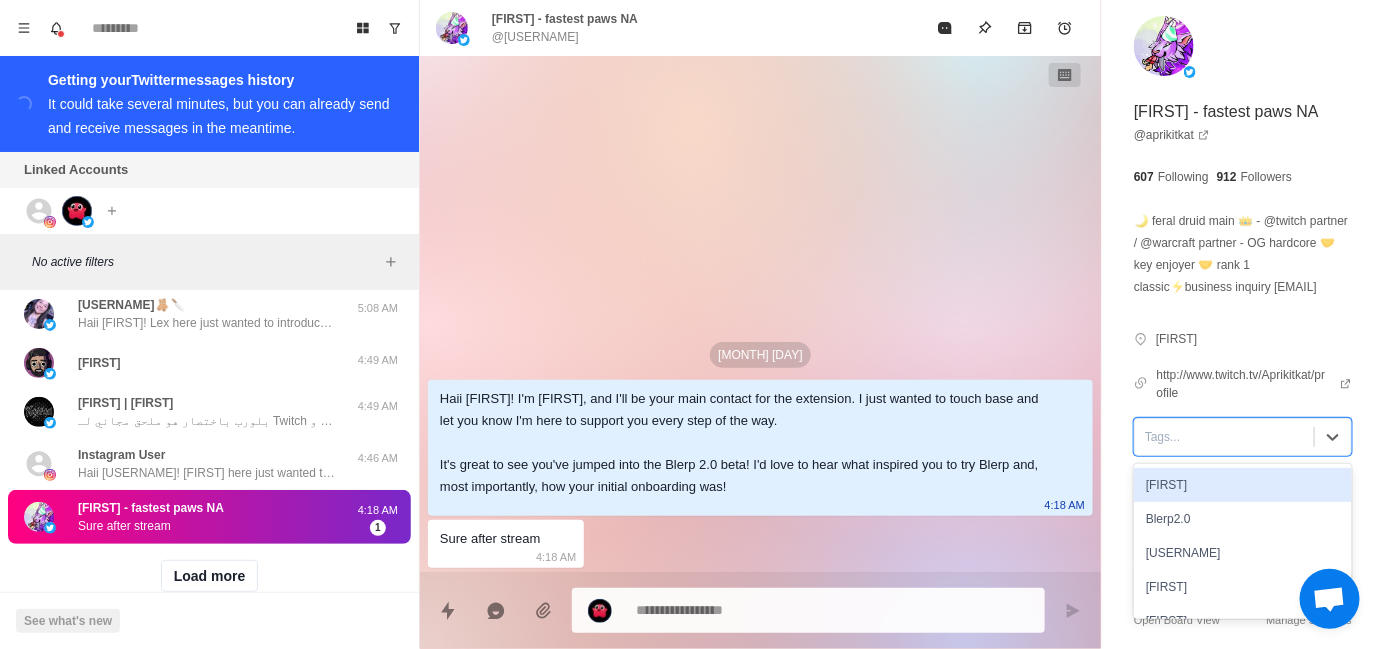 click on "[FIRST]" at bounding box center [1243, 485] 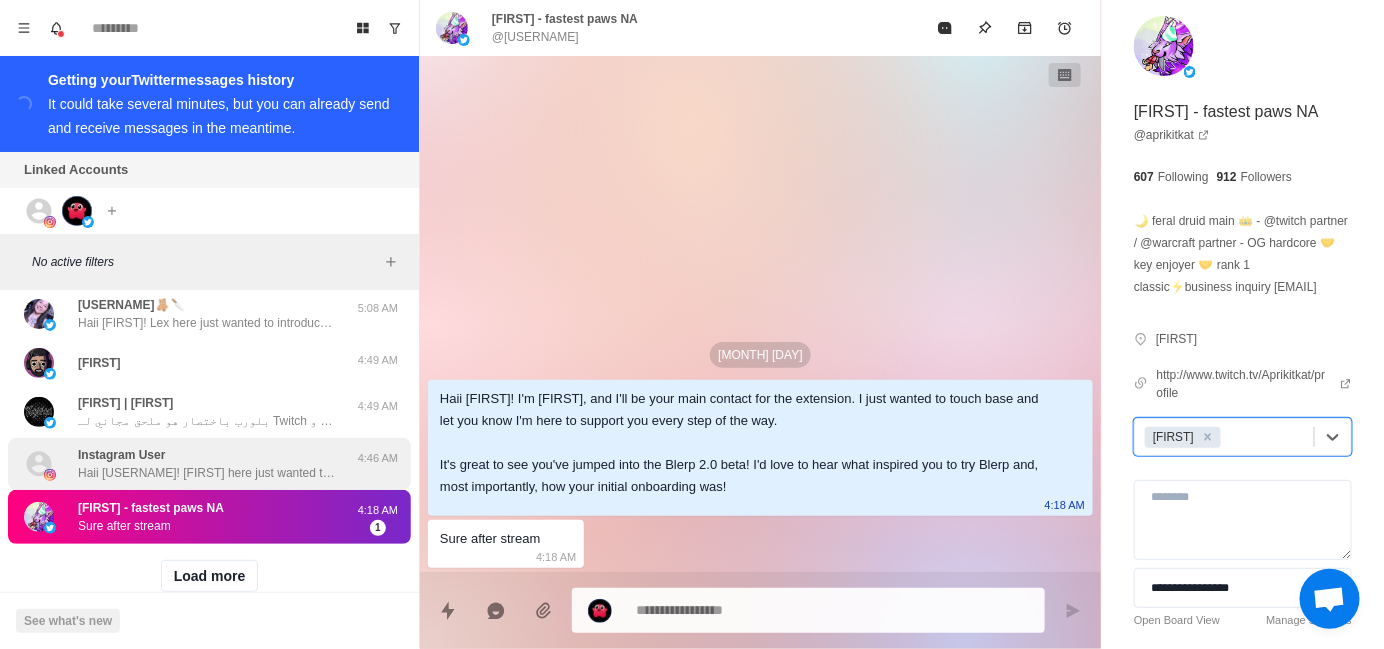 click on "Haii [USERNAME]! [FIRST] here just wanted to introduce myself as your main point of contact for anything Blerp.
Would love to hear how it's been going for you and your community c:" at bounding box center (208, 473) 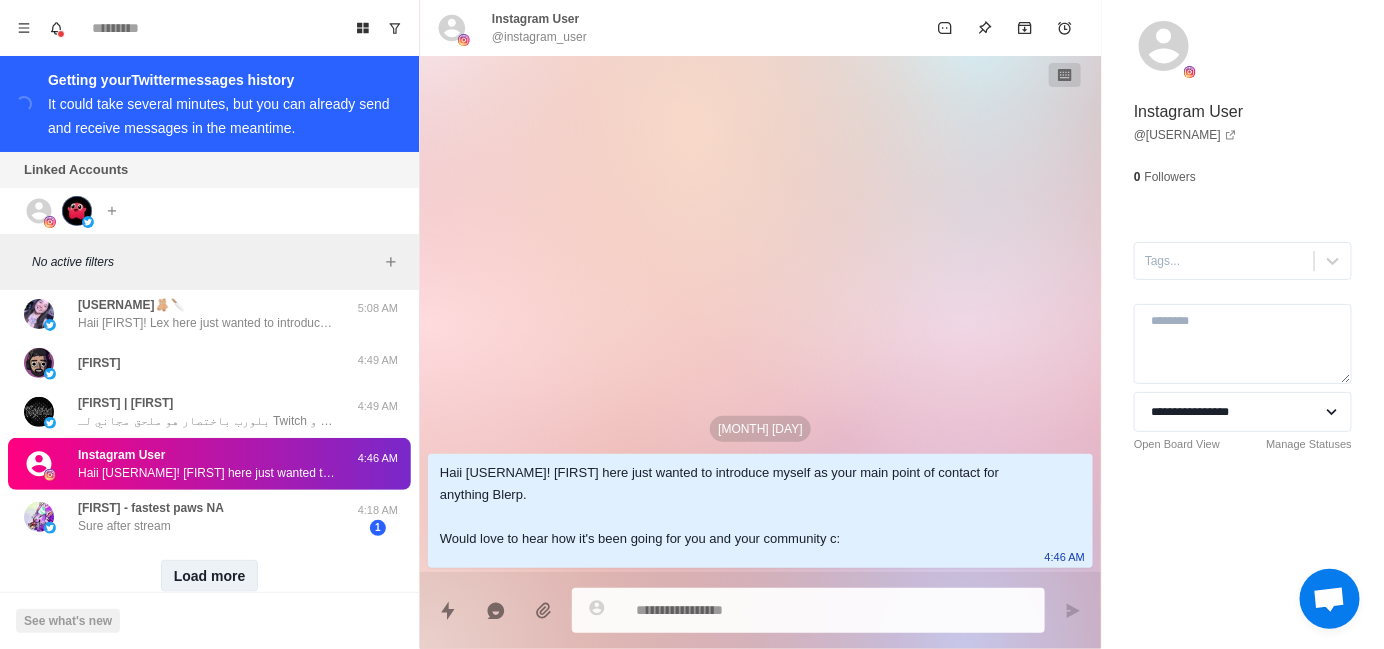 click on "Load more" at bounding box center (210, 576) 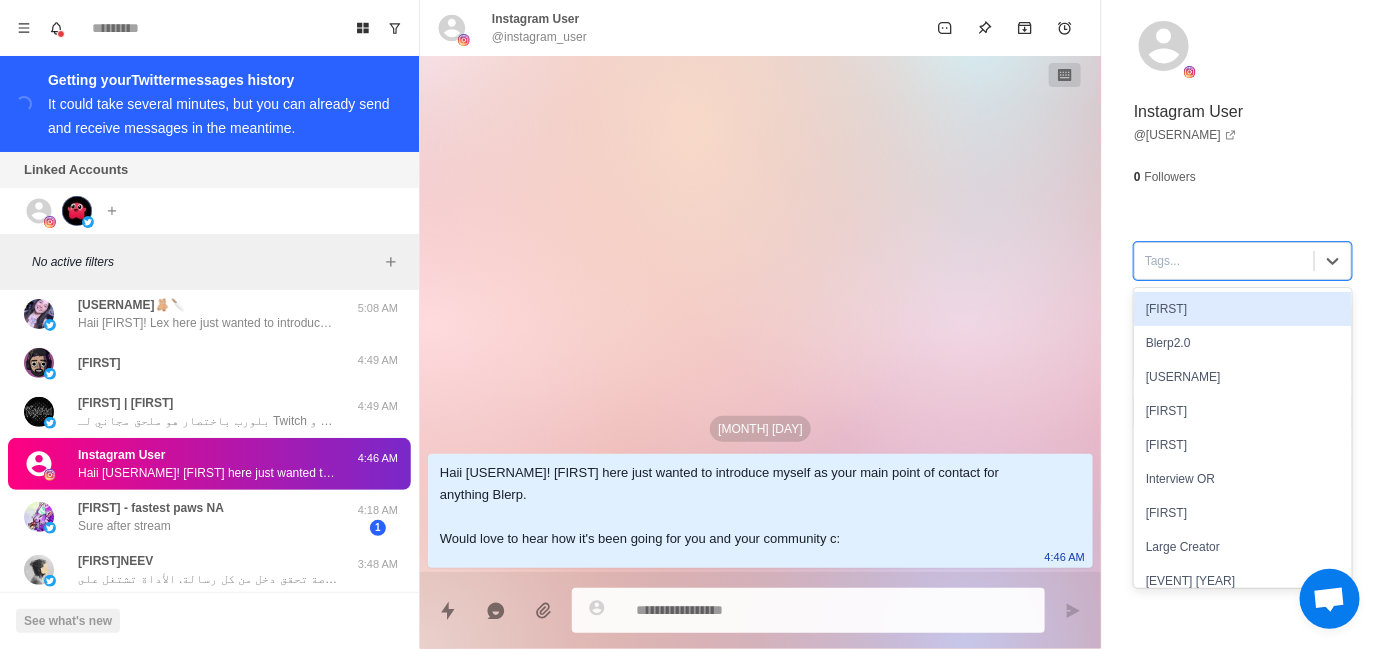 click at bounding box center [1224, 261] 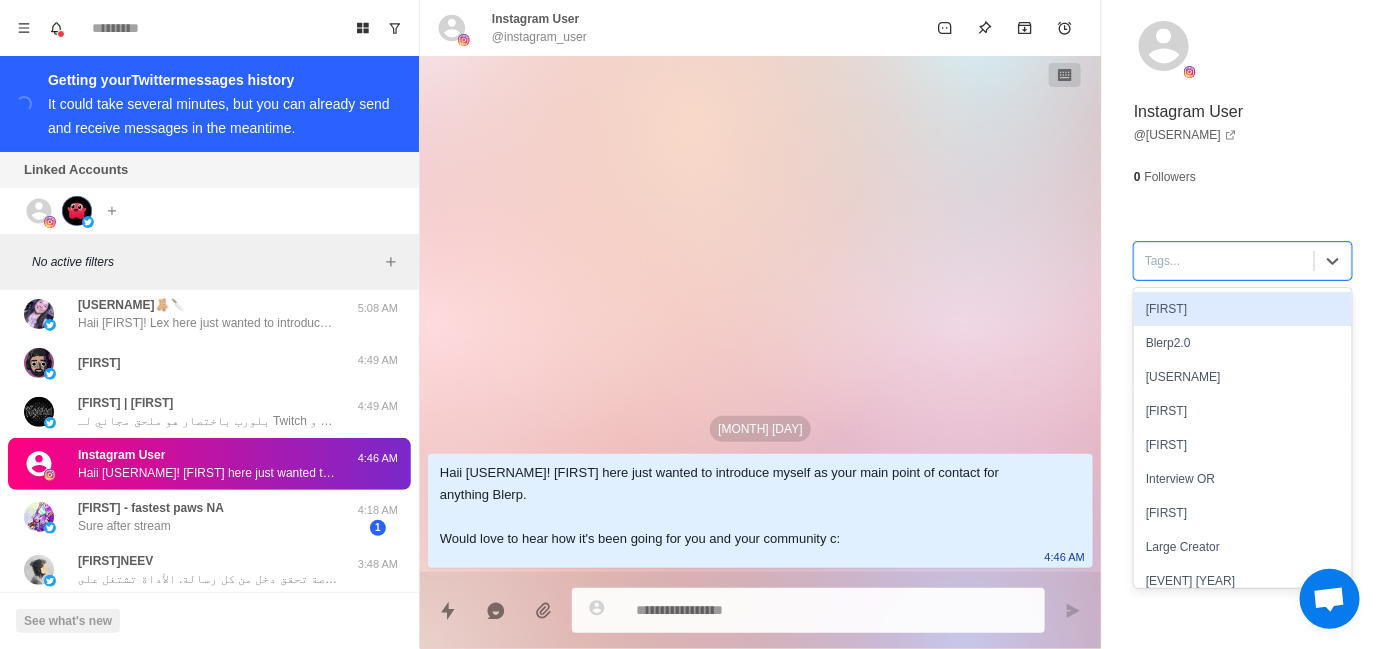 click on "[FIRST]" at bounding box center [1243, 309] 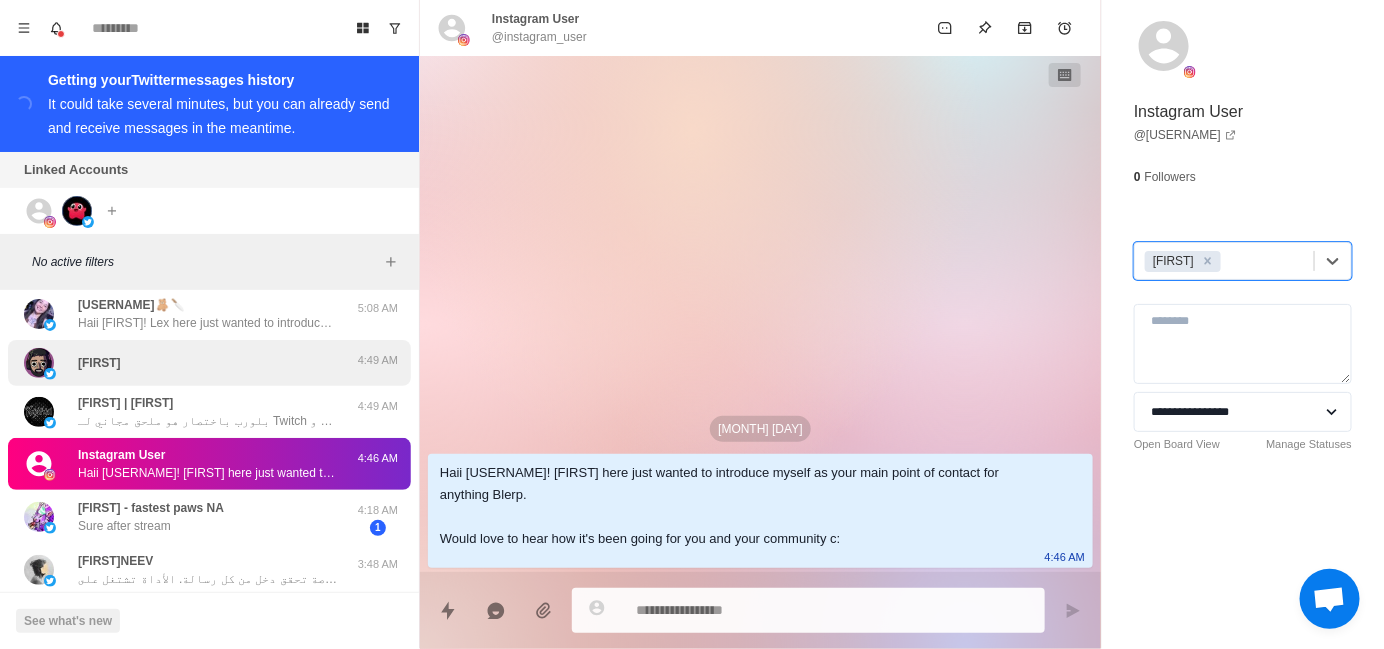 click on "[FIRST]" at bounding box center [188, 363] 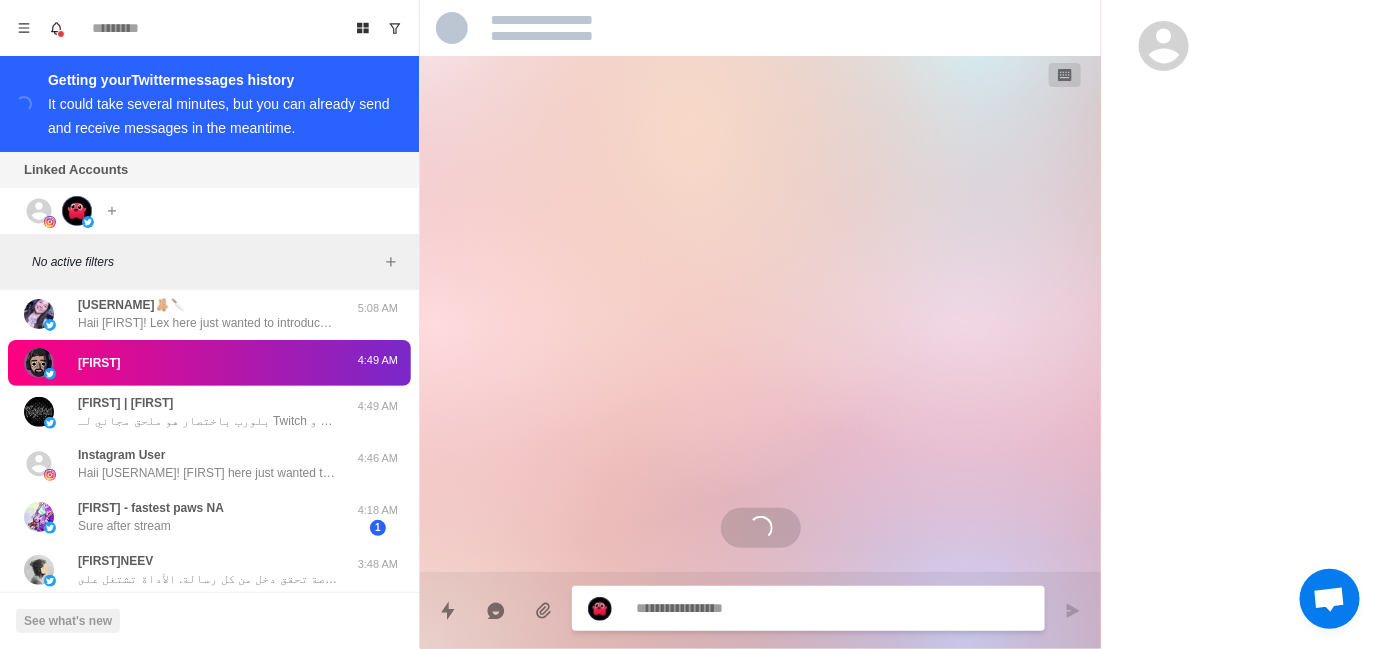 scroll, scrollTop: 255, scrollLeft: 0, axis: vertical 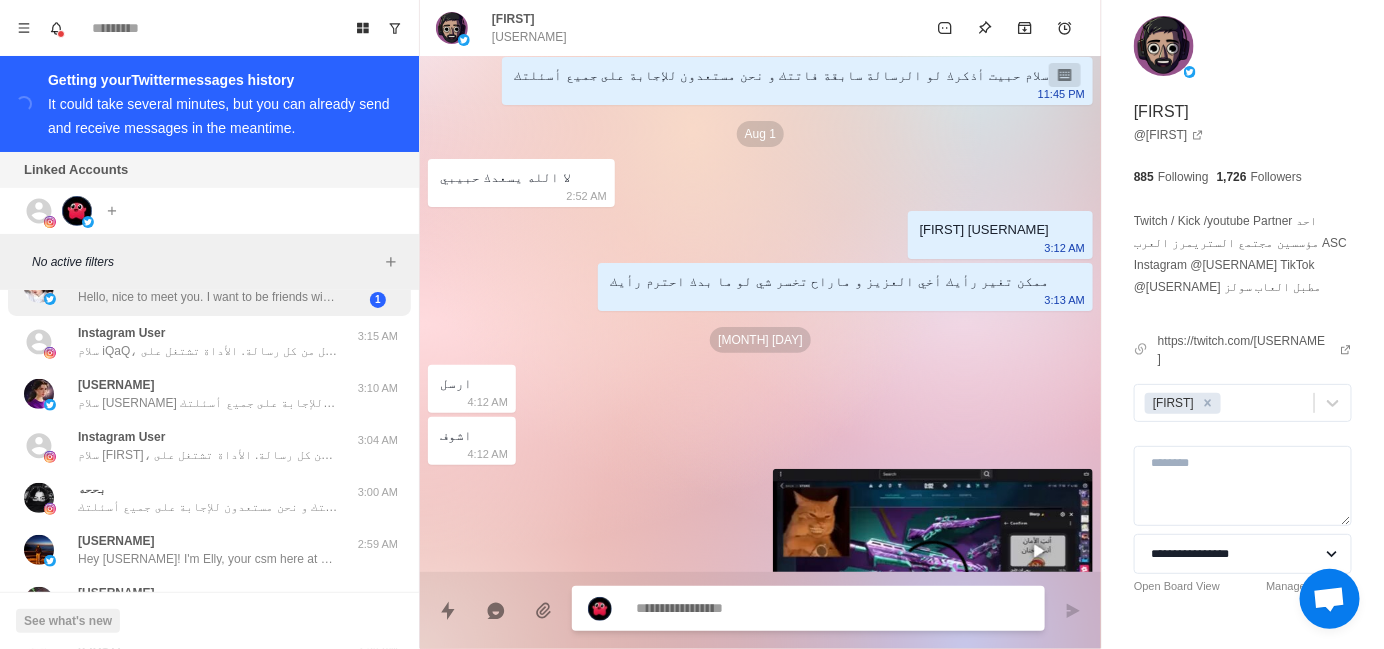 click on "[FIRST], nice to meet you. I want to be friends with you. [TIME] AM" at bounding box center [209, 288] 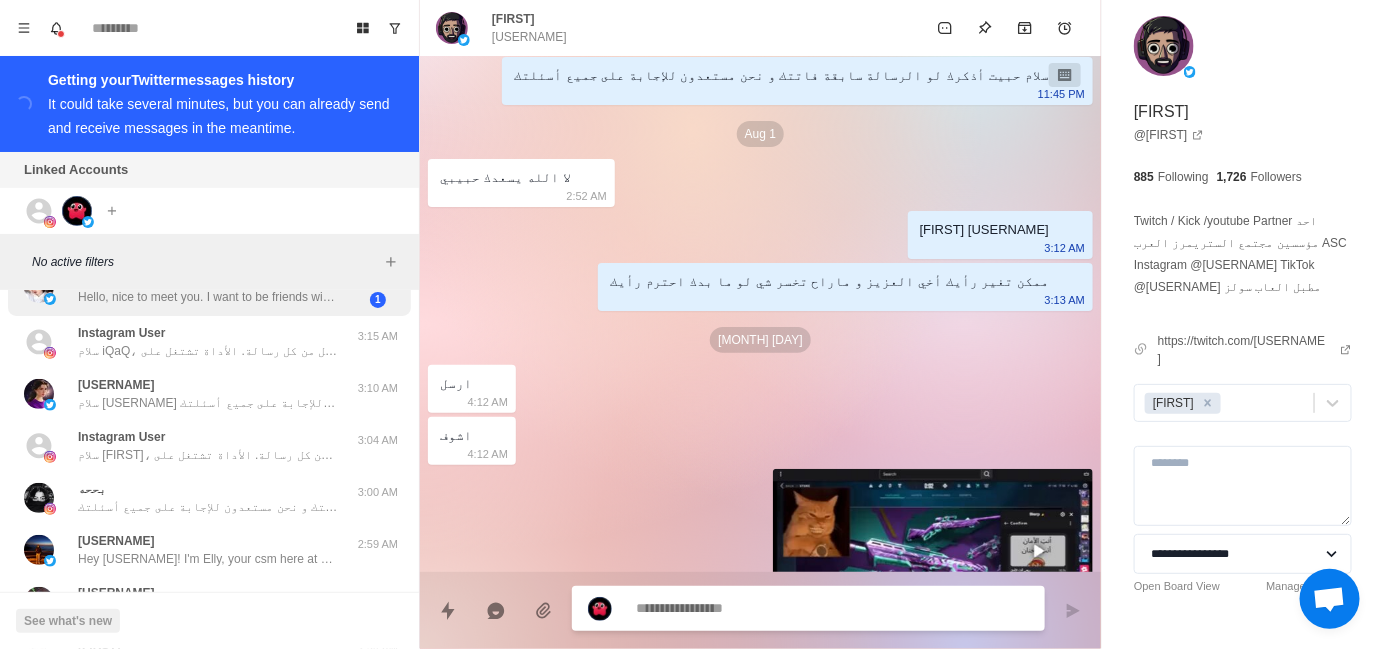scroll, scrollTop: 0, scrollLeft: 0, axis: both 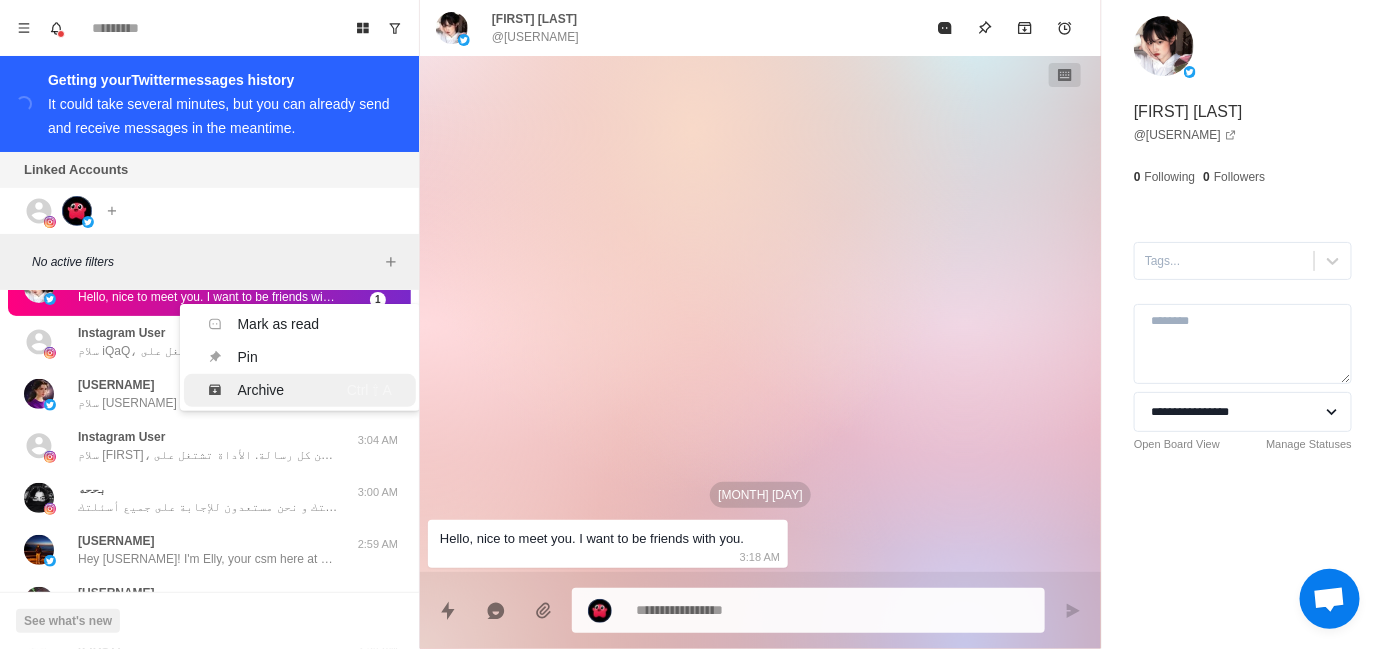 click on "Archive" at bounding box center (261, 390) 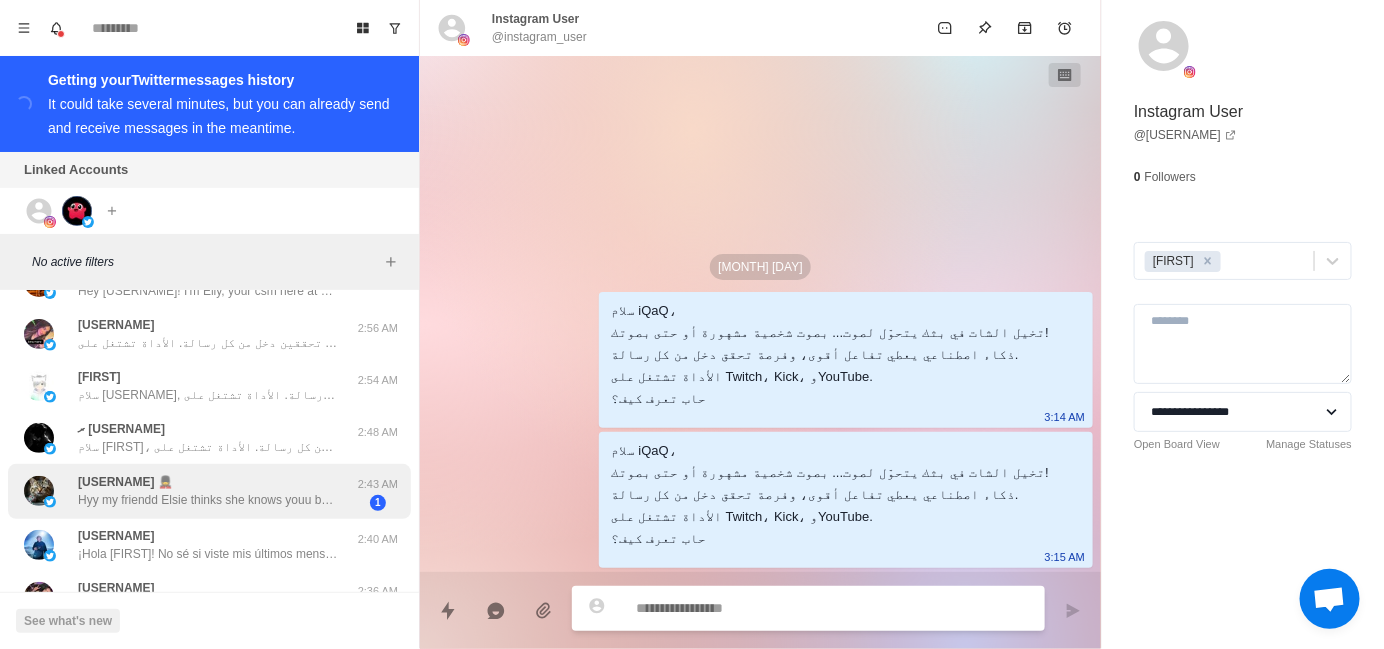 scroll, scrollTop: 1745, scrollLeft: 0, axis: vertical 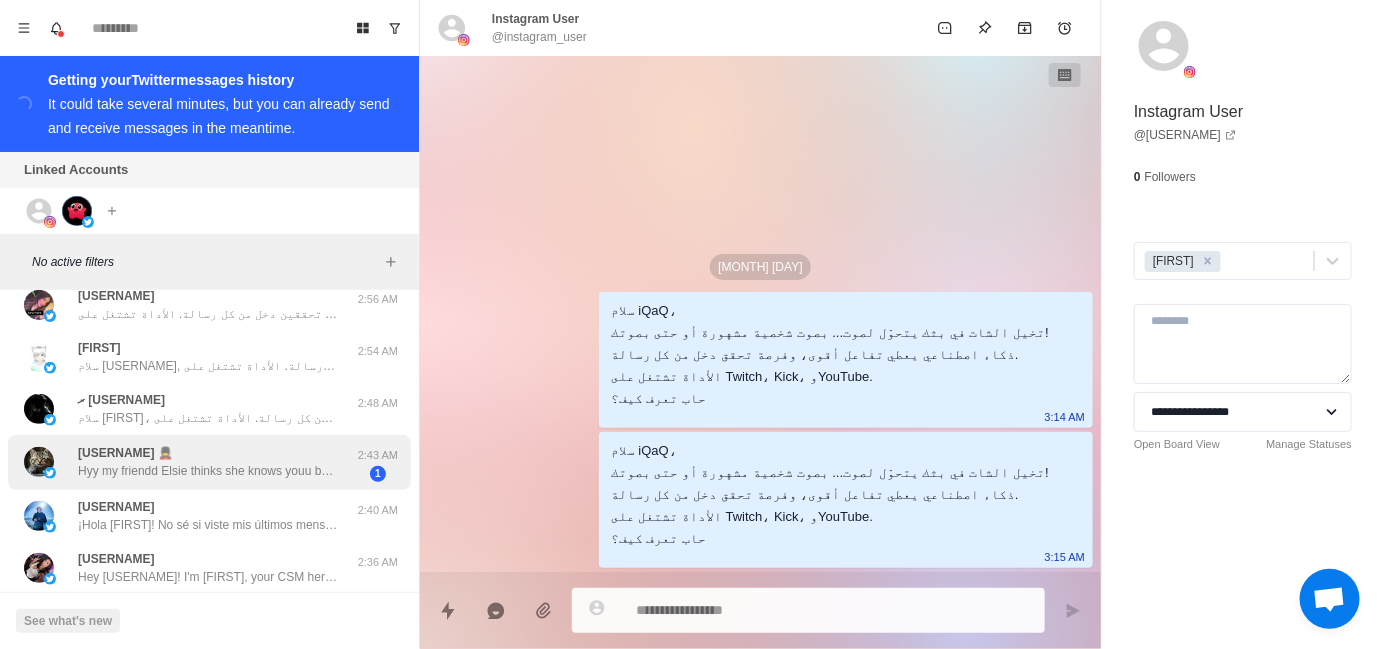 click on "[USERNAME] 💂 Hyy my friendd [USERNAME] thinks she knows youu but she's too shyy to dm you herself she's getting annoying can you please DM her first please? Her @ is [USERNAME]" at bounding box center (188, 462) 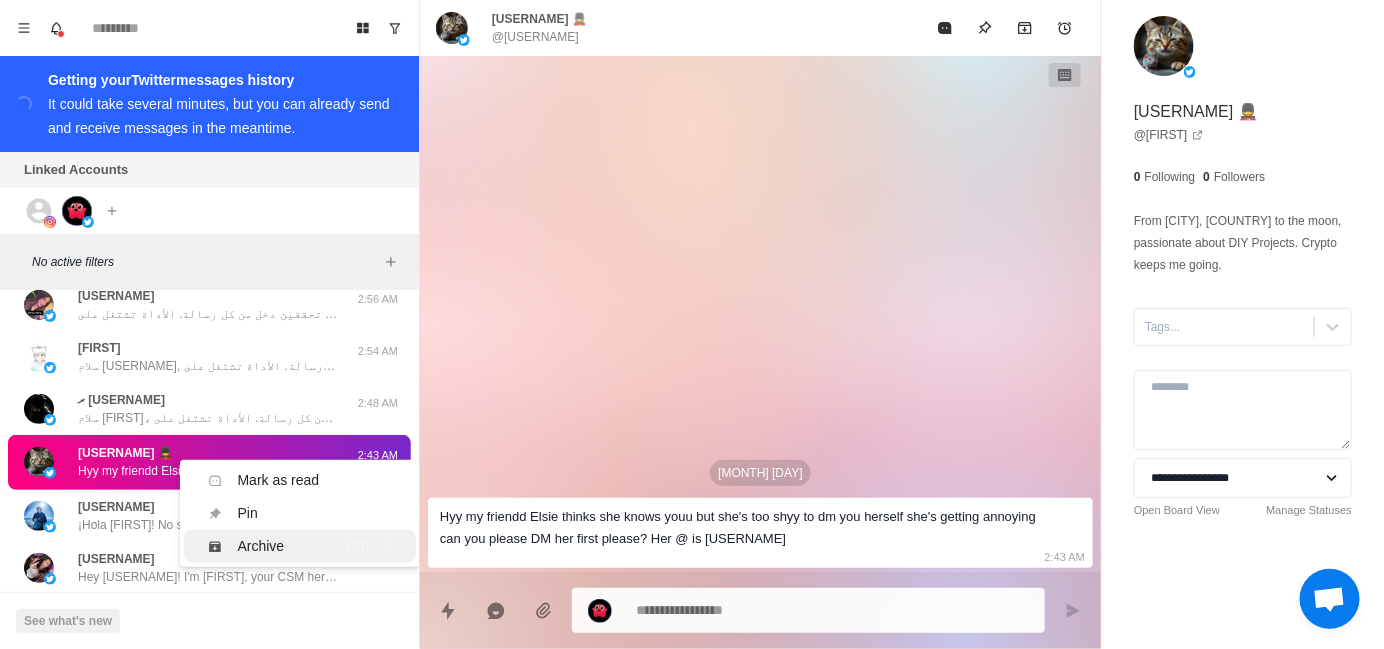 click on "Archive" at bounding box center [264, 546] 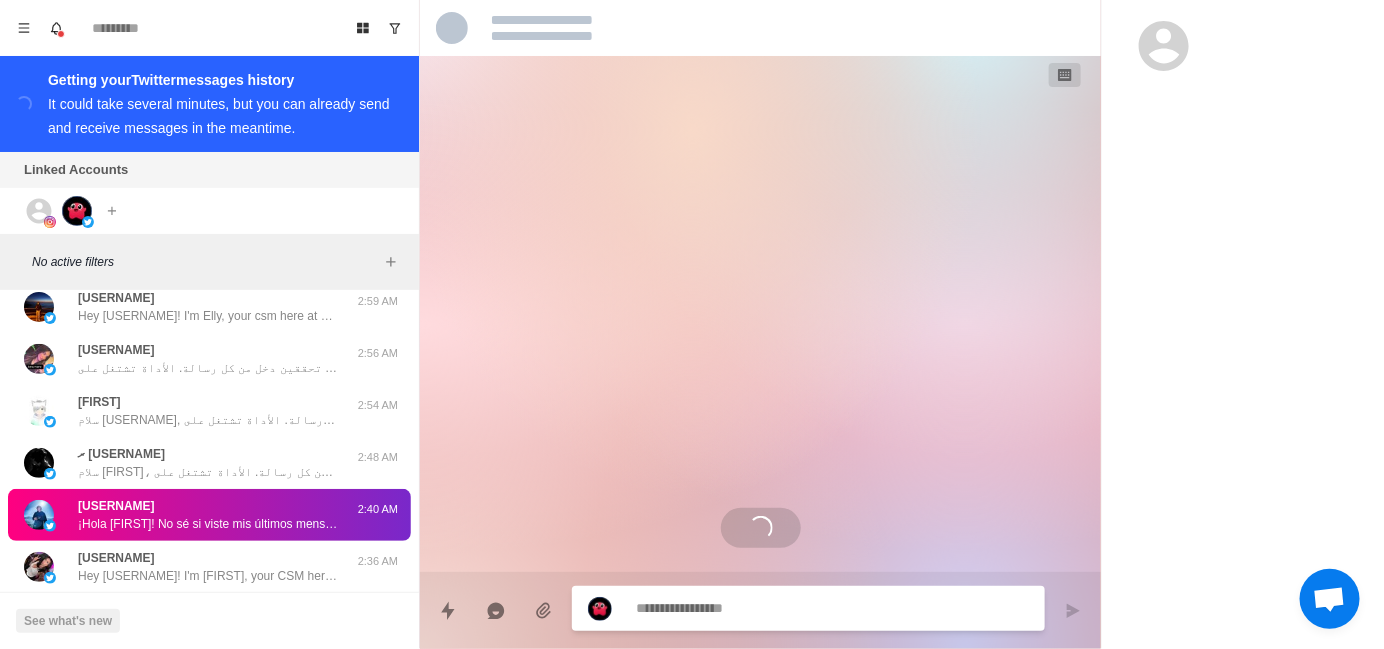 scroll, scrollTop: 1703, scrollLeft: 0, axis: vertical 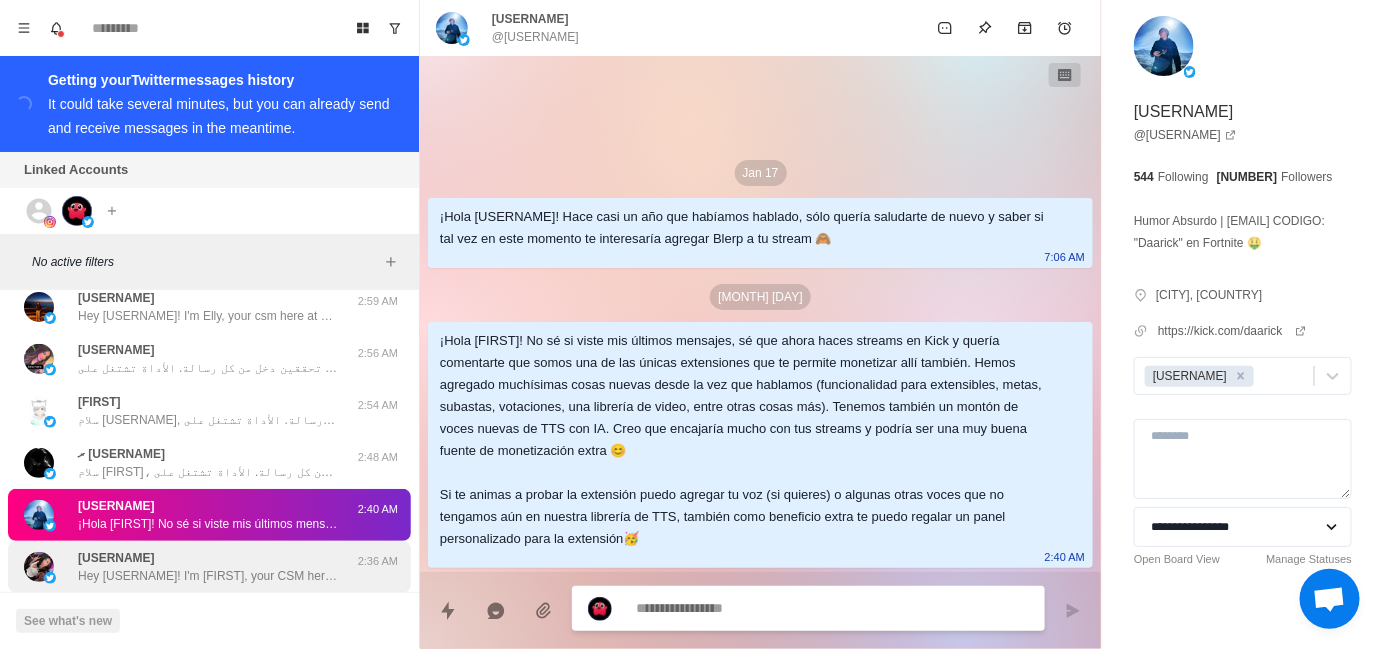 click on "Hey [USERNAME]! I'm [FIRST], your CSM here at Blerp! I wanted to personally welcome you and let you know that I'm your main point of contact for anything related to the extension. If you ever have questions or need help getting set up, I'd be happy to hop on a quick call, whatever you need!
Anything I can do to help you get set up with the extension?" at bounding box center [208, 567] 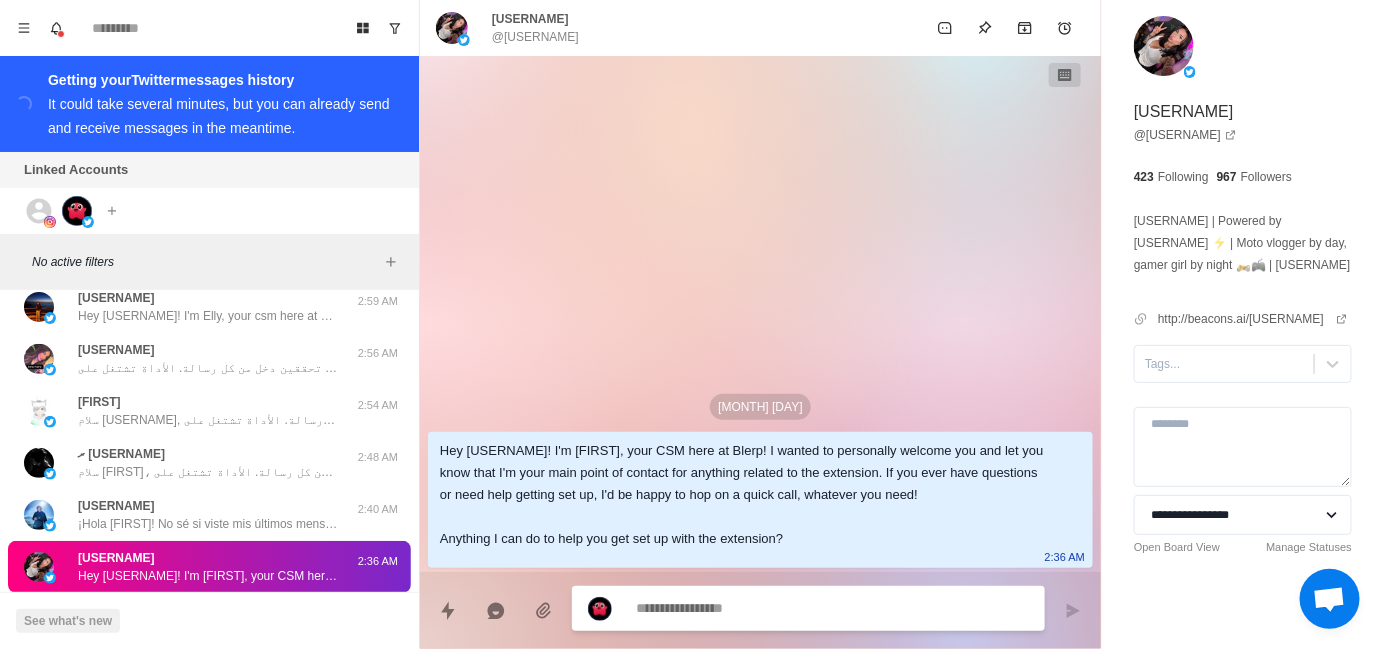 type on "*" 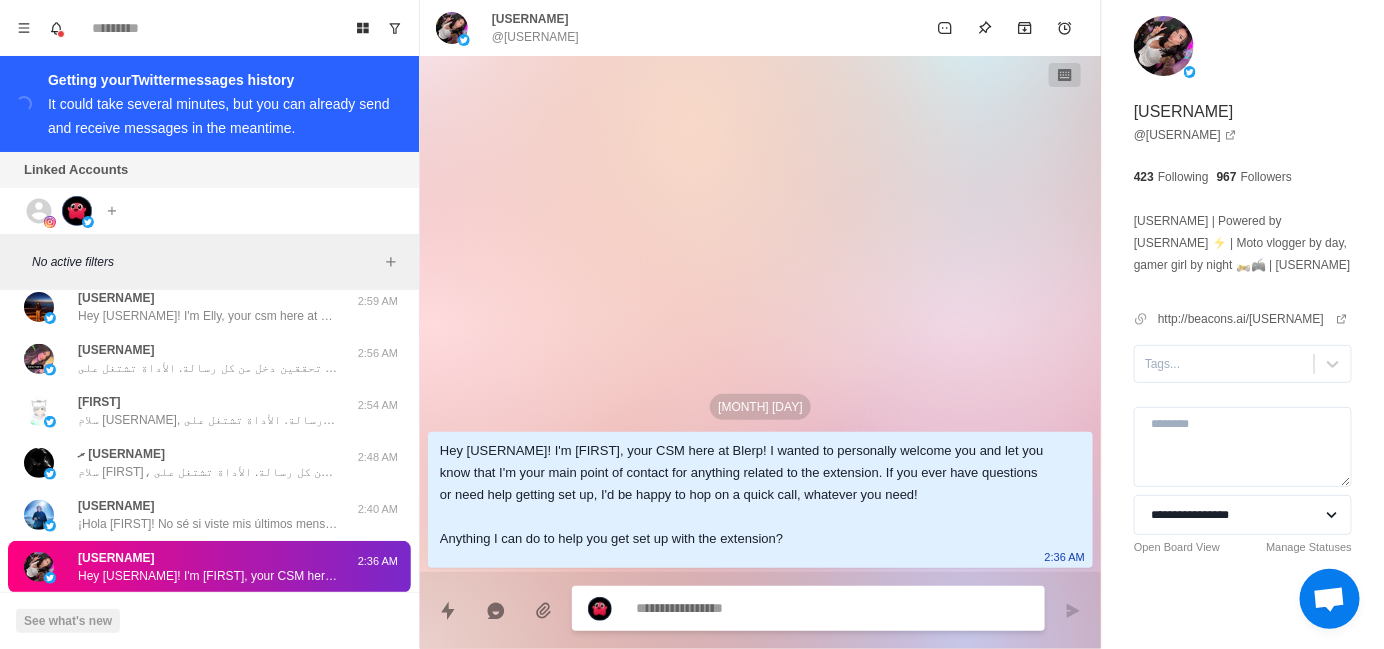 type on "*" 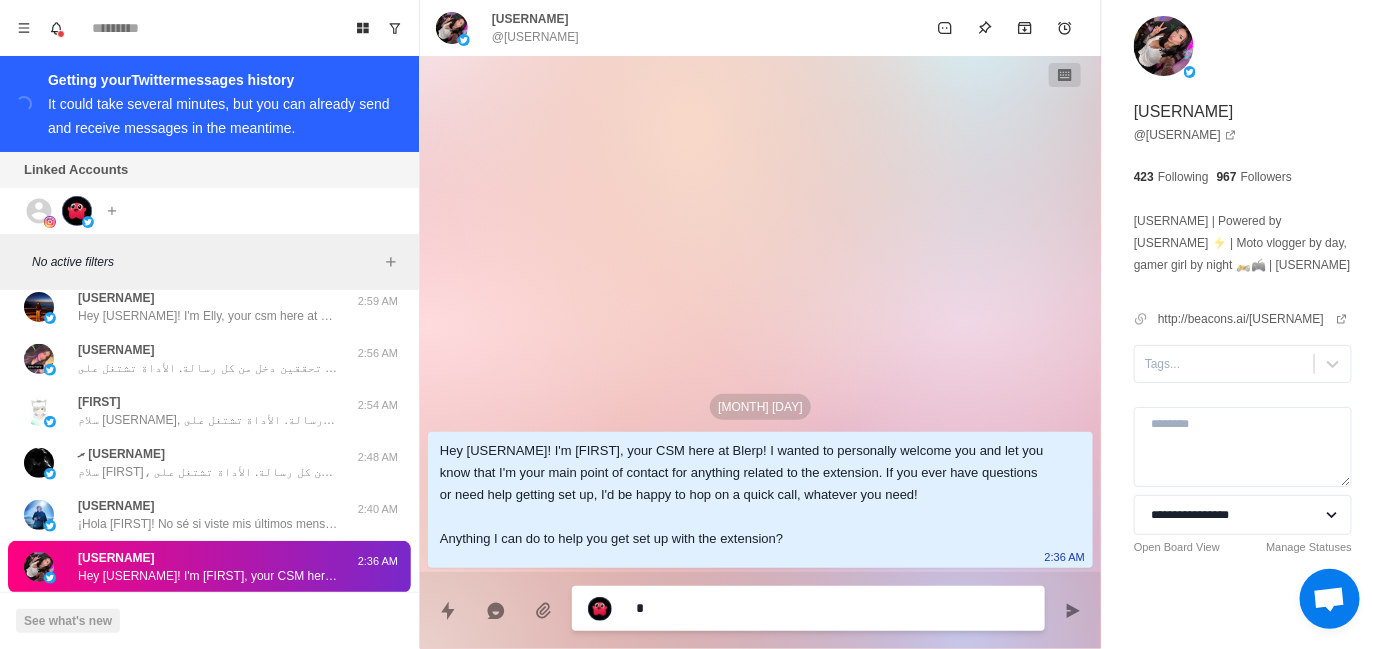 type on "*" 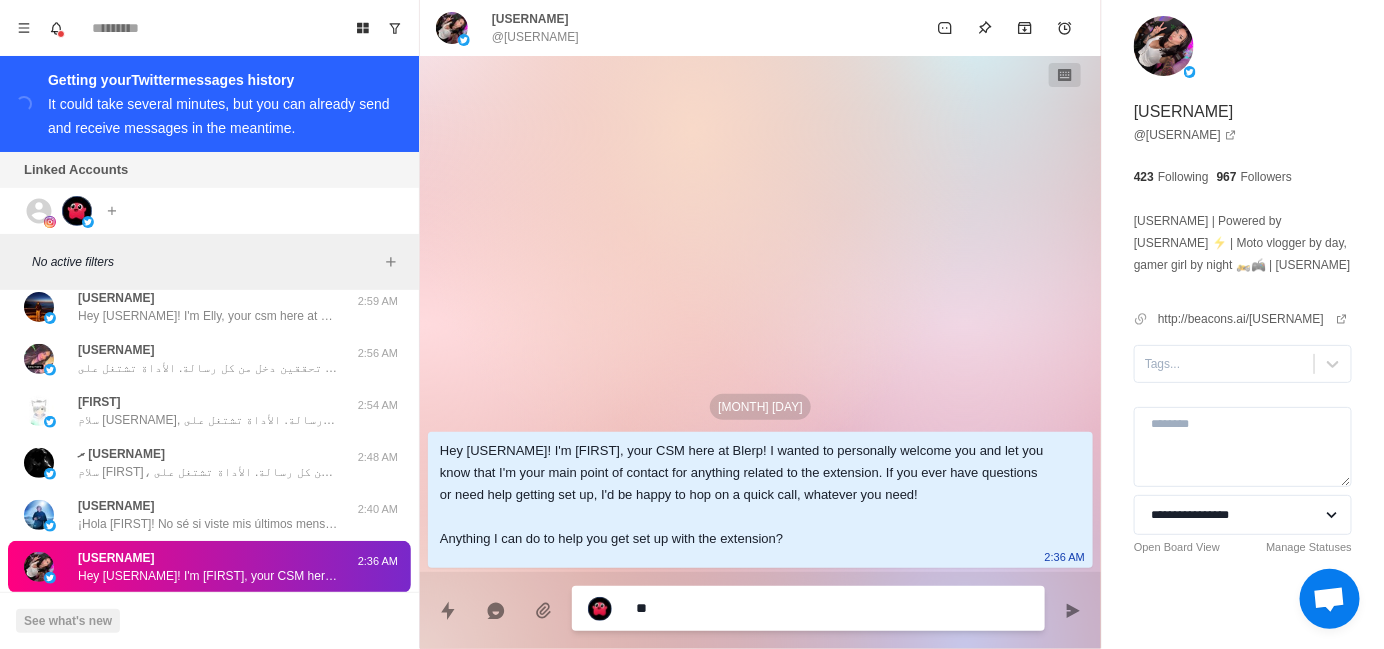 type on "*" 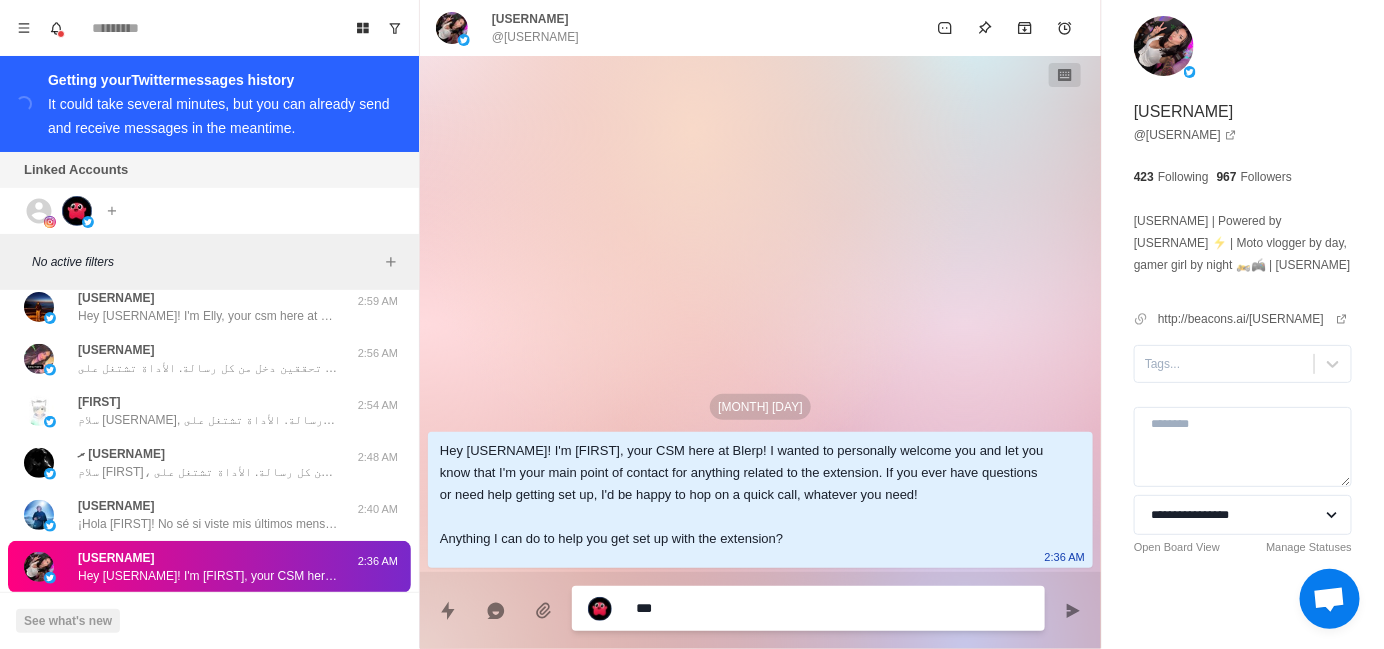 type on "*" 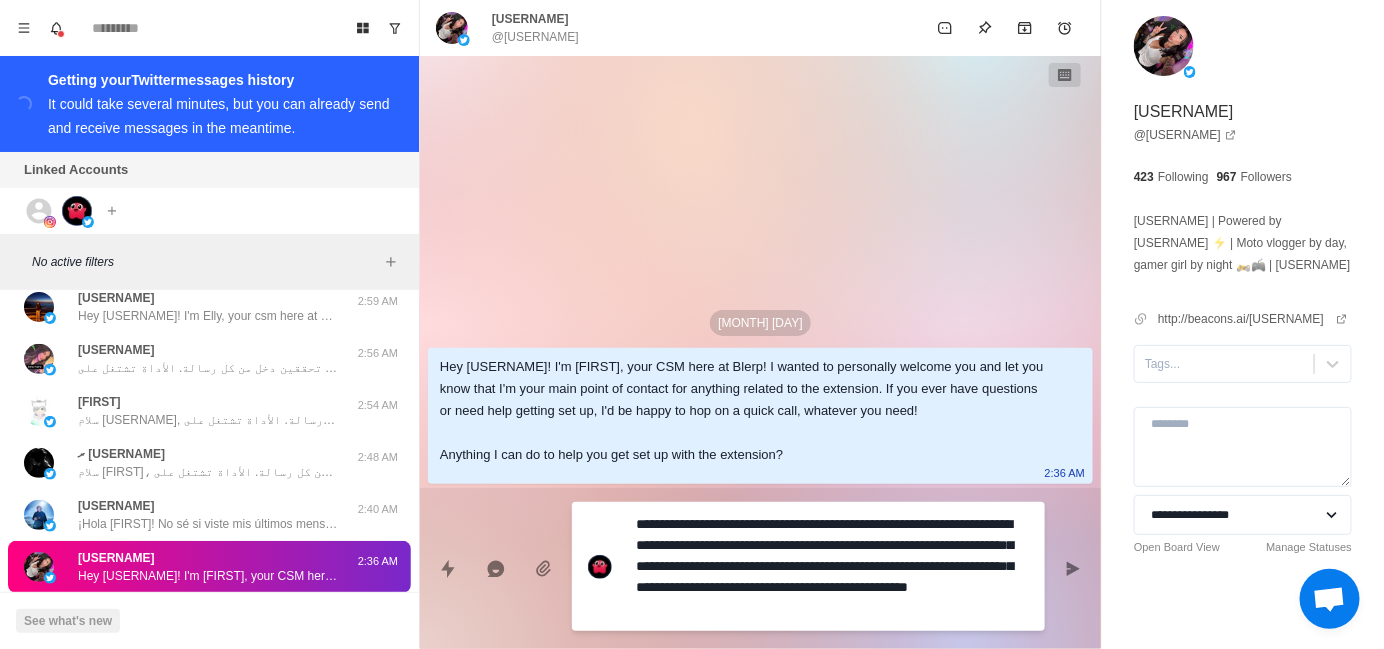 drag, startPoint x: 706, startPoint y: 524, endPoint x: 540, endPoint y: 515, distance: 166.24379 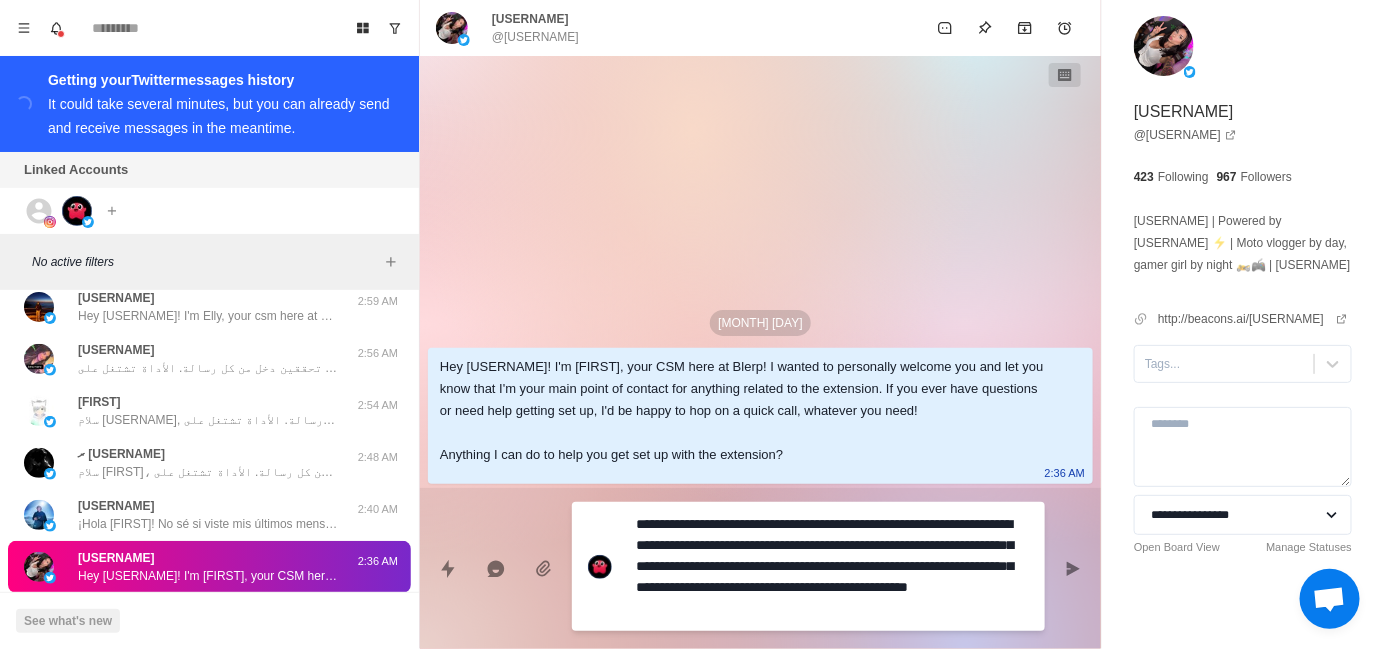 click on "**********" at bounding box center (760, 560) 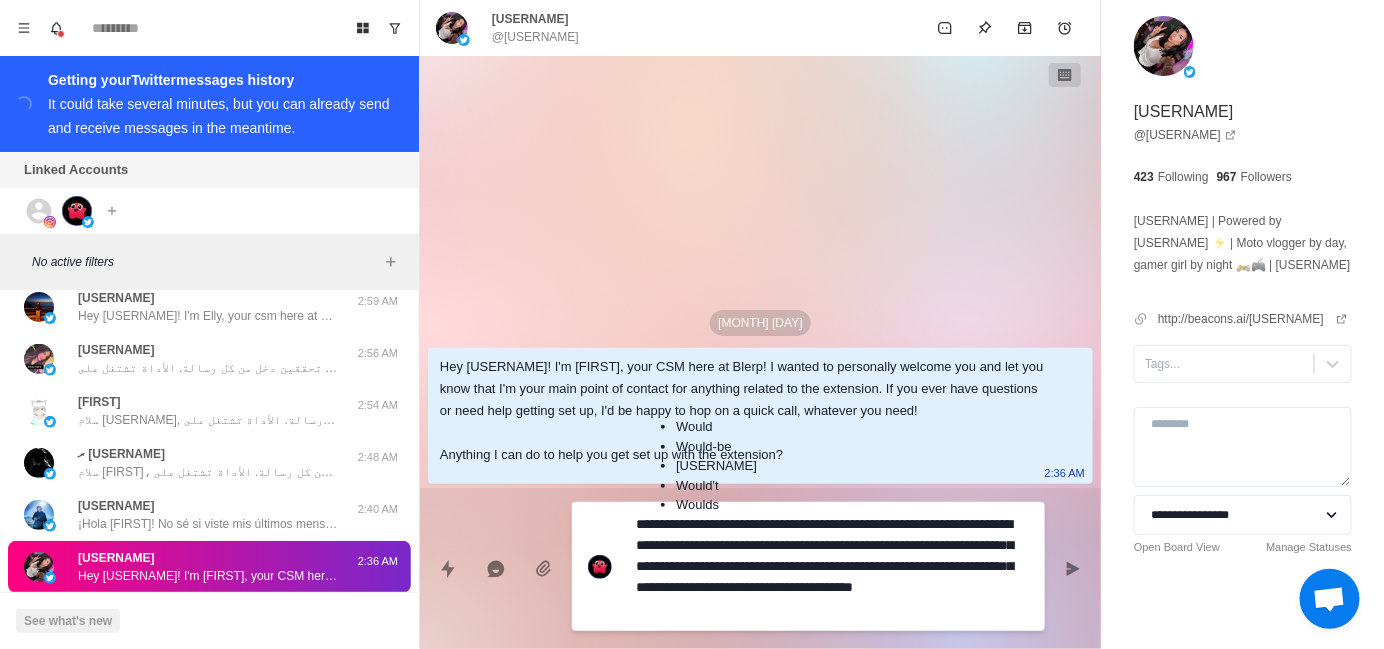 type on "**********" 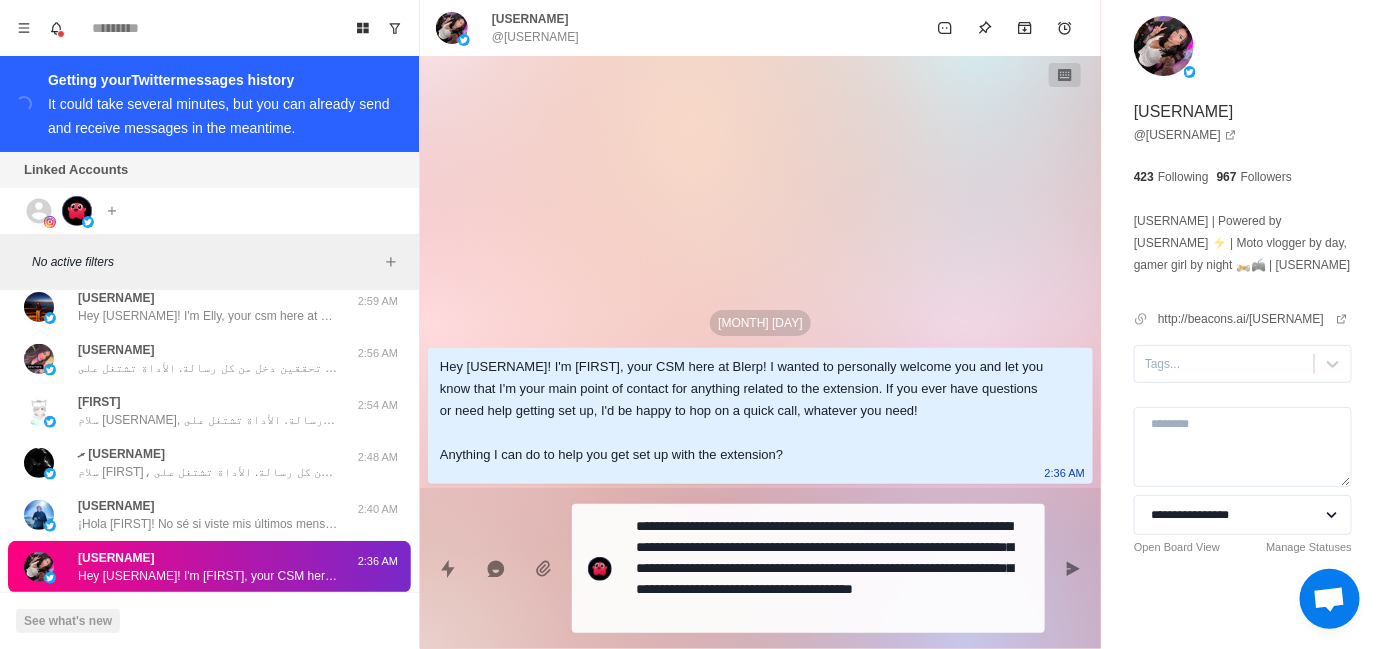 drag, startPoint x: 634, startPoint y: 527, endPoint x: 758, endPoint y: 522, distance: 124.10077 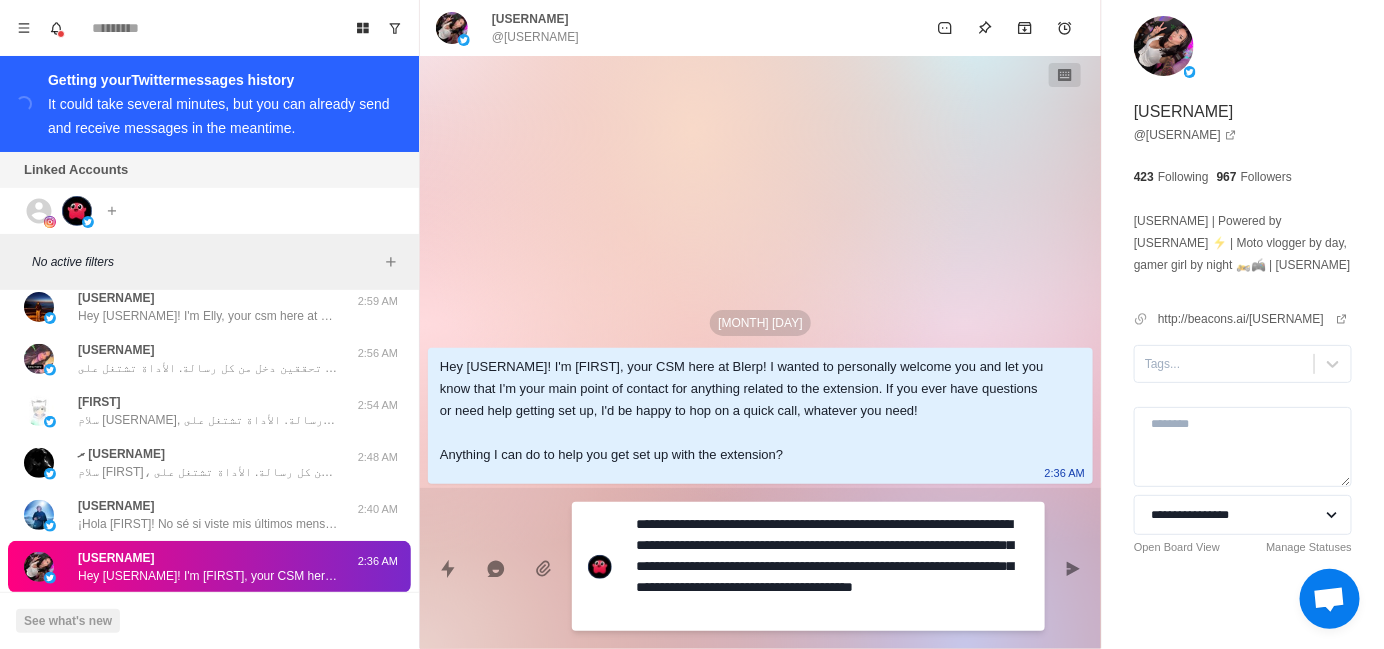 scroll, scrollTop: 1745, scrollLeft: 0, axis: vertical 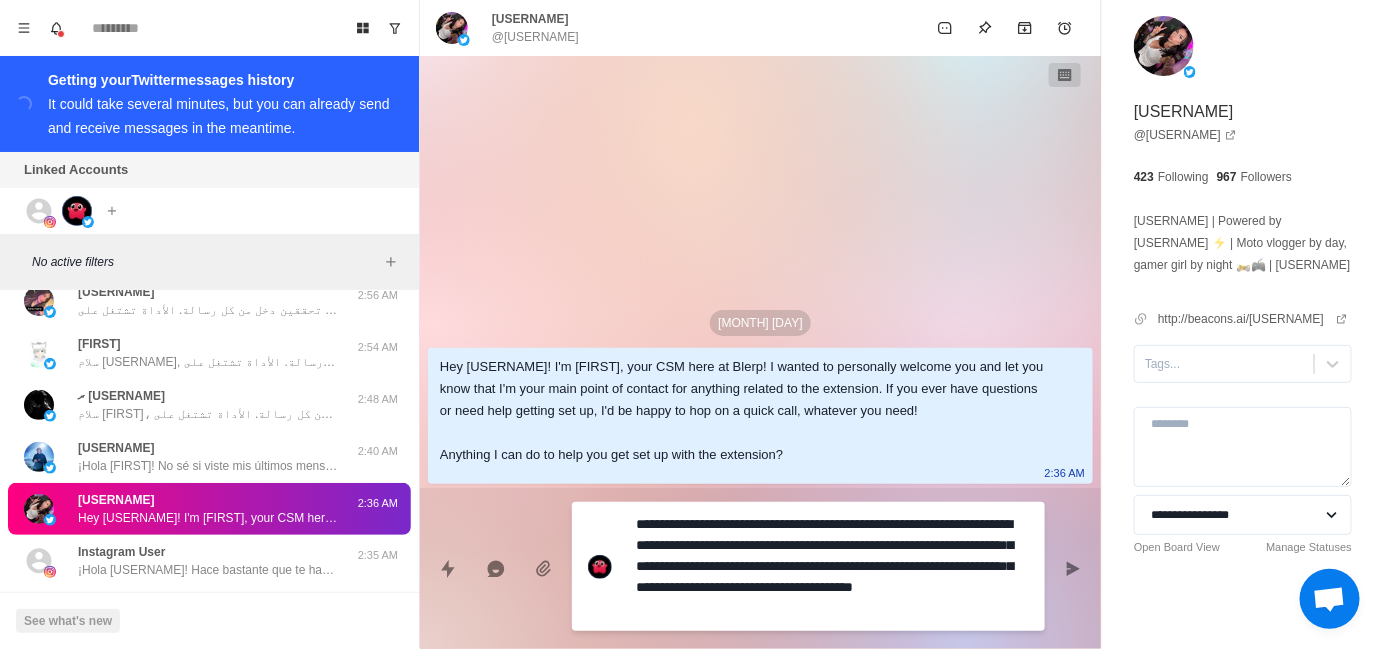 drag, startPoint x: 637, startPoint y: 524, endPoint x: 854, endPoint y: 550, distance: 218.55205 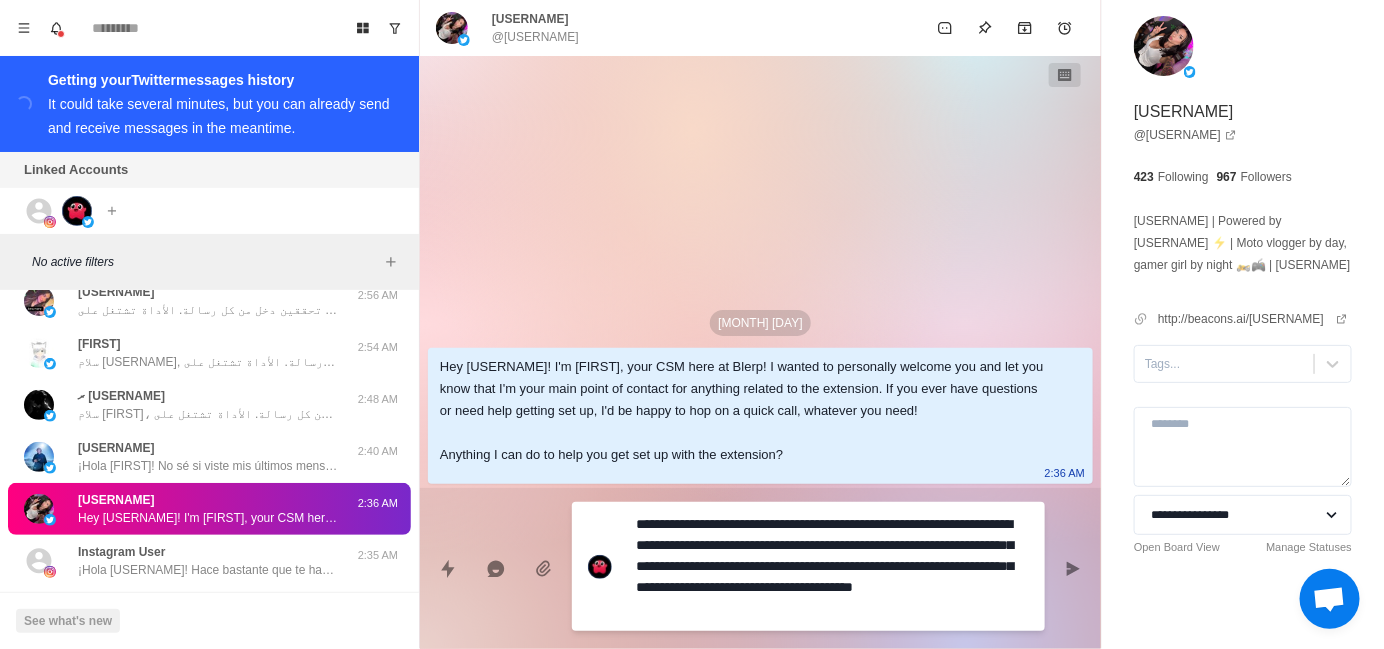 click on "**********" at bounding box center (832, 566) 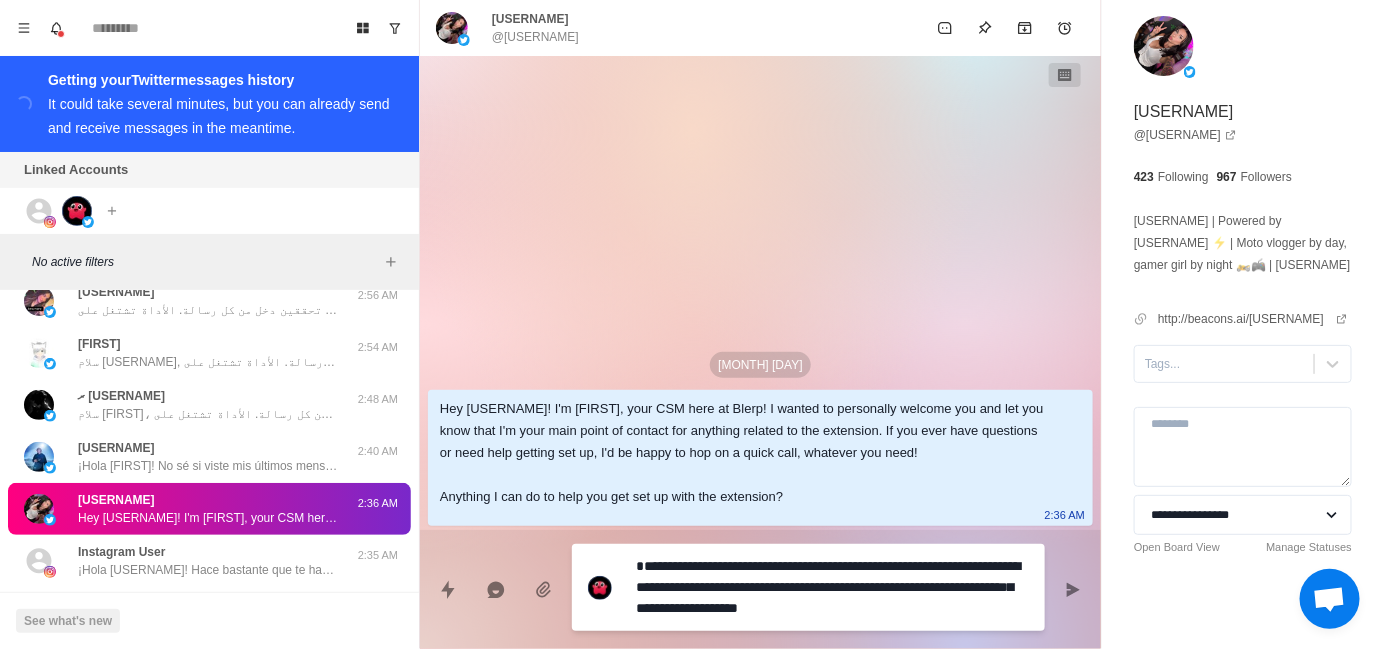 type on "*" 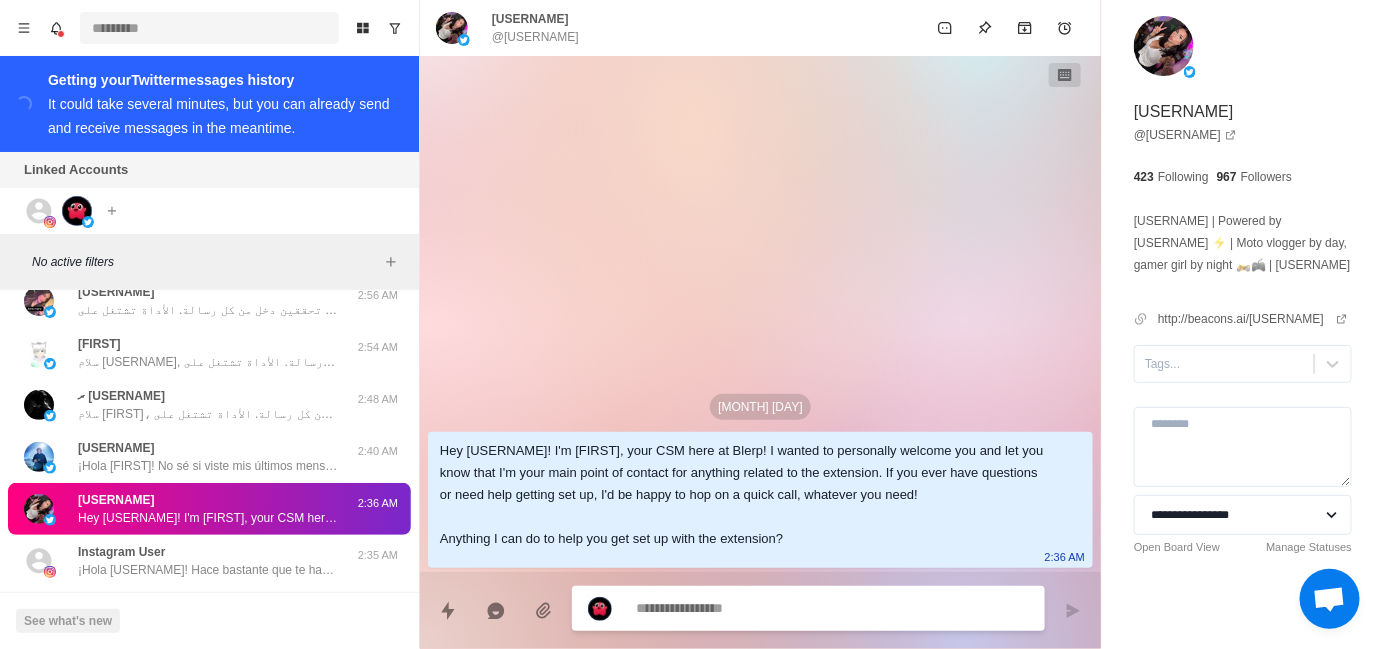 type 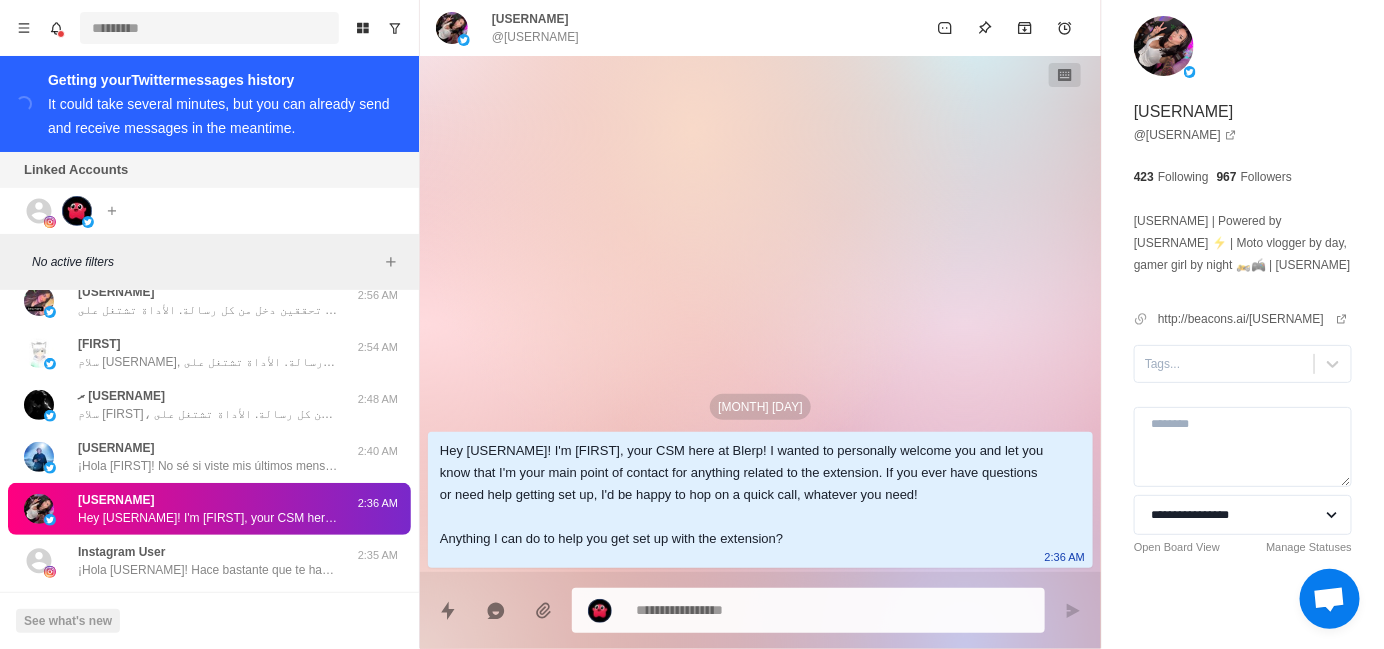 type on "*" 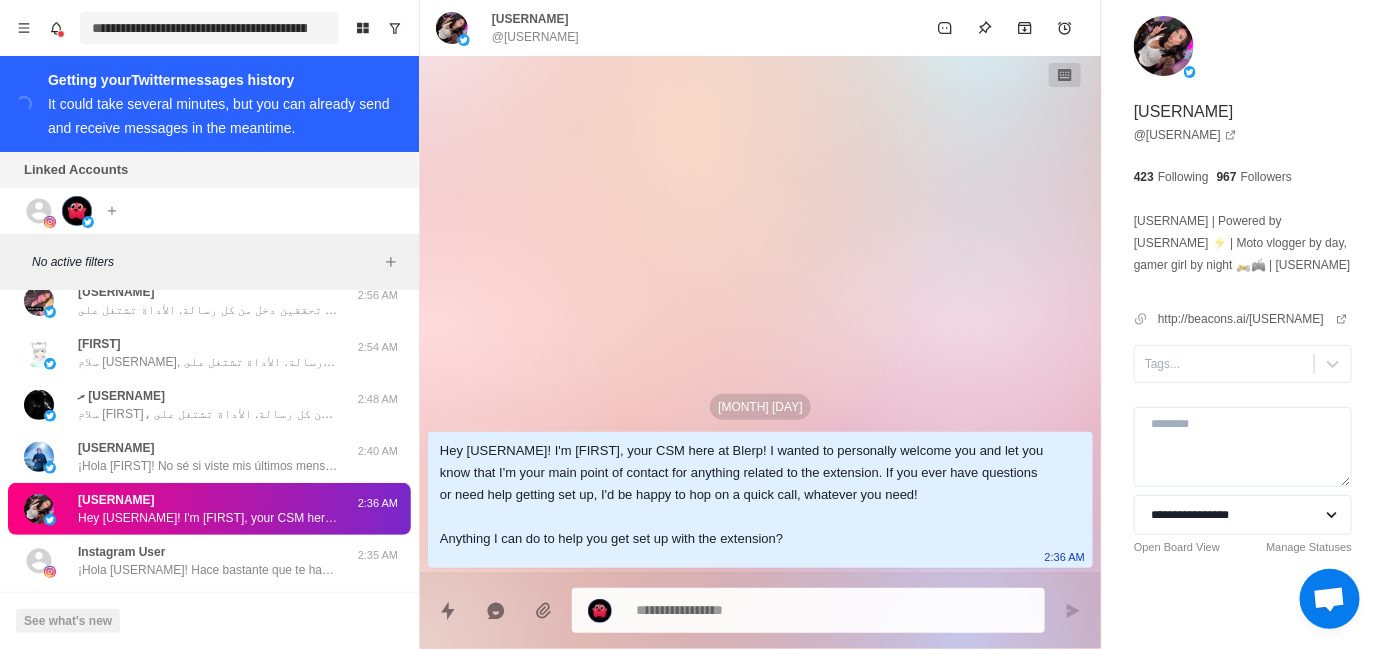 scroll, scrollTop: 0, scrollLeft: 390, axis: horizontal 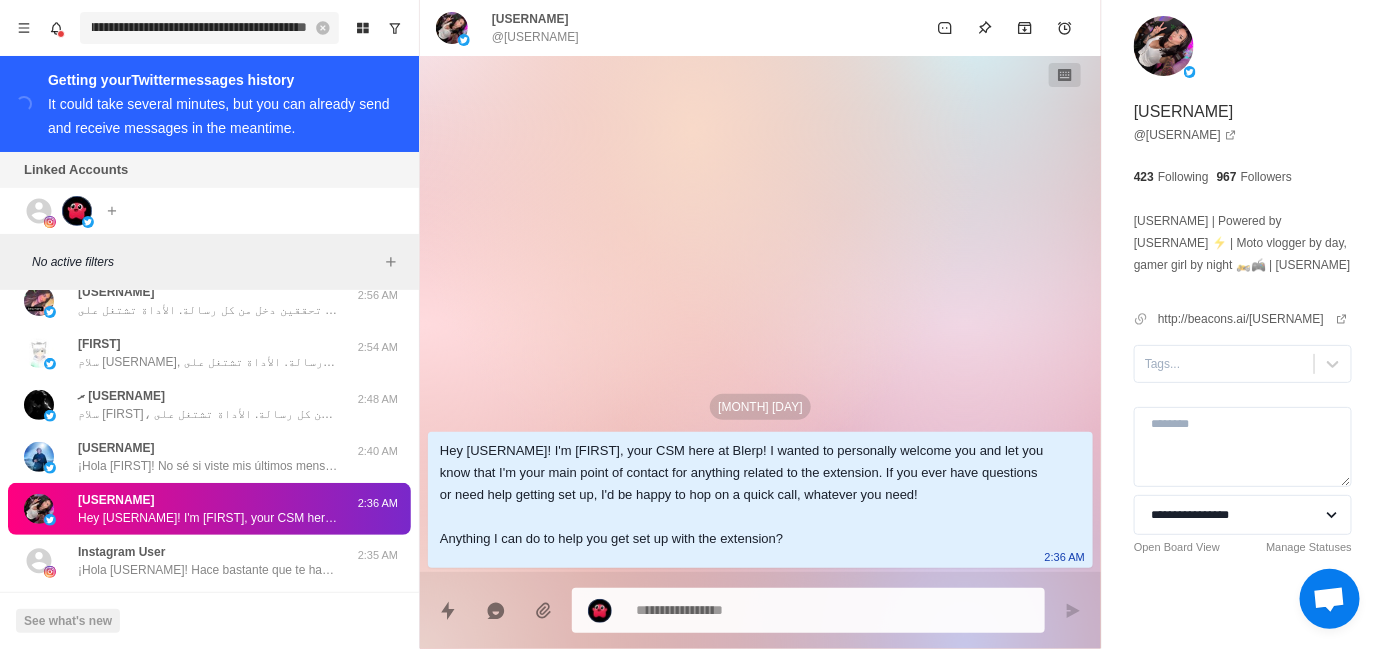 type on "**********" 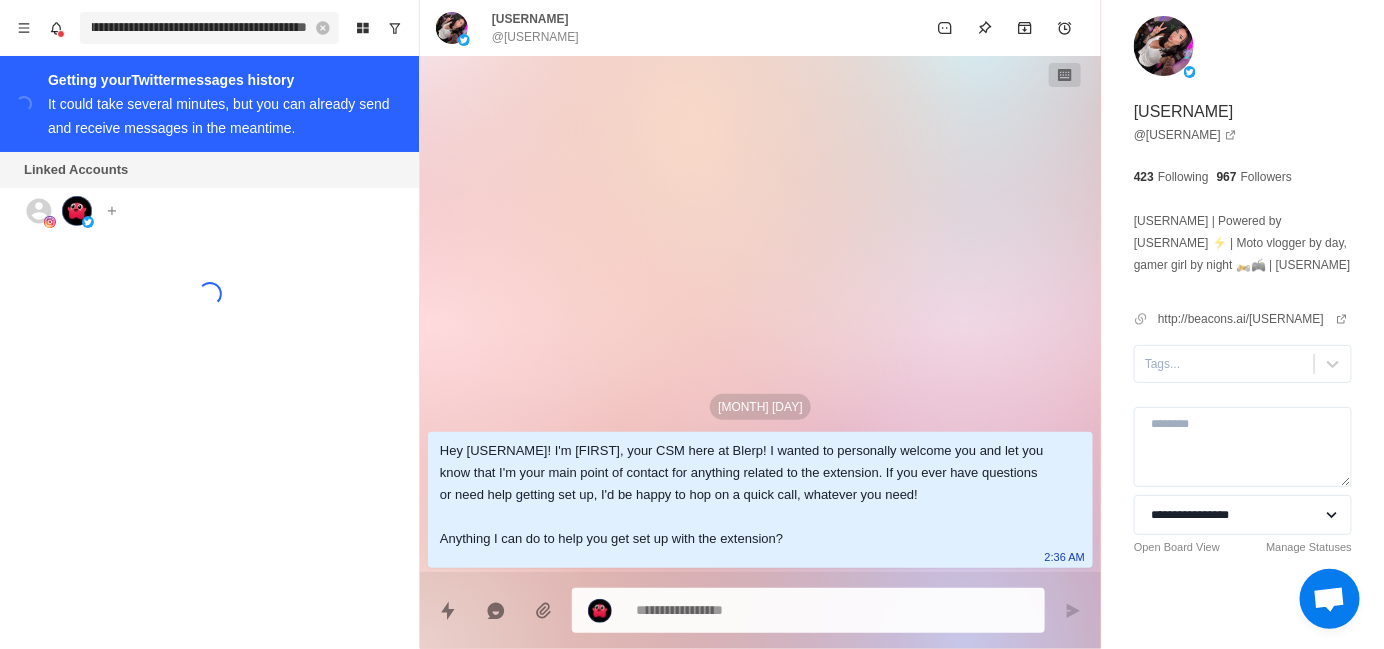 scroll, scrollTop: 0, scrollLeft: 0, axis: both 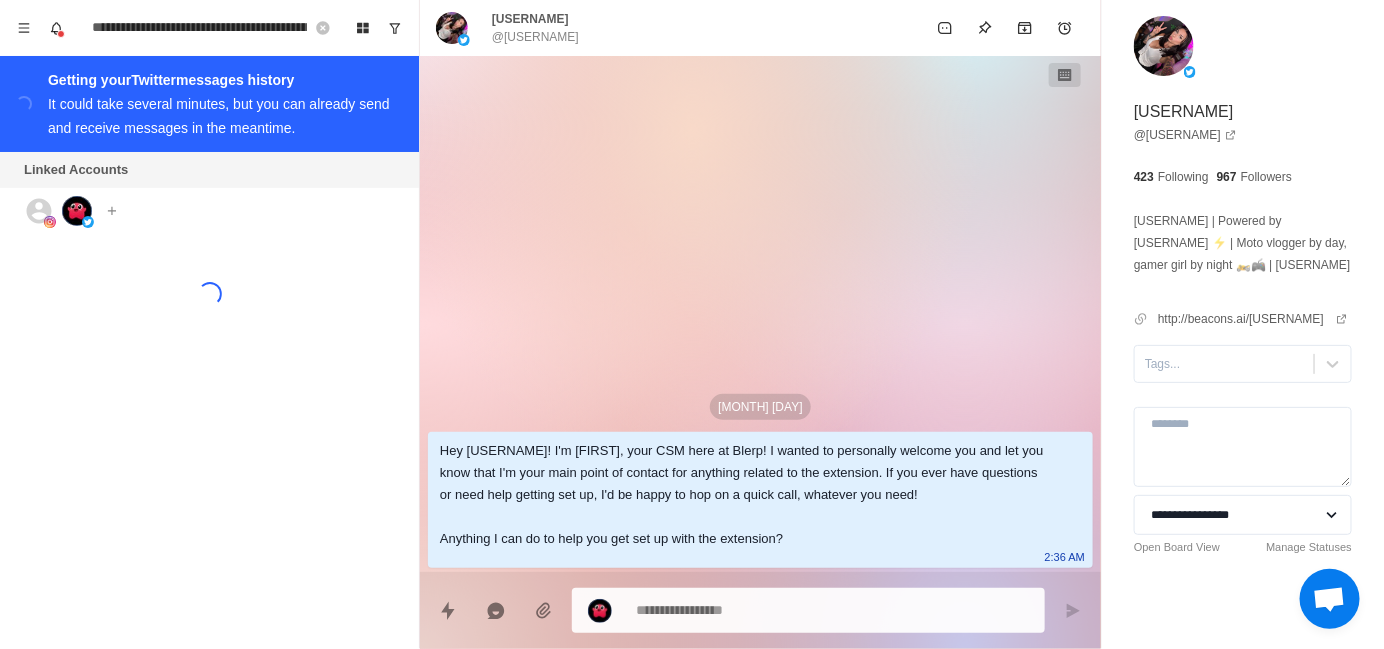 click at bounding box center (209, 384) 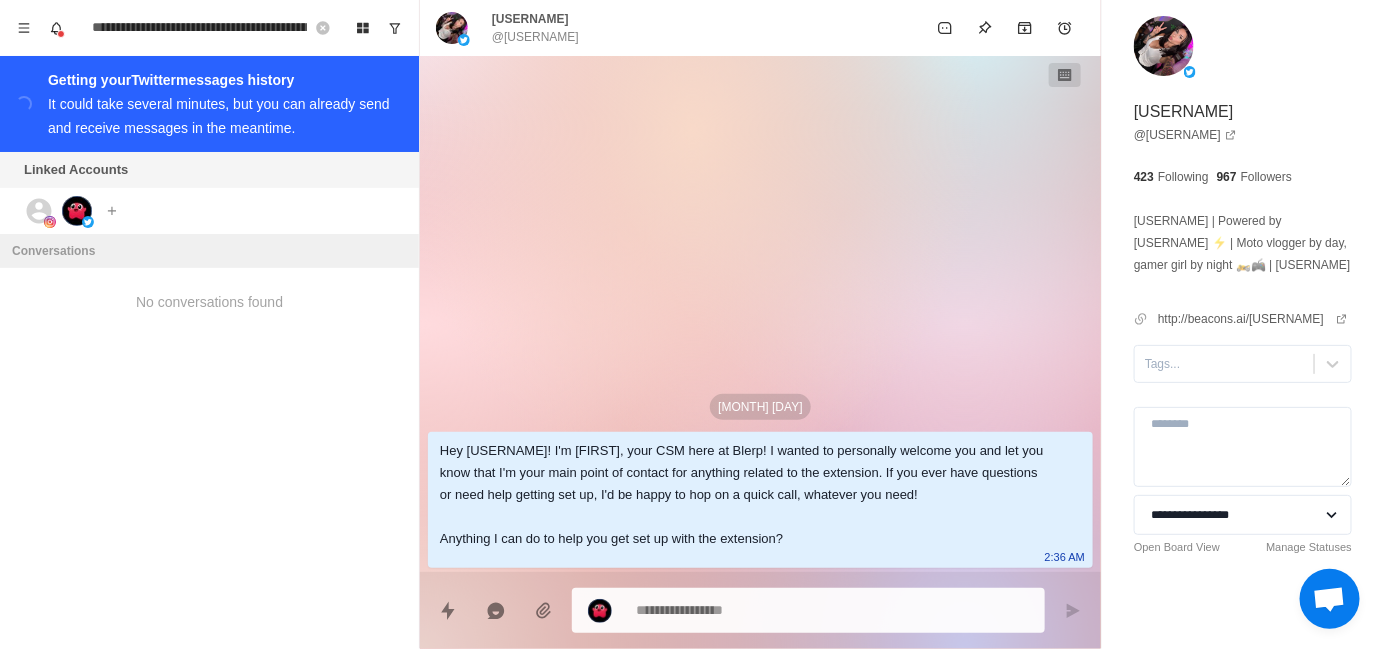 click on "No conversations found" at bounding box center (209, 302) 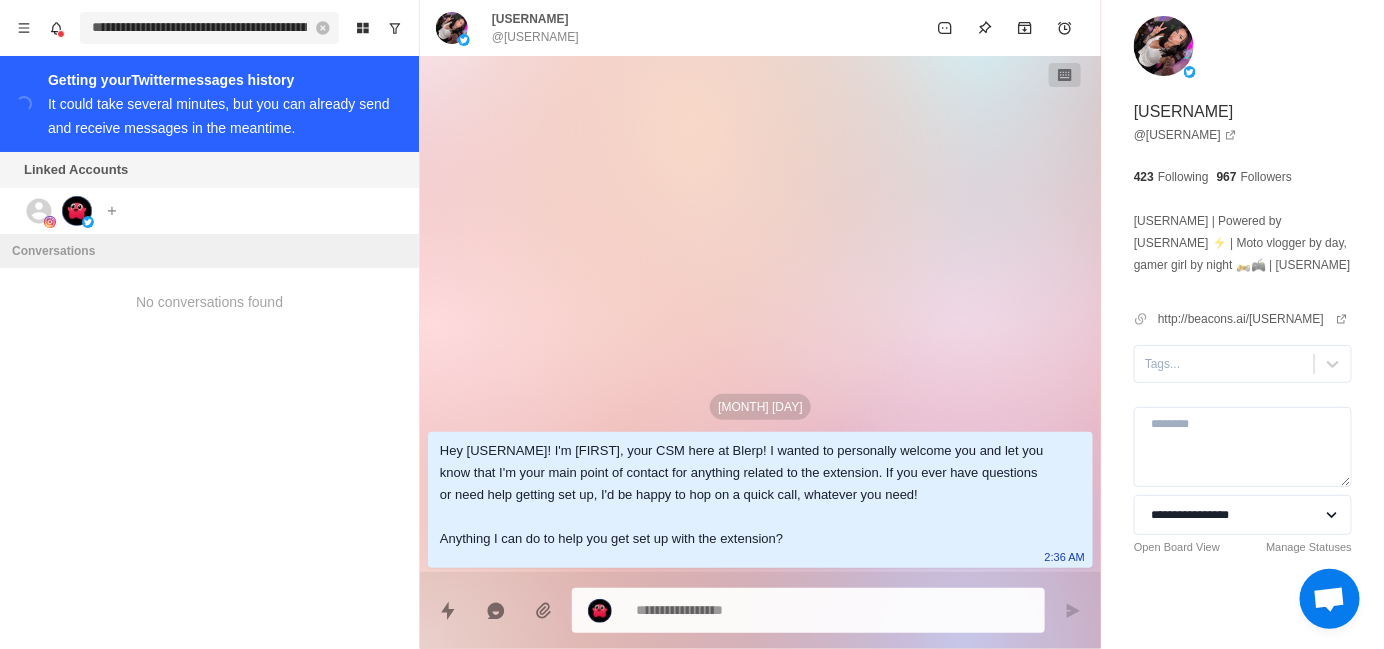 type on "*" 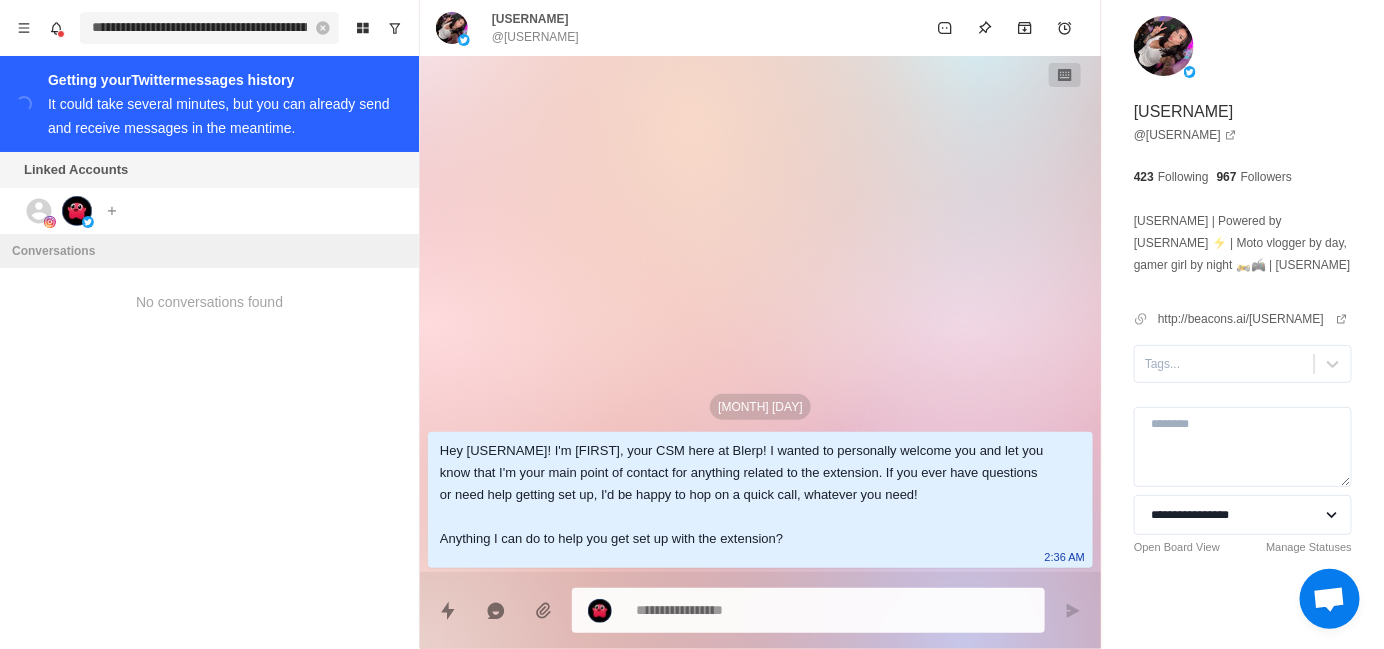 drag, startPoint x: 274, startPoint y: 21, endPoint x: 292, endPoint y: 21, distance: 18 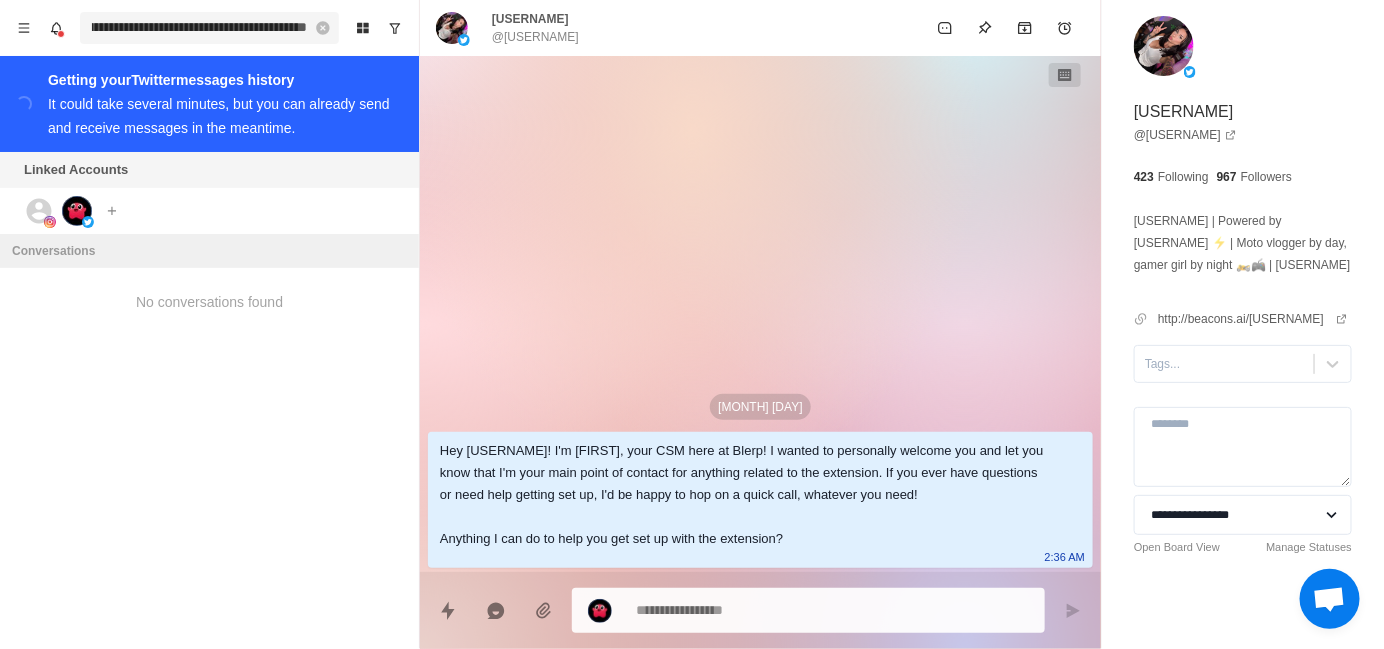 drag, startPoint x: 238, startPoint y: 23, endPoint x: 424, endPoint y: 26, distance: 186.02419 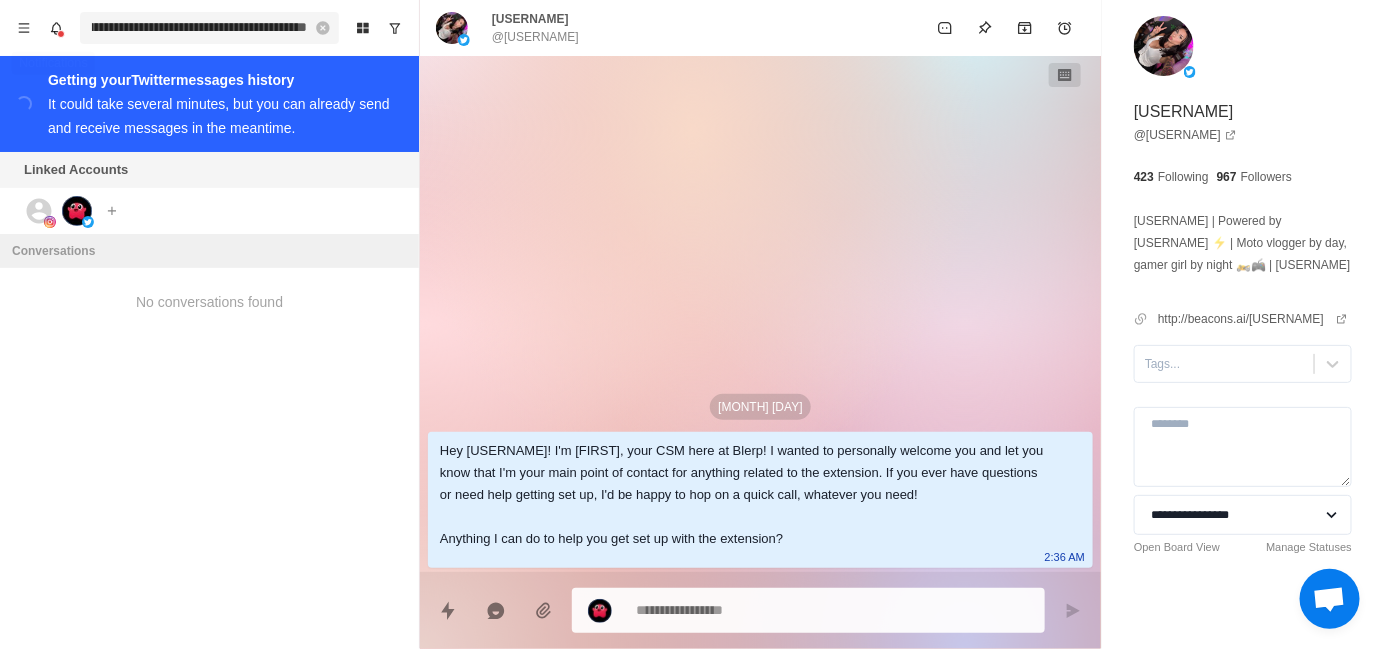 scroll, scrollTop: 0, scrollLeft: 0, axis: both 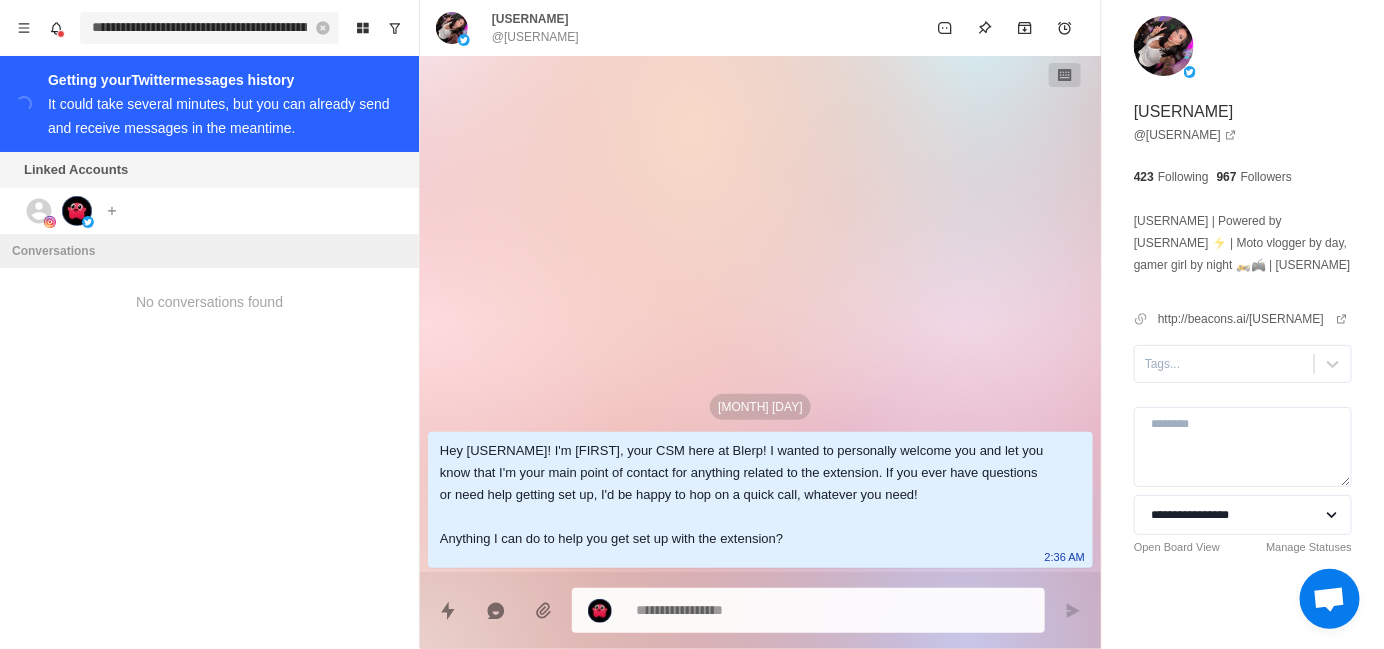 drag, startPoint x: 180, startPoint y: 31, endPoint x: 0, endPoint y: 36, distance: 180.06943 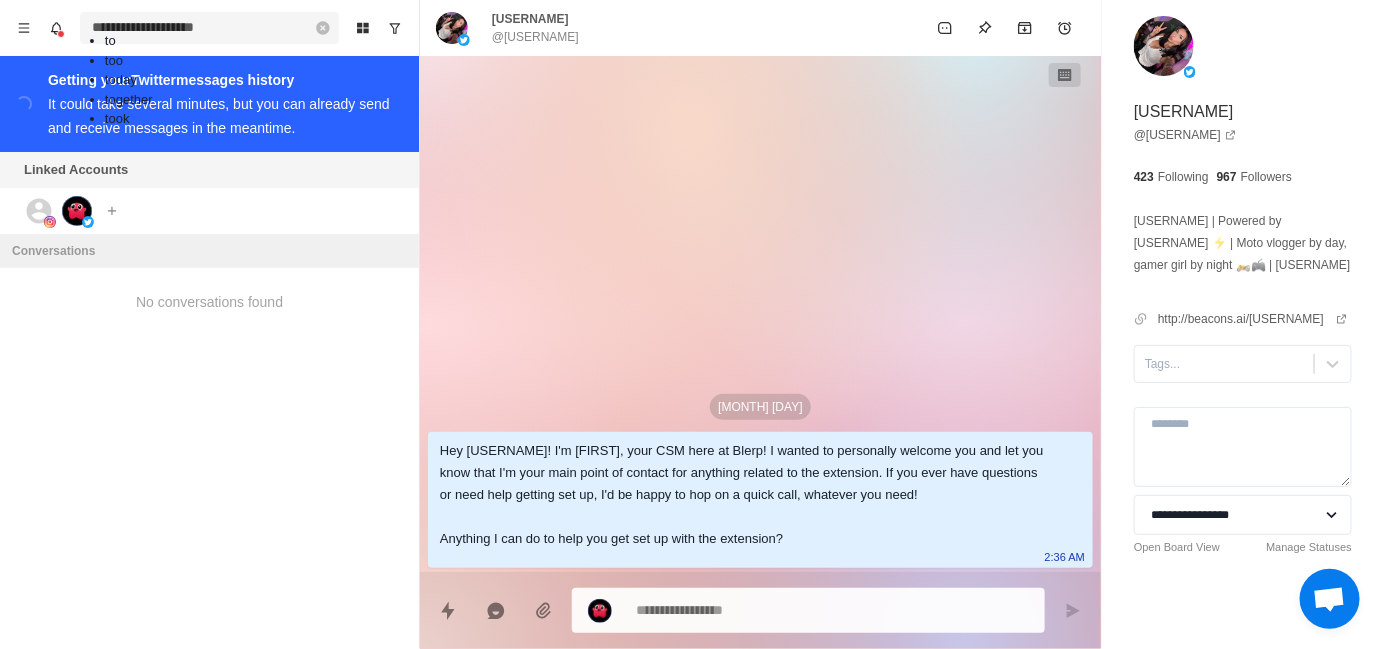 click on "**********" at bounding box center [209, 28] 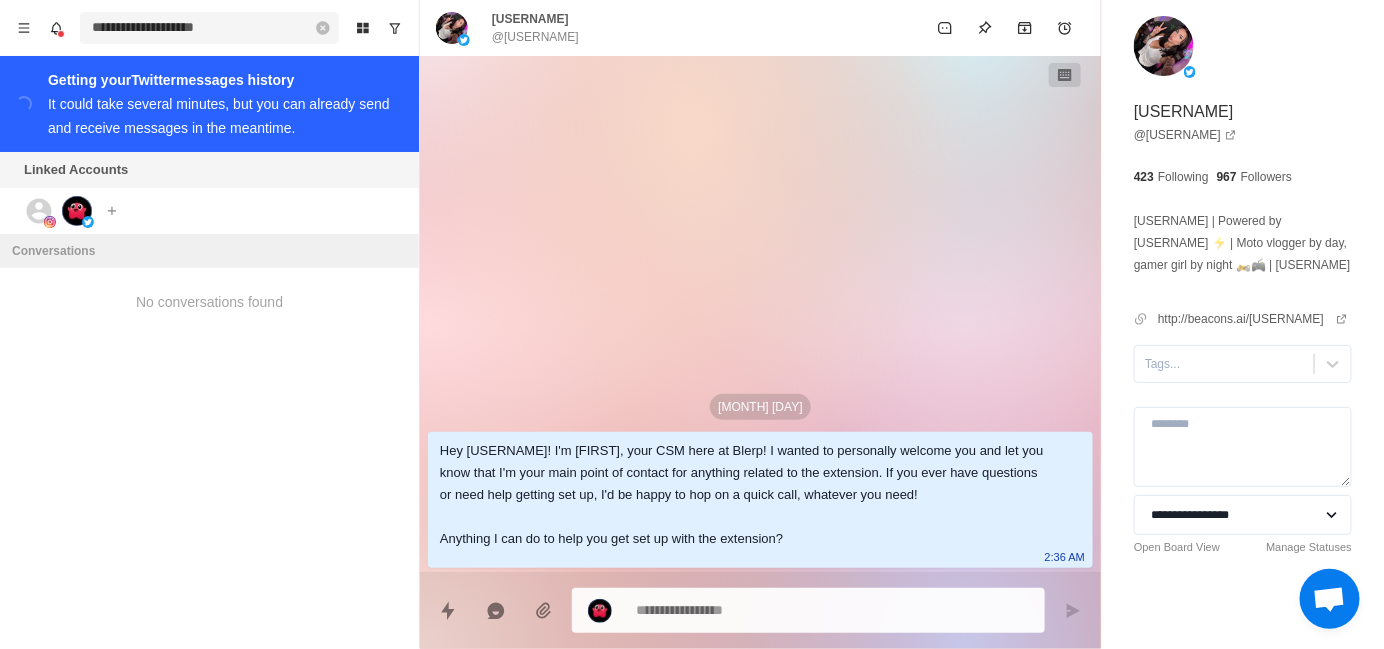 type on "*" 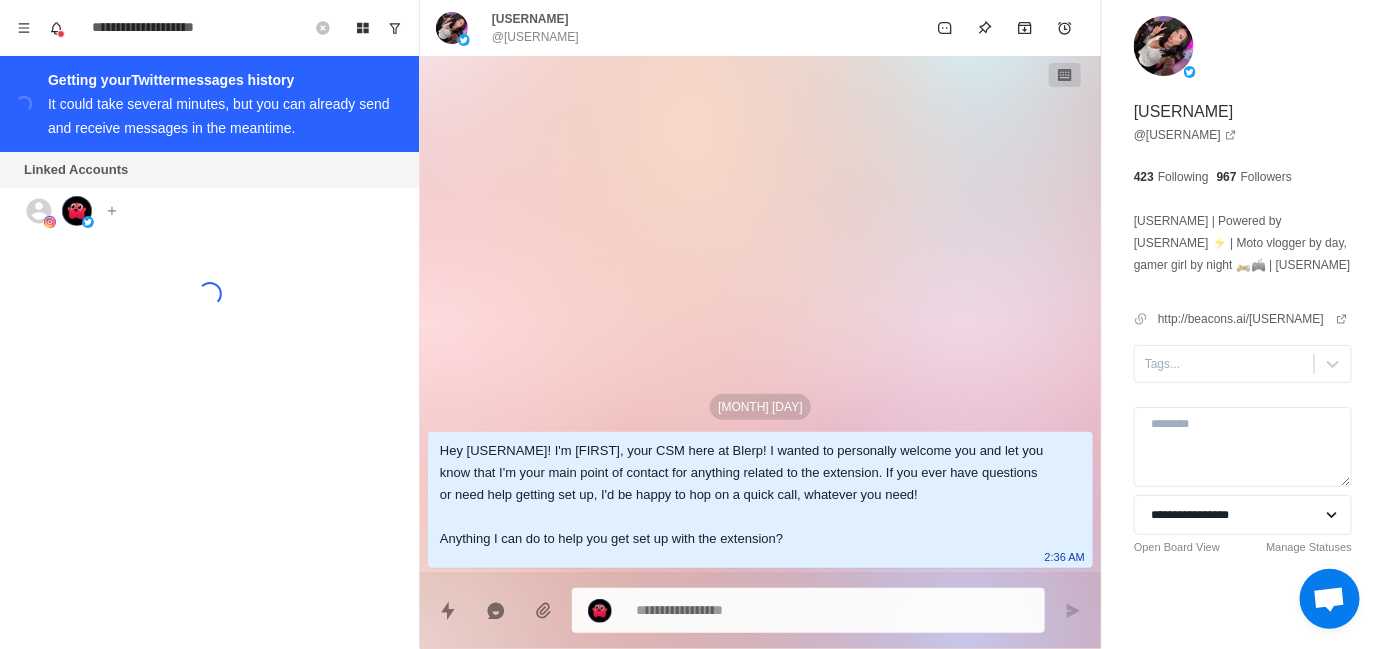 click on "Aug 6 Hey [USERNAME]! I'm Elly, your CSM here at Blerp! I wanted to personally welcome you and let you know that I'm your main point of contact for anything related to the extension. If you ever have questions or need help getting set up, I'd be happy to hop on a quick call, whatever you need!
Anything I can do to help you get set up with the extension? 2:36 AM" at bounding box center [760, 314] 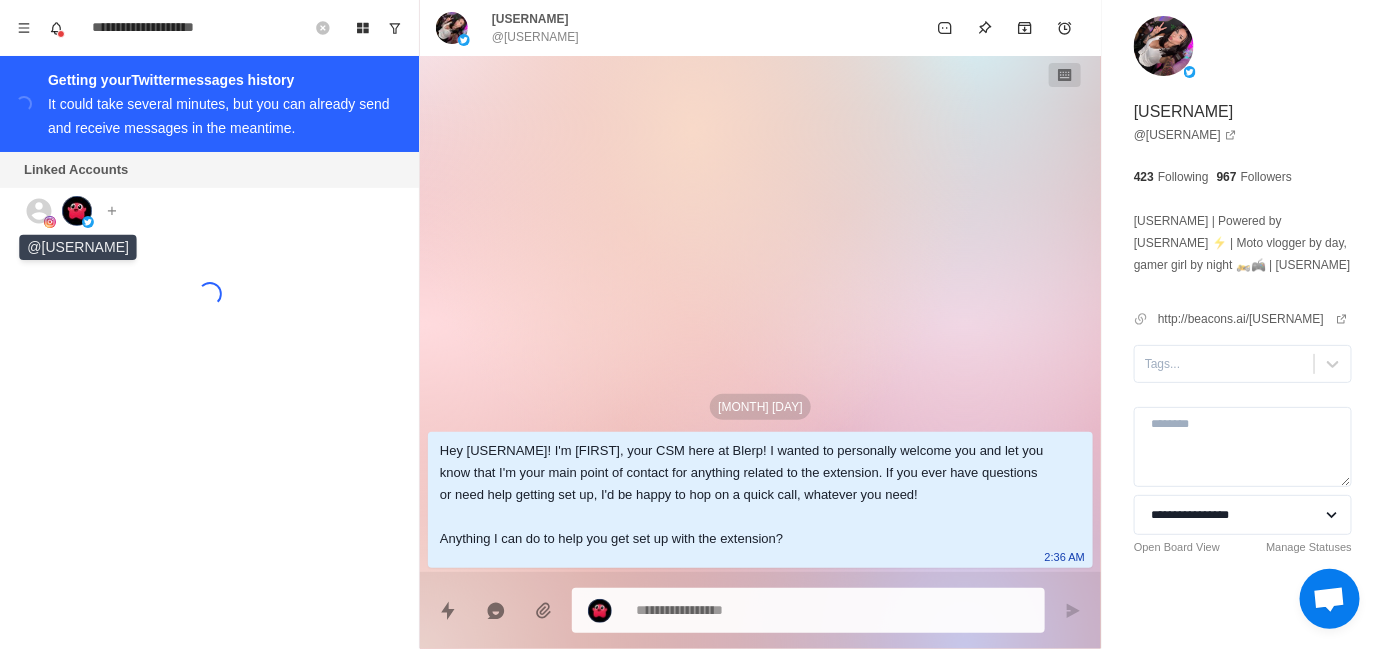 click 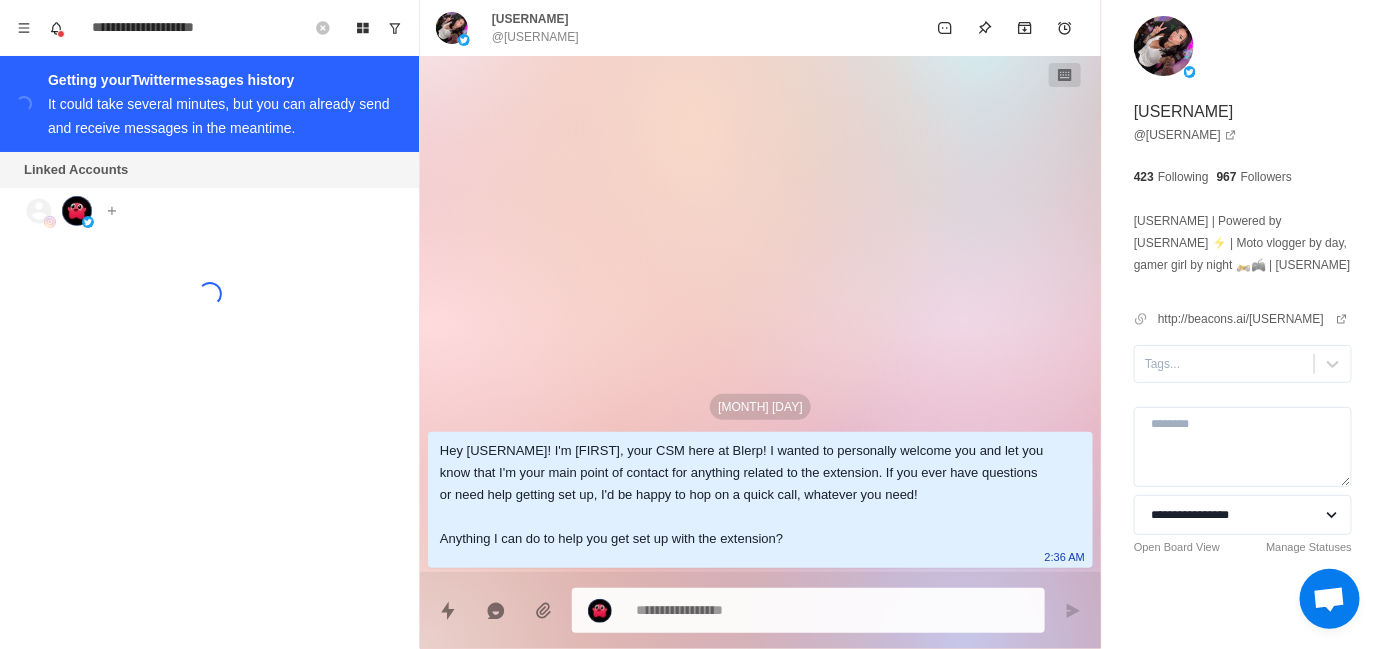 click on "Loading..." at bounding box center [209, 294] 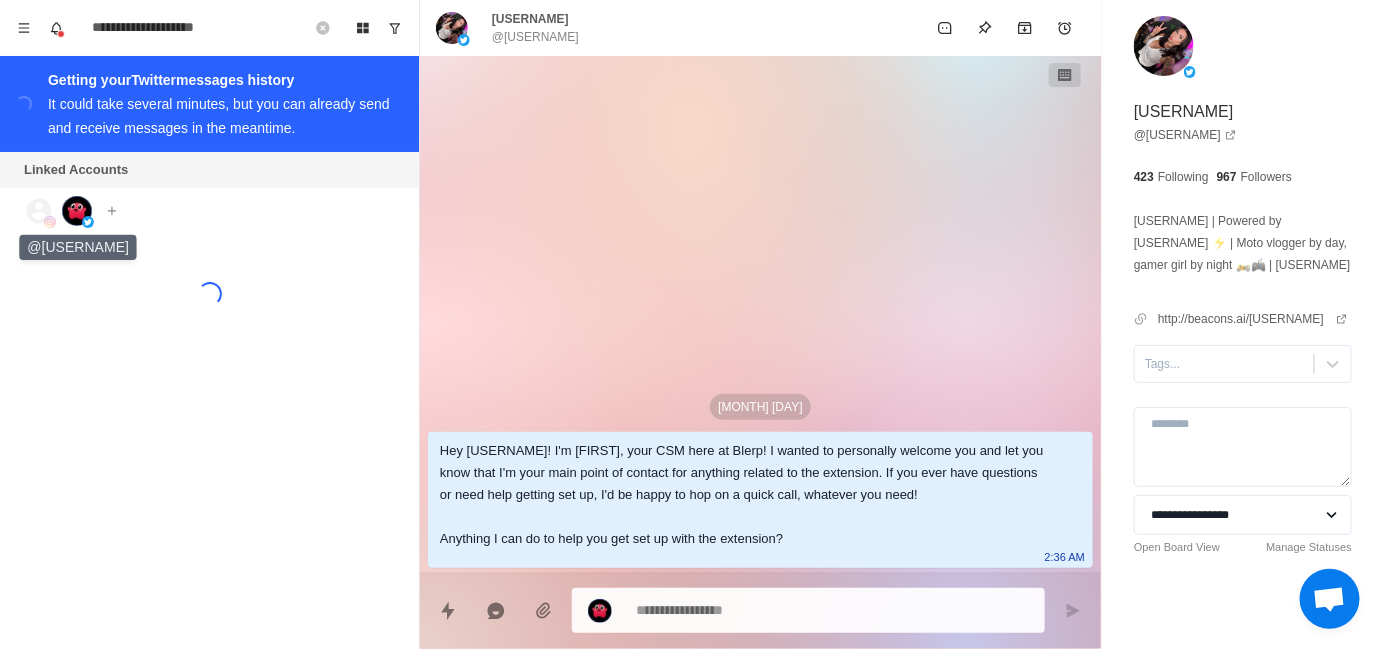 click 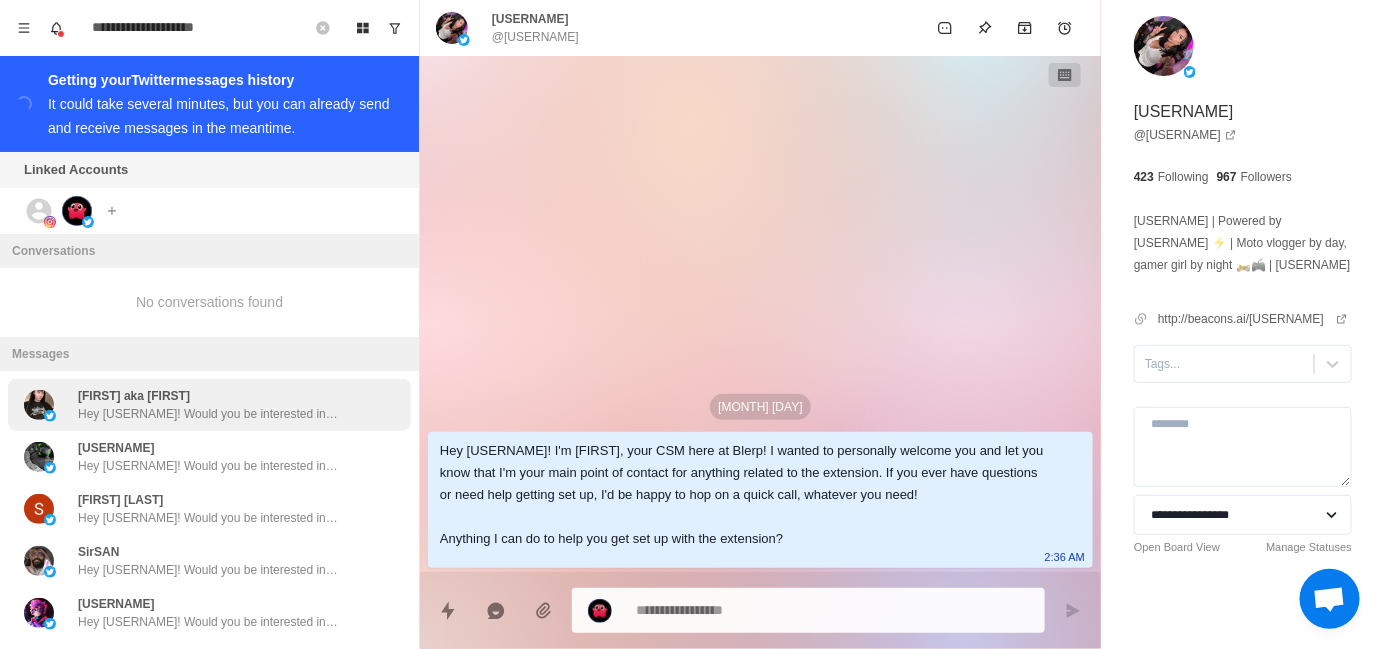 click on "Hey [USERNAME]! Would you be interested in adding sound alerts, free AI TTS or Media Sharing to your Kick stream? Blerp just launched an exclusive beta in partnership with Kick that lets viewers share sound memes with $$ or our channel points. Let me know if you’d like to try it out!" at bounding box center [208, 414] 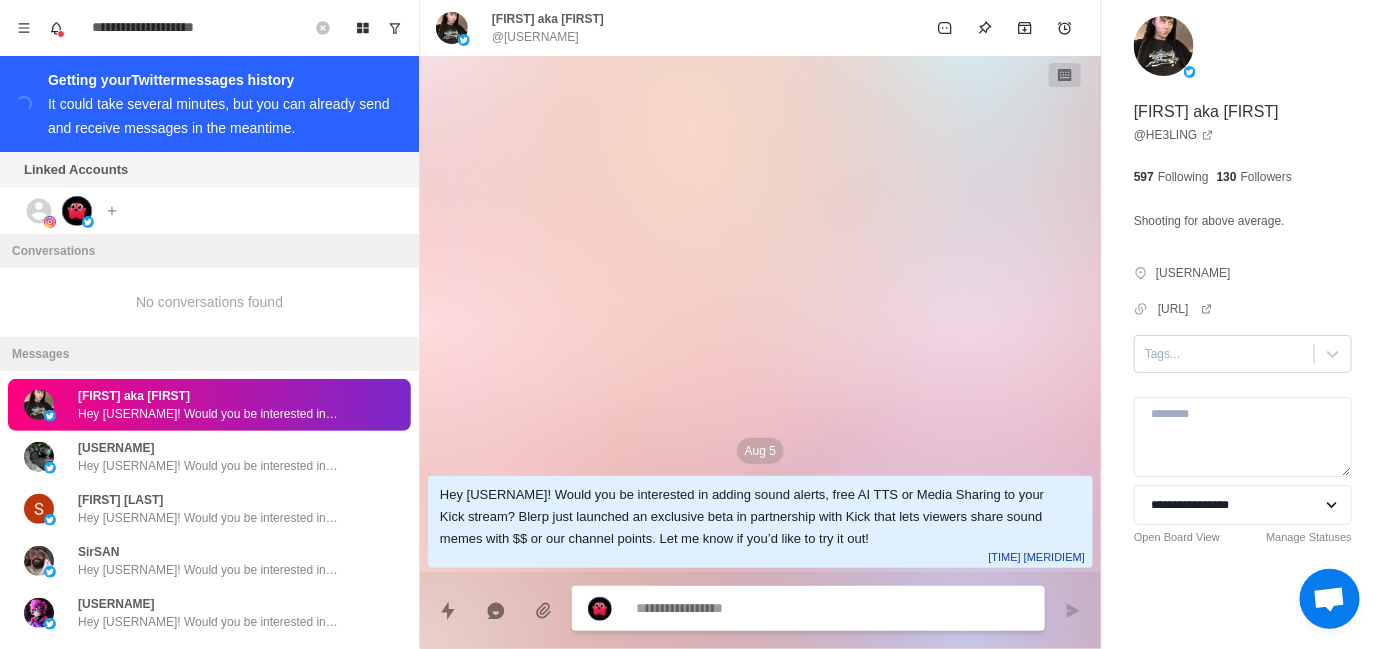 click at bounding box center [1224, 354] 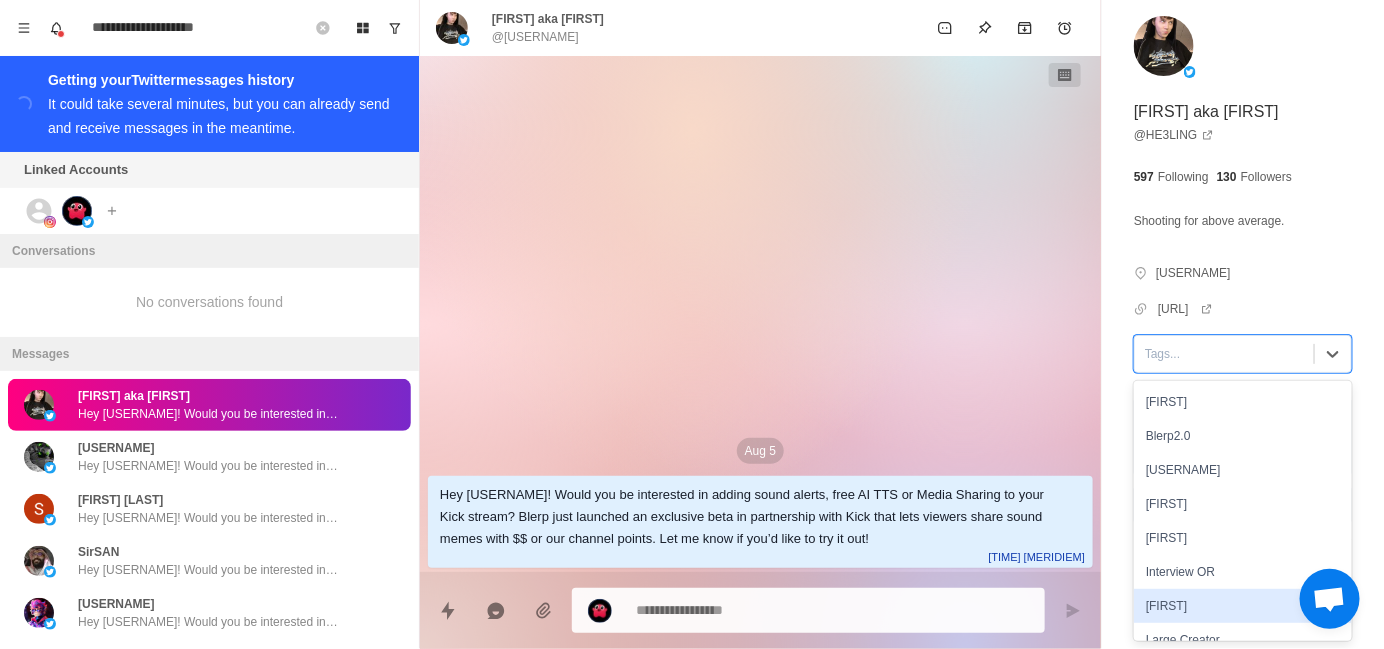 click on "[FIRST]" at bounding box center (1243, 606) 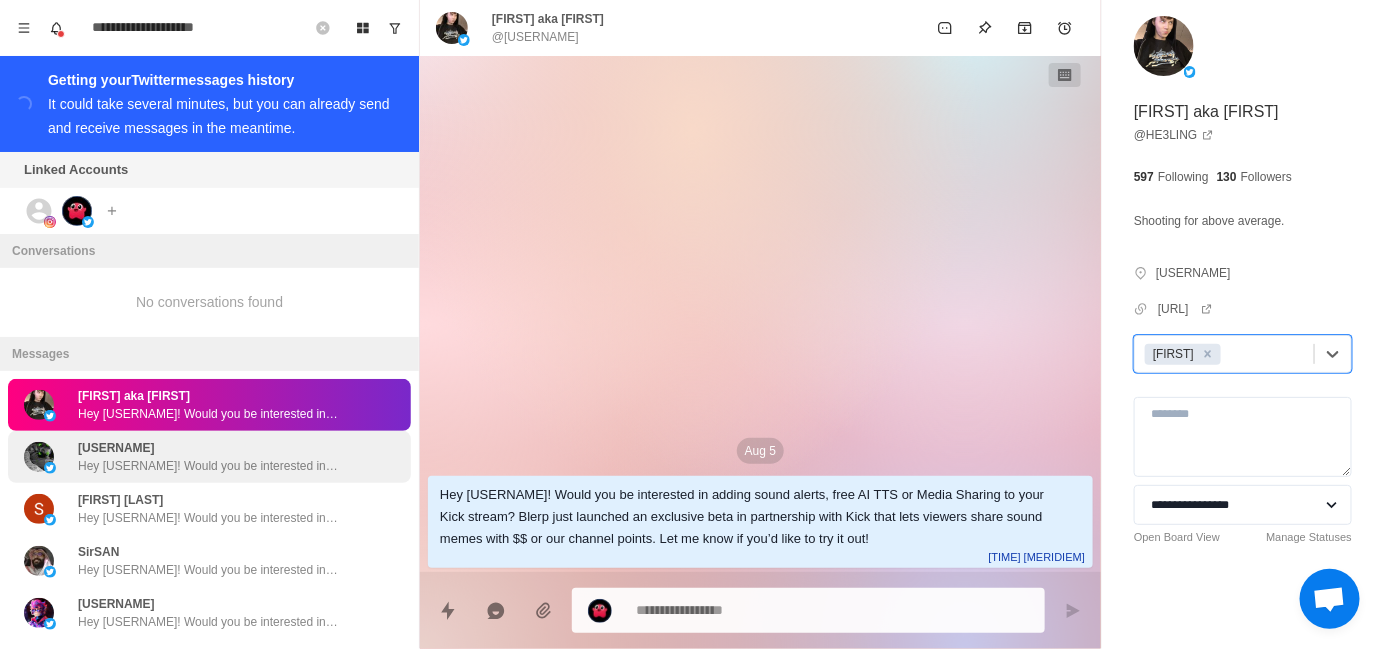 click on "Hey [USERNAME]! Would you be interested in adding sound alerts, free AI TTS or Media Sharing to your Kick stream? Blerp just launched an exclusive beta in partnership with Kick that lets viewers share sound memes with $$ or our channel points. Let me know if you’d like to try it out!" at bounding box center (208, 466) 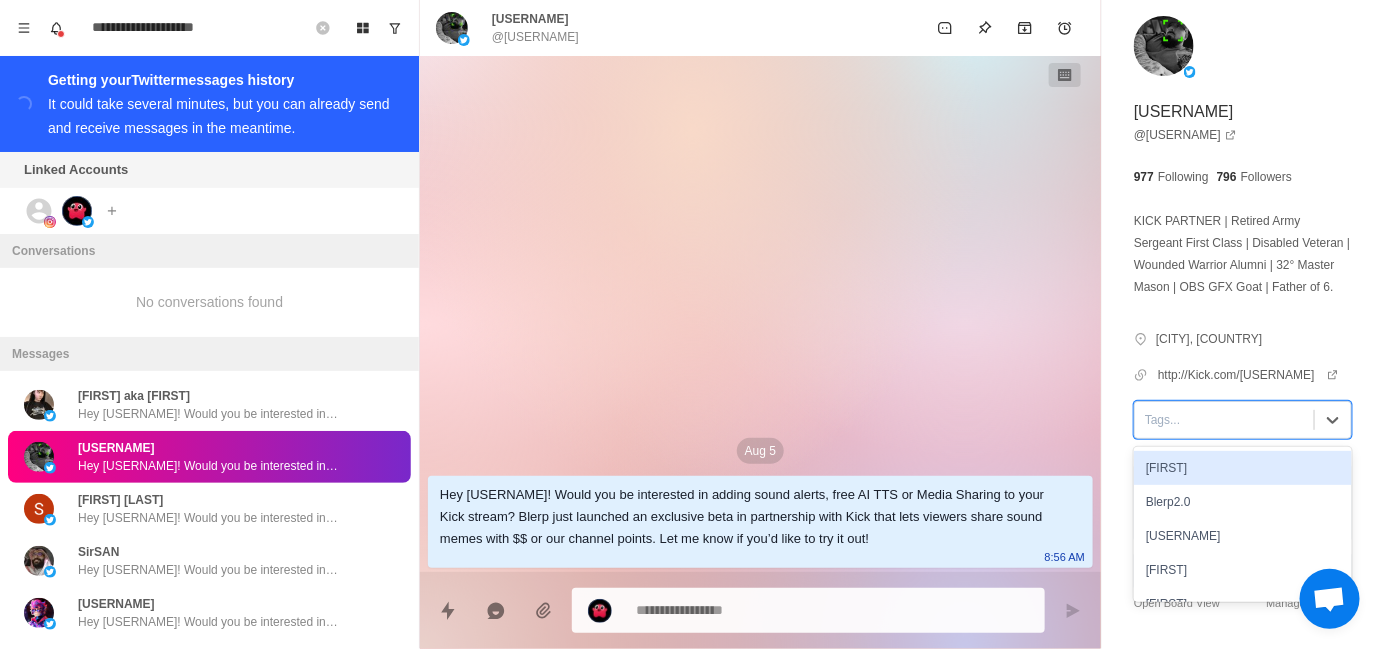 click on "Tags..." at bounding box center (1243, 420) 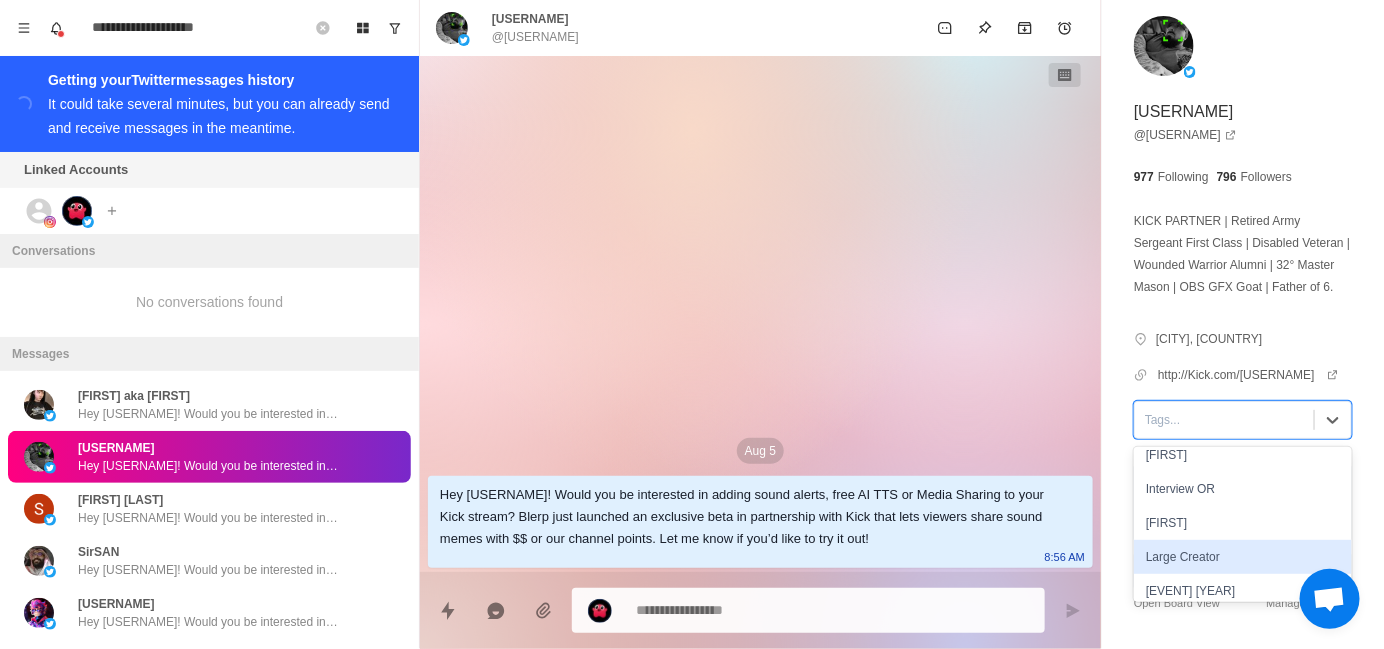 scroll, scrollTop: 200, scrollLeft: 0, axis: vertical 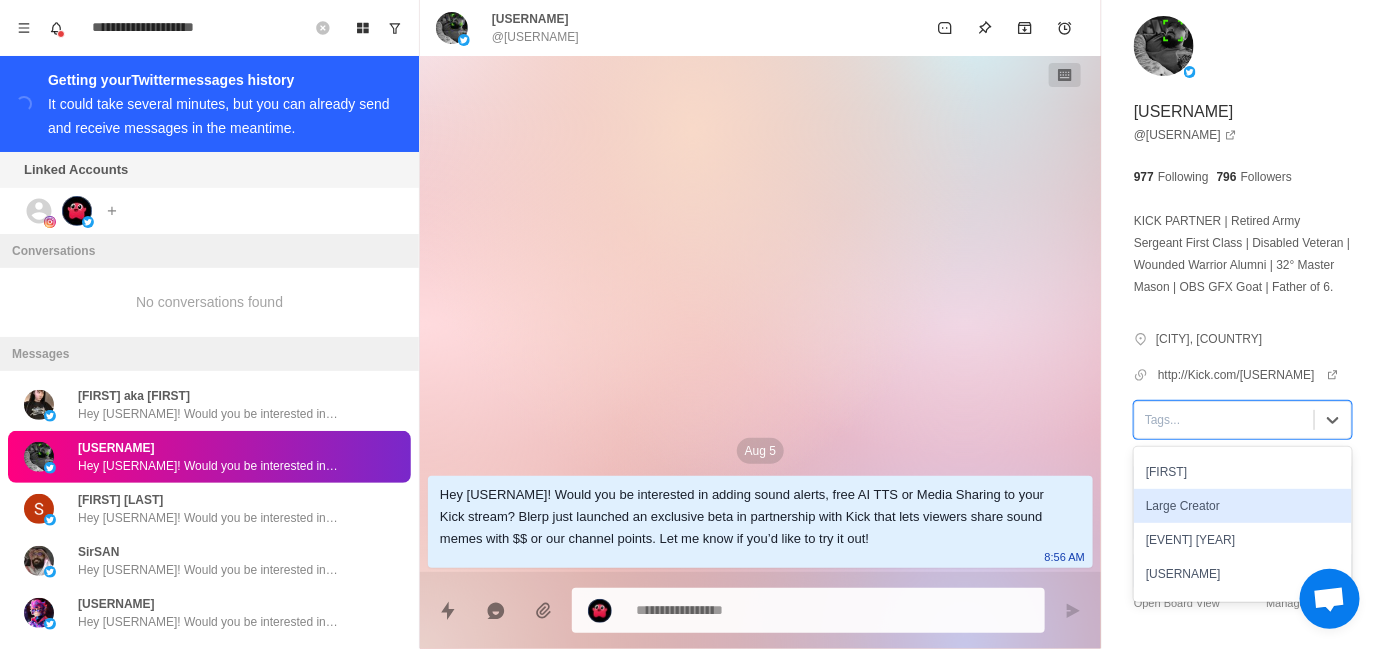 click on "[FIRST]" at bounding box center (1243, 472) 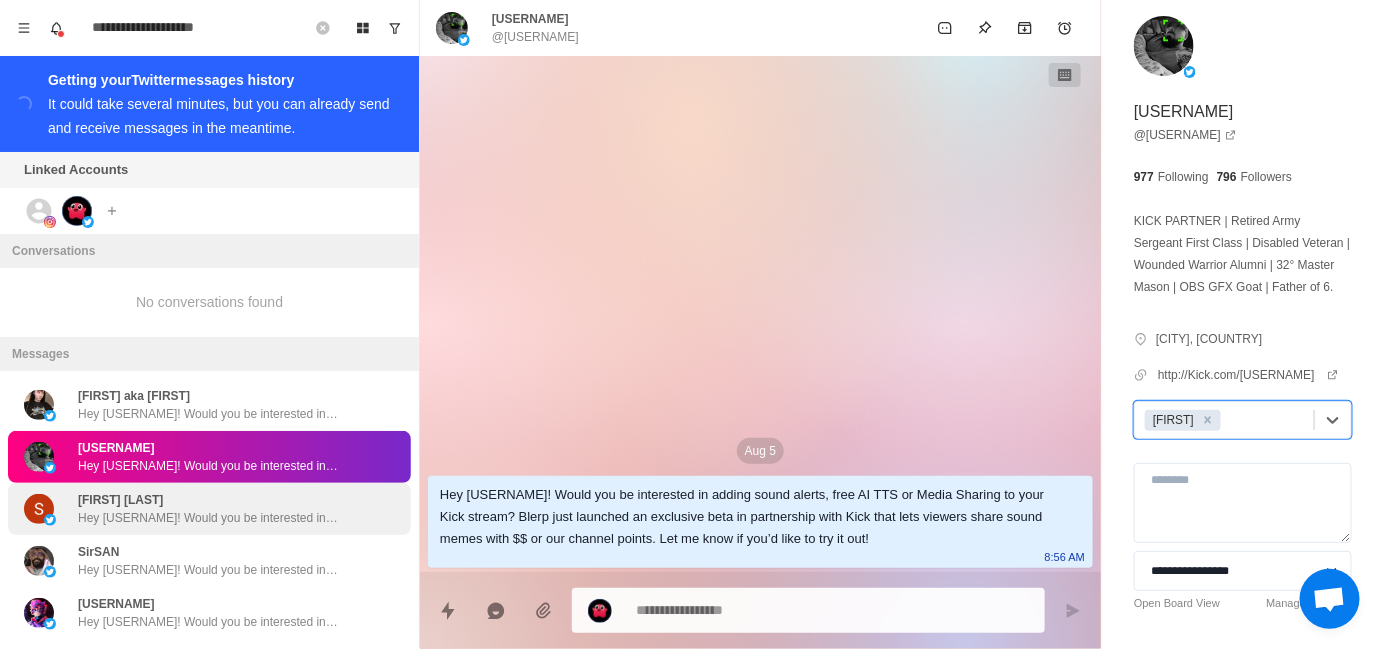 click on "Hey [USERNAME]! Would you be interested in adding sound alerts, free AI TTS or Media Sharing to your Kick stream? Blerp just launched an exclusive beta in partnership with Kick that lets viewers share sound memes with $$ or our channel points. Let me know if you’d like to try it out!" at bounding box center [208, 518] 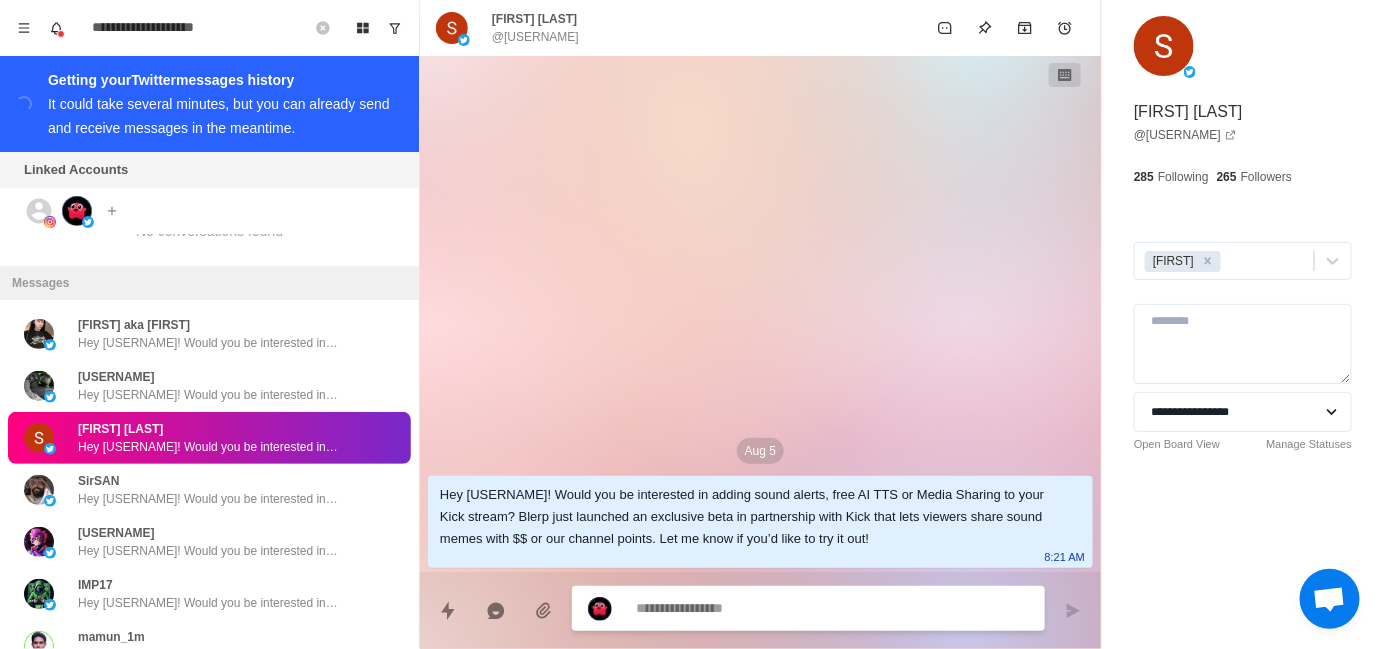 scroll, scrollTop: 100, scrollLeft: 0, axis: vertical 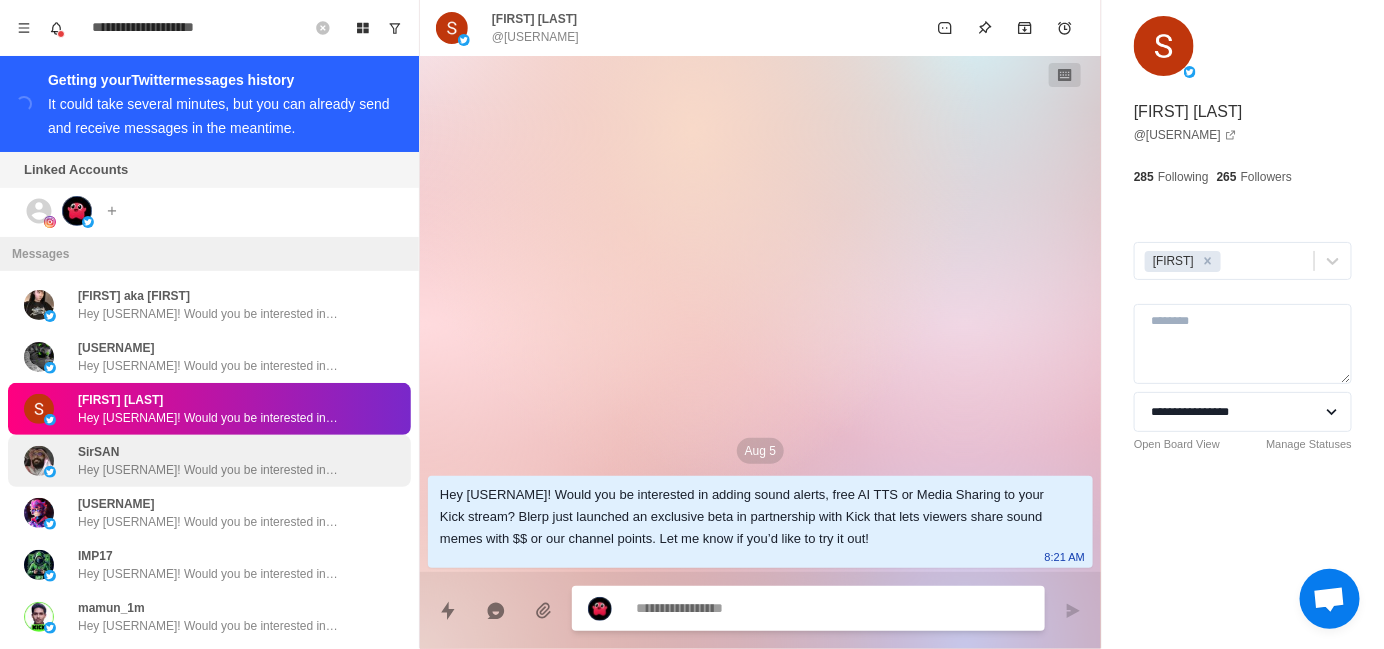 click on "Hey [USERNAME]! Would you be interested in adding sound alerts, free AI TTS or Media Sharing to your Kick stream? Blerp just launched an exclusive beta in partnership with Kick that lets viewers share sound memes with $$ or our channel points. Let me know if you’d like to try it out!" at bounding box center [208, 470] 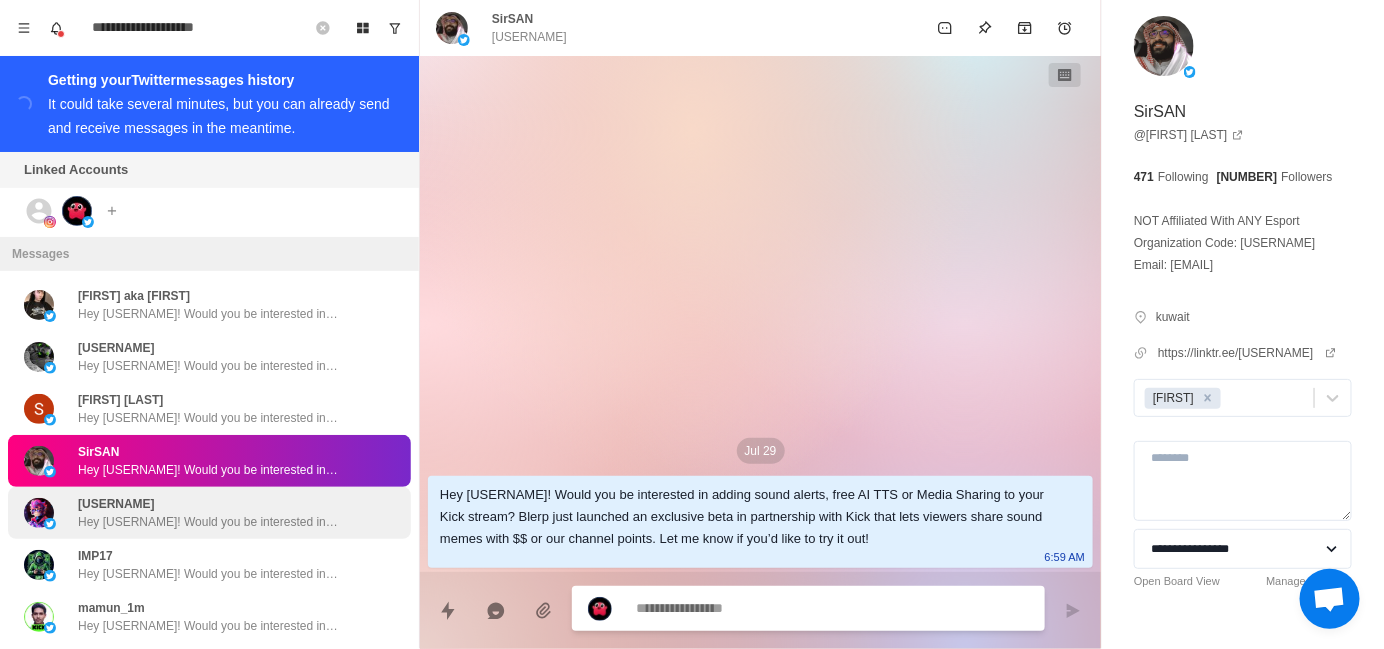 click on "Hey [USERNAME]! Would you be interested in adding sound alerts, free AI TTS or Media Sharing to your Kick stream? Blerp just launched an exclusive beta in partnership with Kick that lets viewers share sound memes with $$ or our channel points. Let me know if you’d like to try it out!" at bounding box center [209, 513] 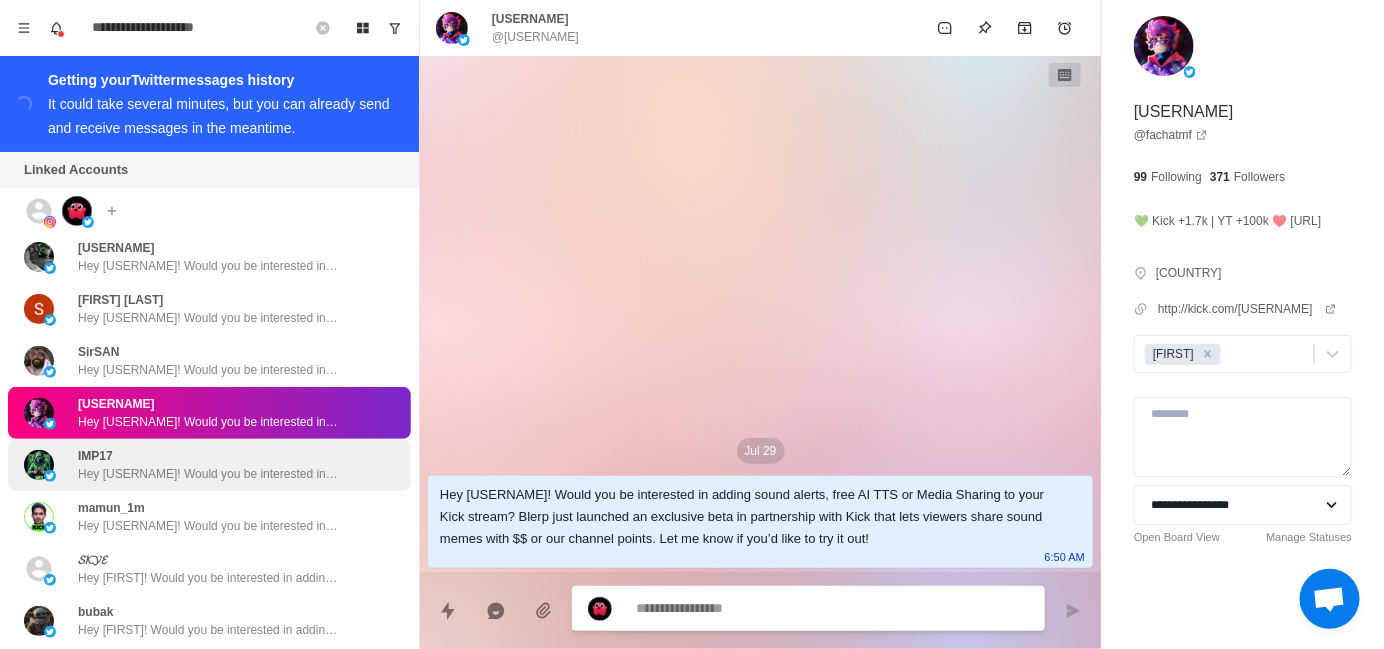 scroll, scrollTop: 299, scrollLeft: 0, axis: vertical 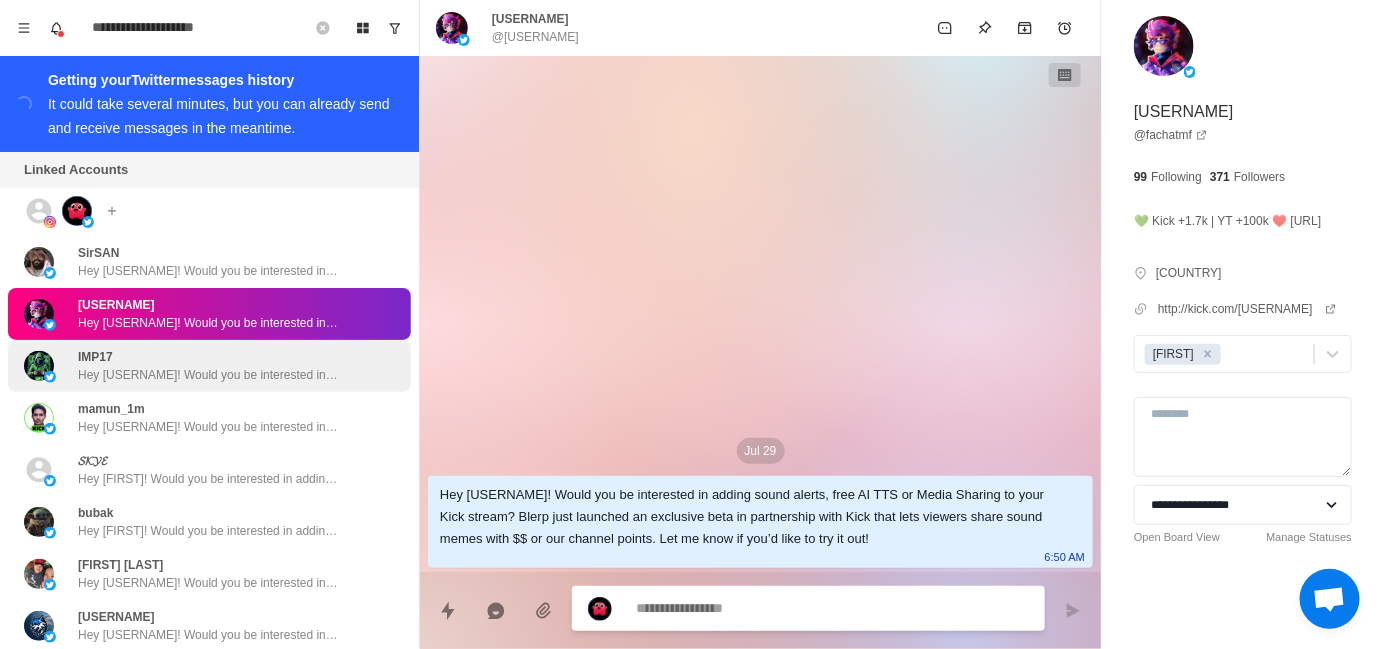 click on "Hey [USERNAME]! Would you be interested in adding sound alerts, free AI TTS or Media Sharing to your Kick stream? Blerp just launched an exclusive beta in partnership with Kick that lets viewers share sound memes with $$ or our channel points. Let me know if you’d like to try it out!" at bounding box center (208, 375) 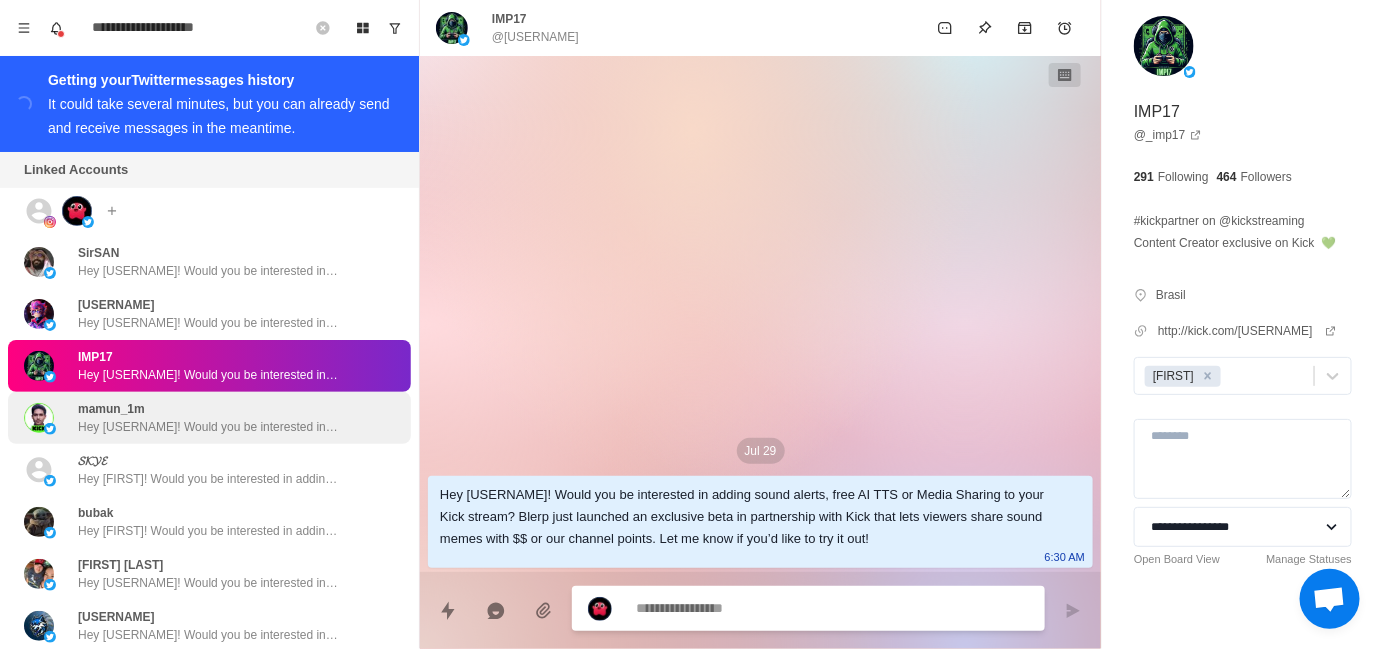 click on "[USERNAME] Hey [USERNAME]! Would you be interested in adding sound alerts, free AI TTS or Media Sharing to your Kick stream? Blerp just launched an exclusive beta in partnership with Kick that lets viewers share sound memes with $$ or our channel points. Let me know if you’d like to try it out!" at bounding box center [208, 418] 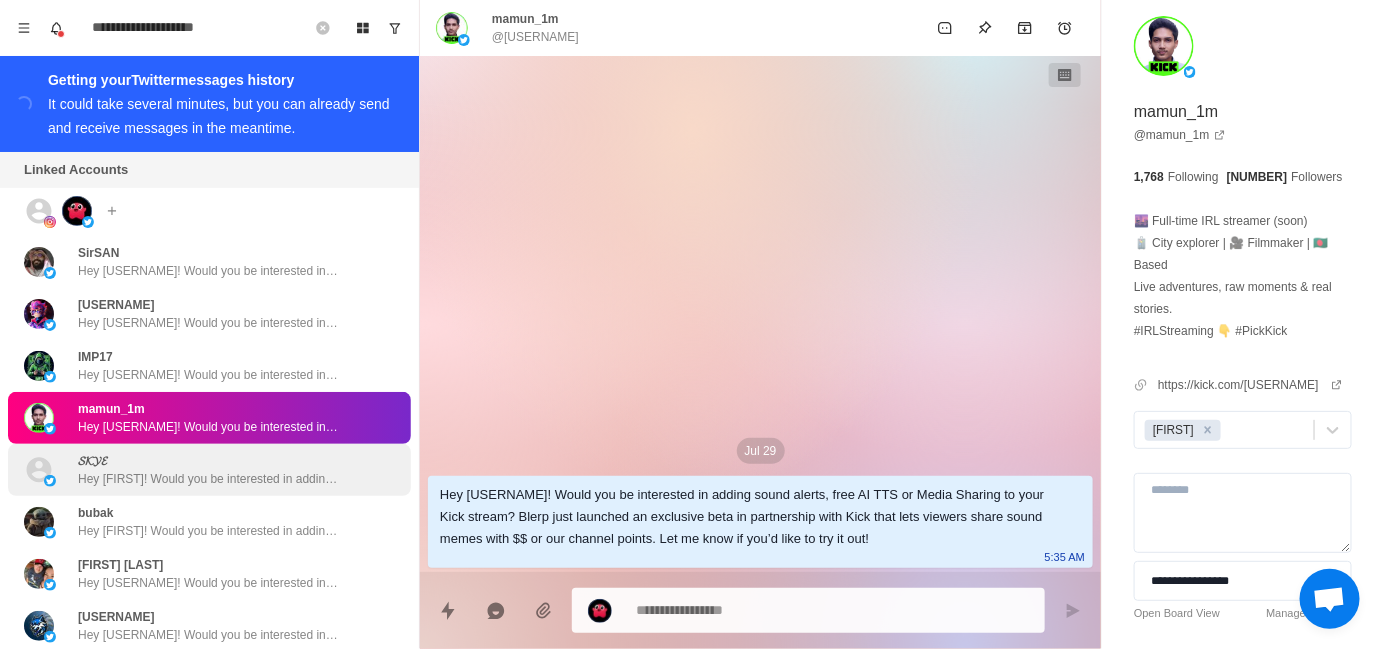 click on "[USERNAME] Hey [FIRST]! Would you be interested in adding sound alerts, free AI TTS or Media Sharing to your Kick stream? Blerp just launched an exclusive beta in partnership with Kick that lets viewers share sound memes with $$ or our channel points. Let me know if you’d like to try it out!" at bounding box center (208, 470) 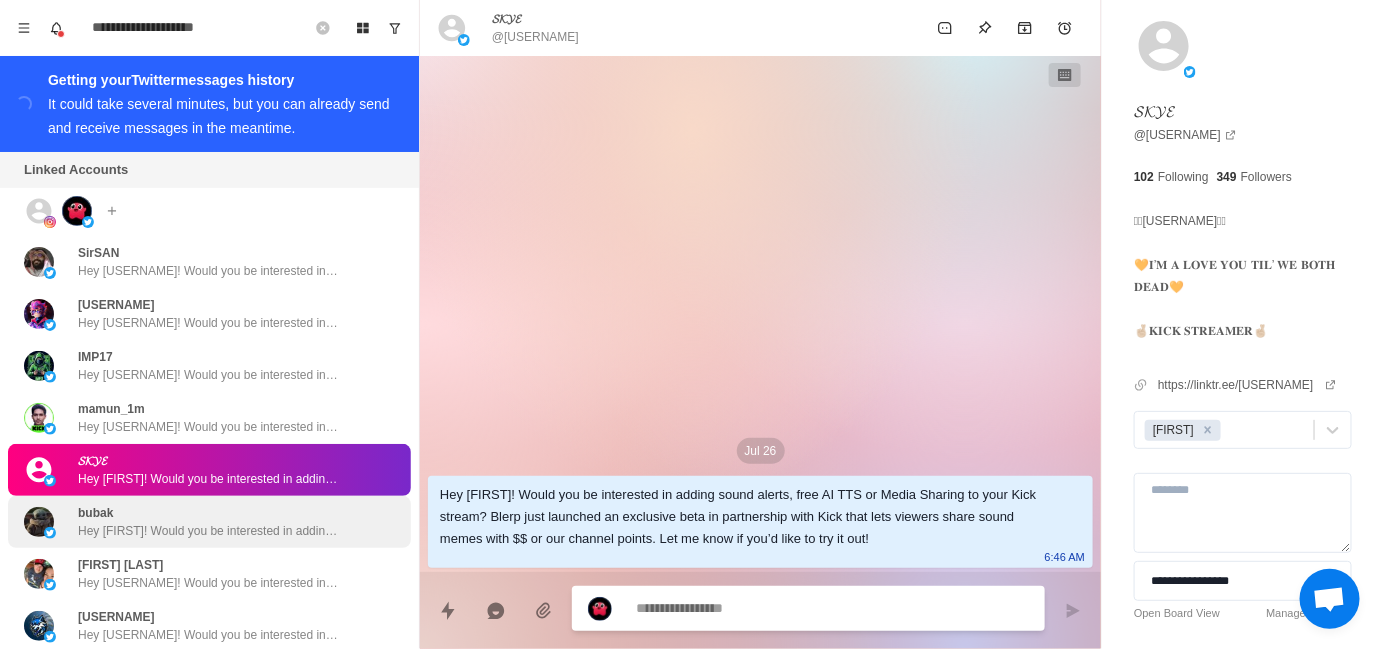 click on "Hey [USERNAME]! Would you be interested in adding sound alerts, free AI TTS or Media Sharing to your Kick stream? Blerp just launched an exclusive beta in partnership with Kick that lets viewers share sound memes with $$ or our channel points. Let me know if you’d like to try it out!" at bounding box center (208, 522) 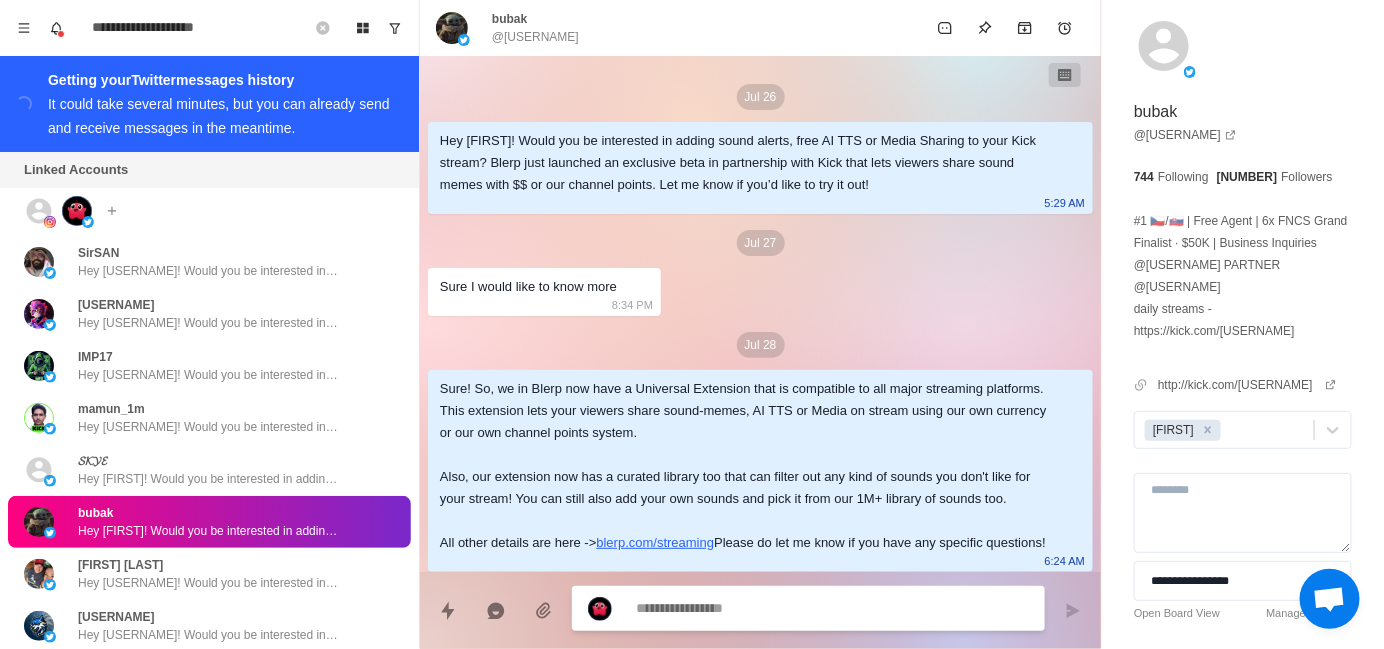 scroll, scrollTop: 48, scrollLeft: 0, axis: vertical 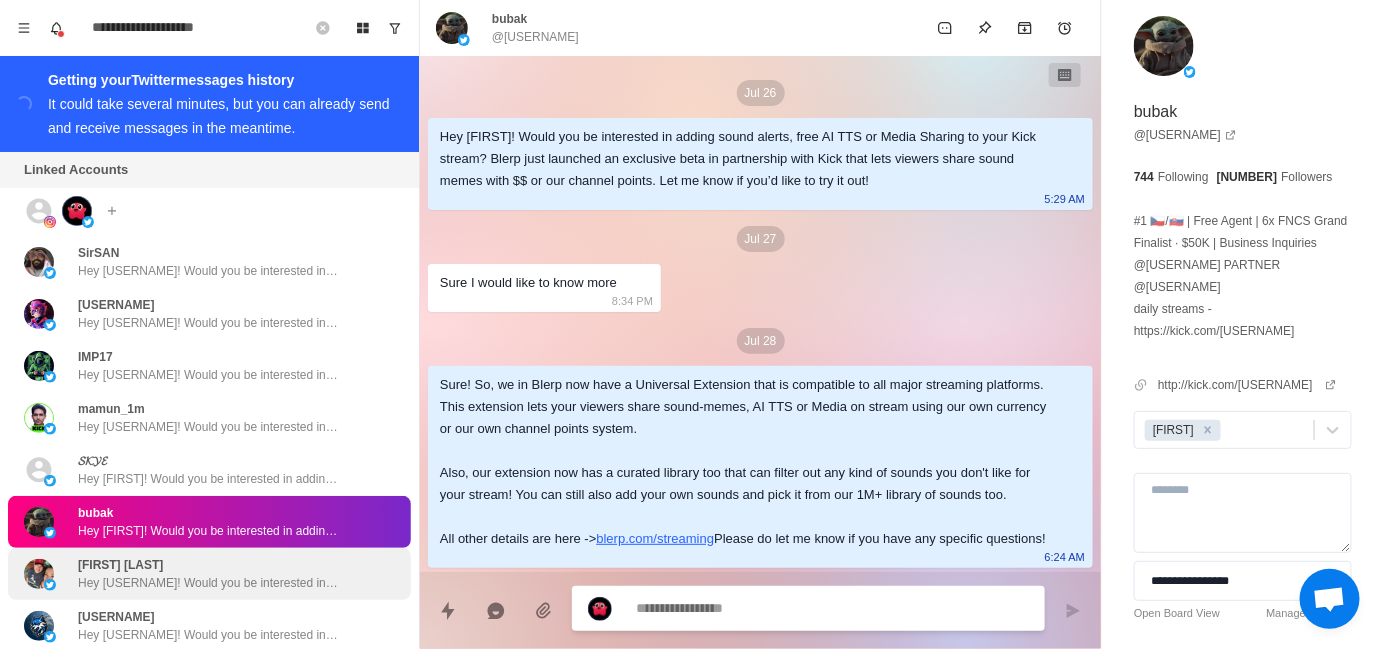 click on "Hey [USERNAME]! Would you be interested in adding sound alerts, free AI TTS or Media Sharing to your Kick stream? Blerp just launched an exclusive beta in partnership with Kick that lets viewers share sound memes with $$ or our channel points. Let me know if you’d like to try it out!" at bounding box center (208, 583) 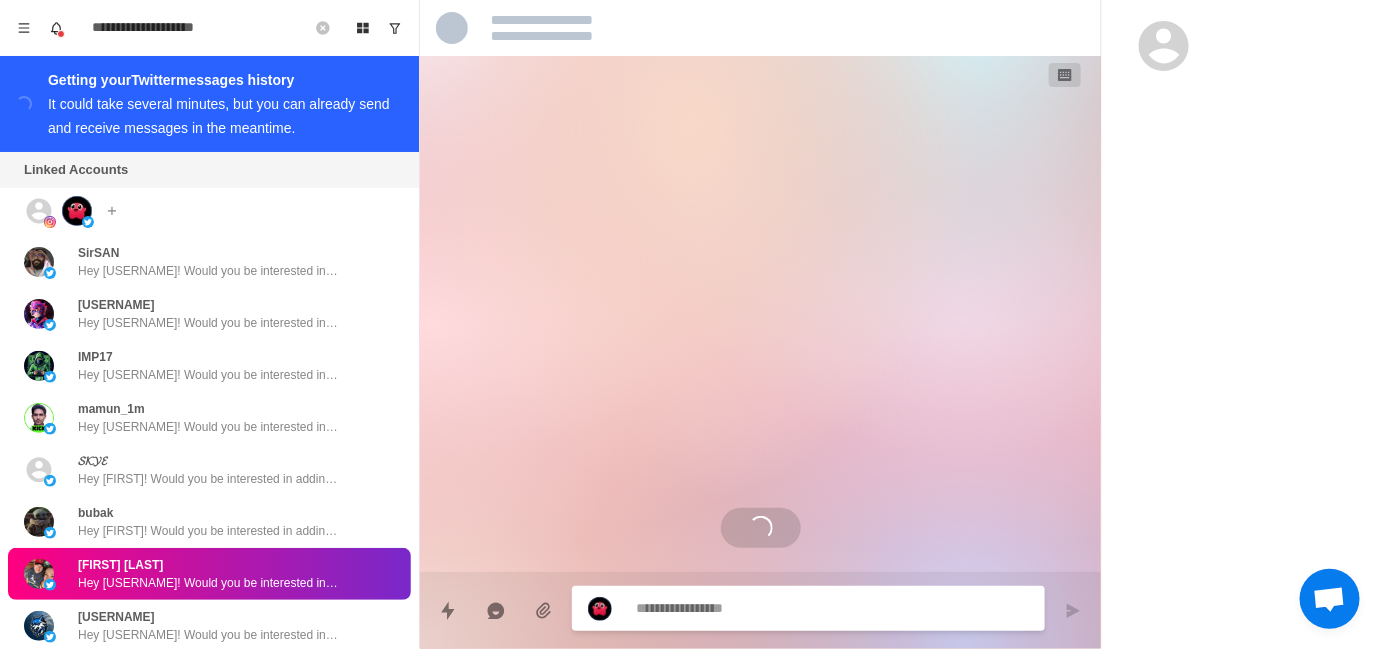 scroll, scrollTop: 0, scrollLeft: 0, axis: both 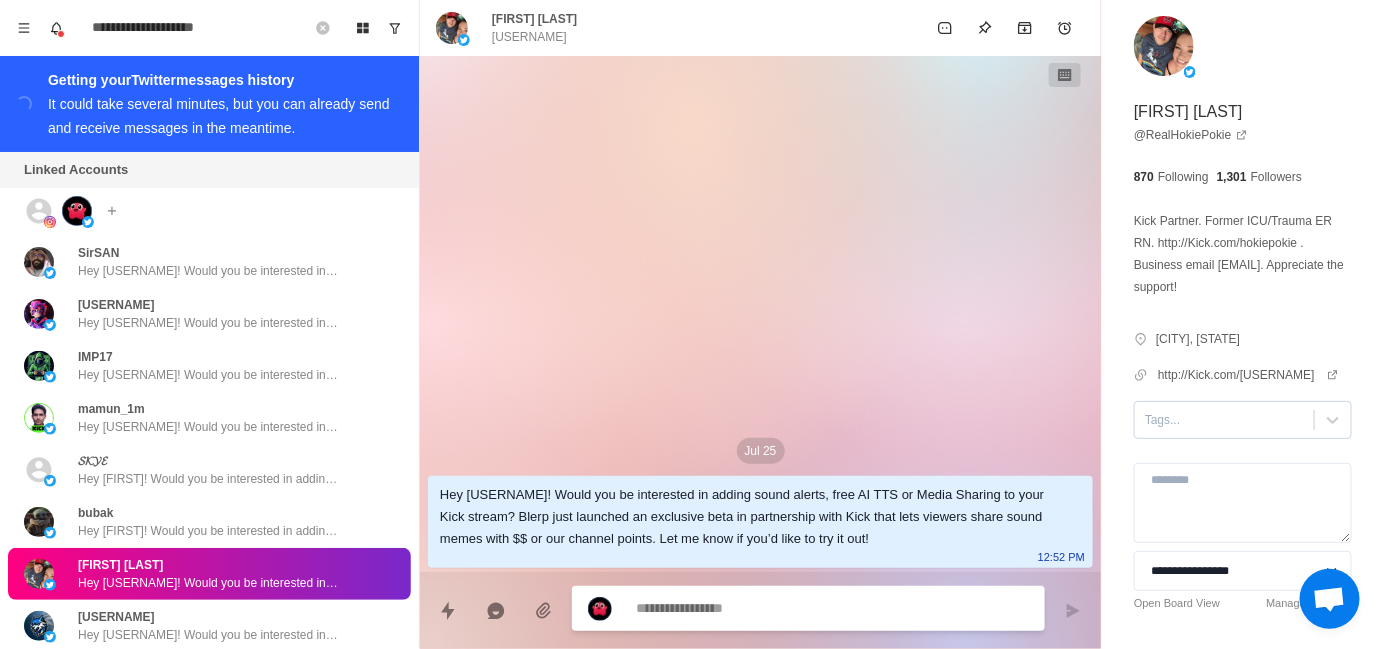 click at bounding box center (1224, 420) 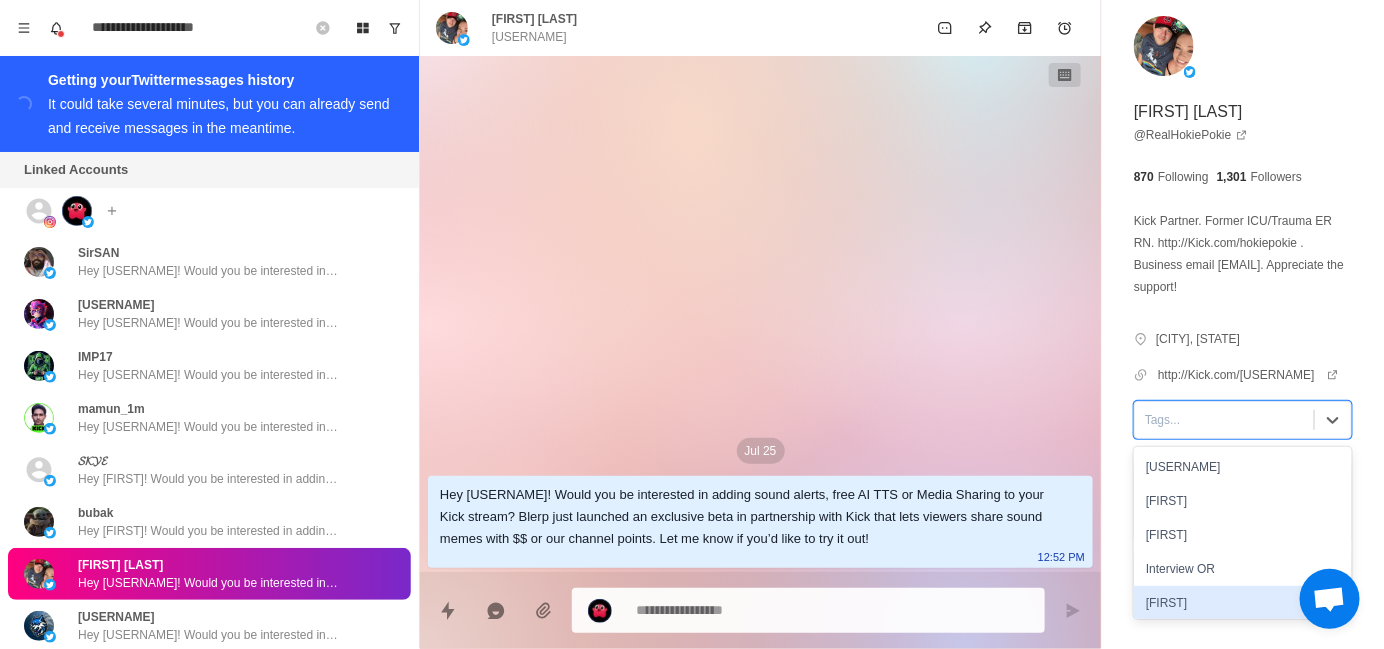 scroll, scrollTop: 100, scrollLeft: 0, axis: vertical 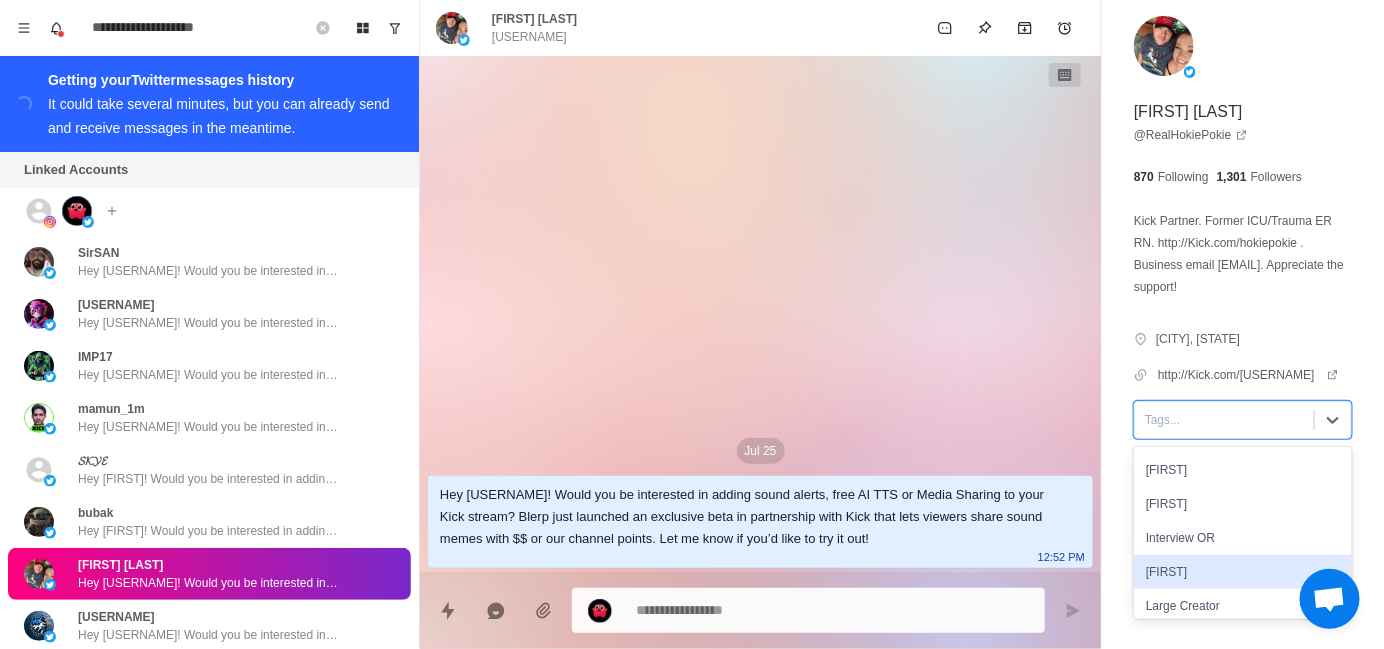 click on "[FIRST]" at bounding box center (1243, 572) 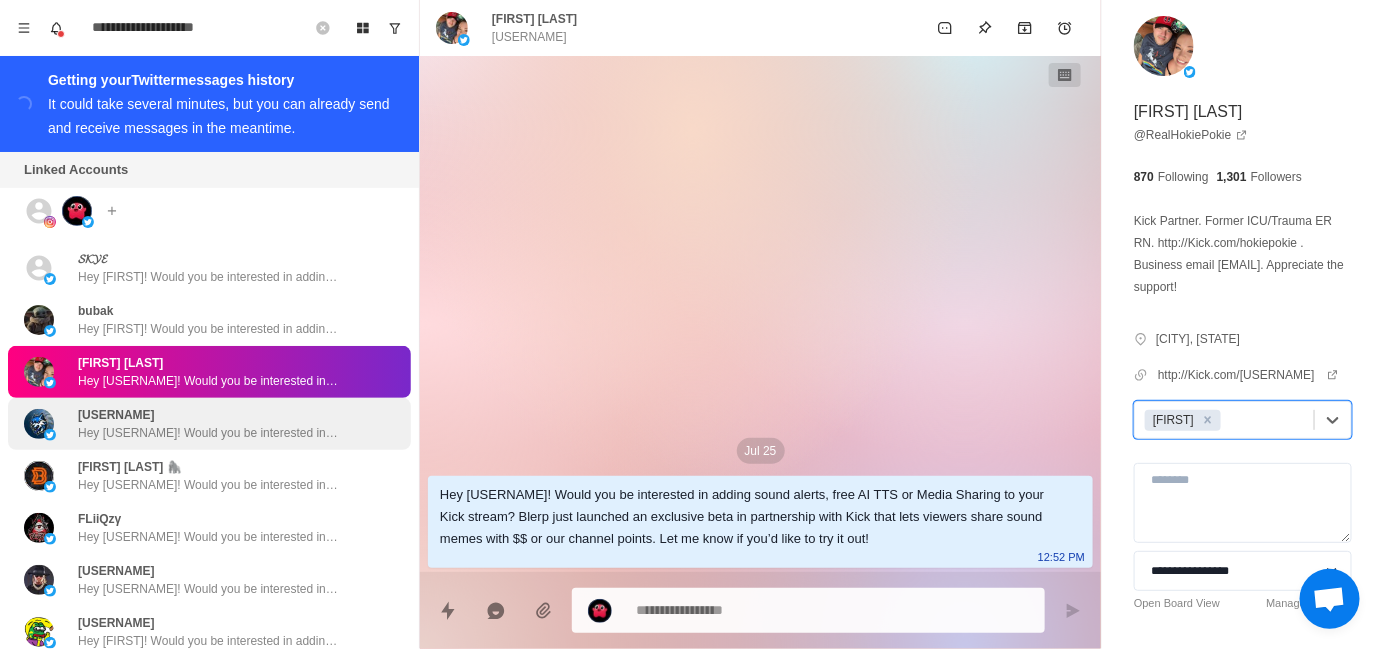 scroll, scrollTop: 600, scrollLeft: 0, axis: vertical 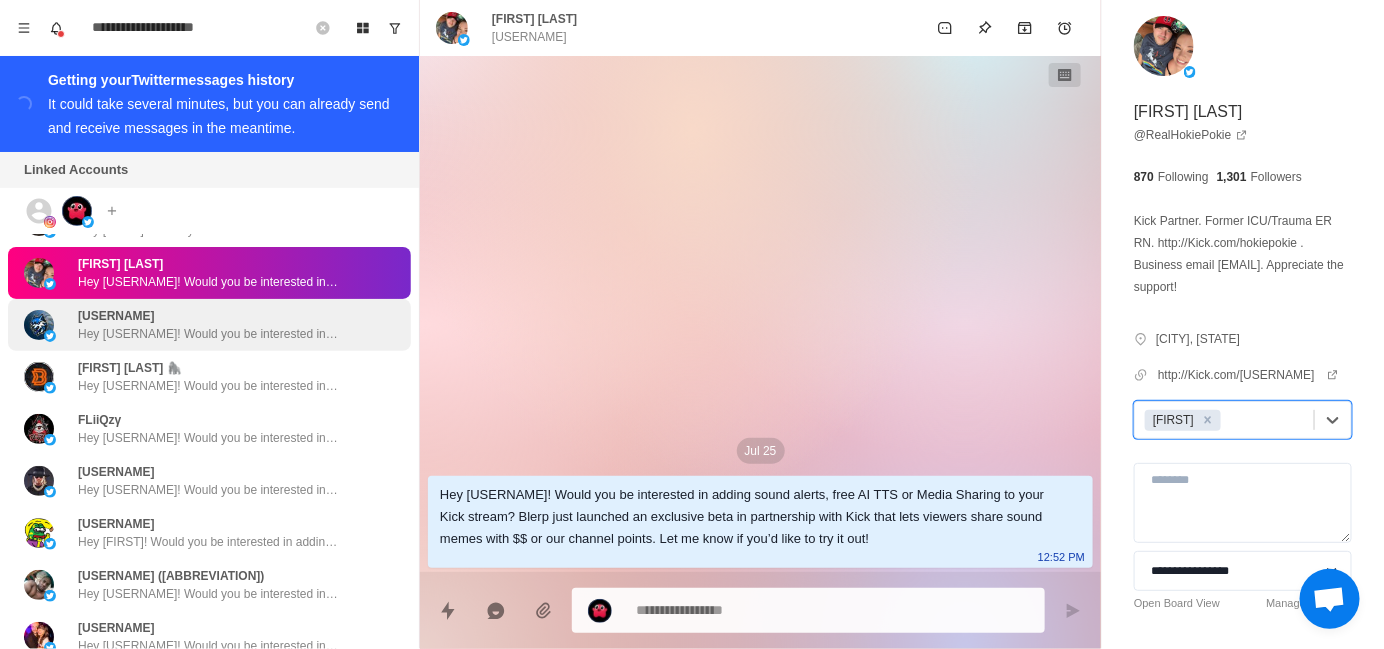 click on "Hey [USERNAME]! Would you be interested in adding sound alerts, free AI TTS or Media Sharing to your Kick stream? Blerp just launched an exclusive beta in partnership with Kick that lets viewers share sound memes with $$ or our channel points. Let me know if you’d like to try it out!" at bounding box center (208, 334) 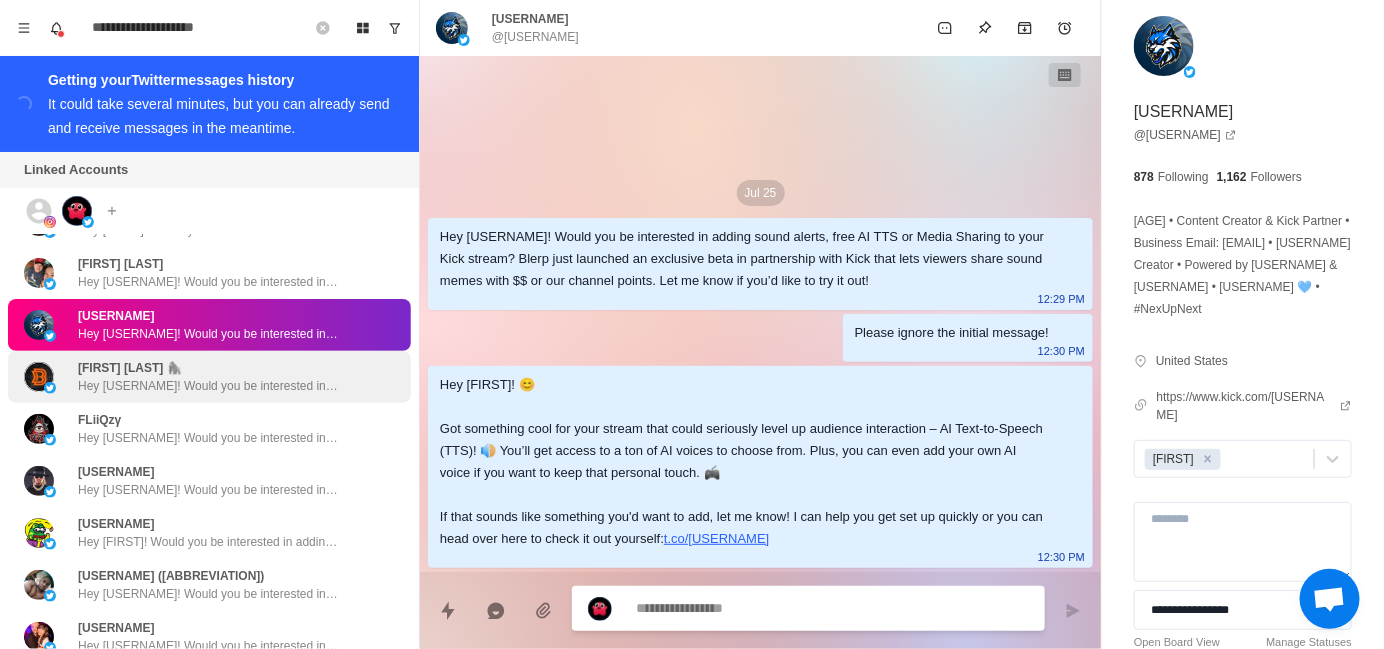 click on "Big Joe 🦍 Hey Big Joe! Would you be interested in adding sound alerts, free AI TTS or Media Sharing to your Kick stream? Blerp just launched an exclusive beta in partnership with Kick that lets viewers share sound memes with $$ or our channel points. Let me know if you’d like to try it out!" at bounding box center (208, 377) 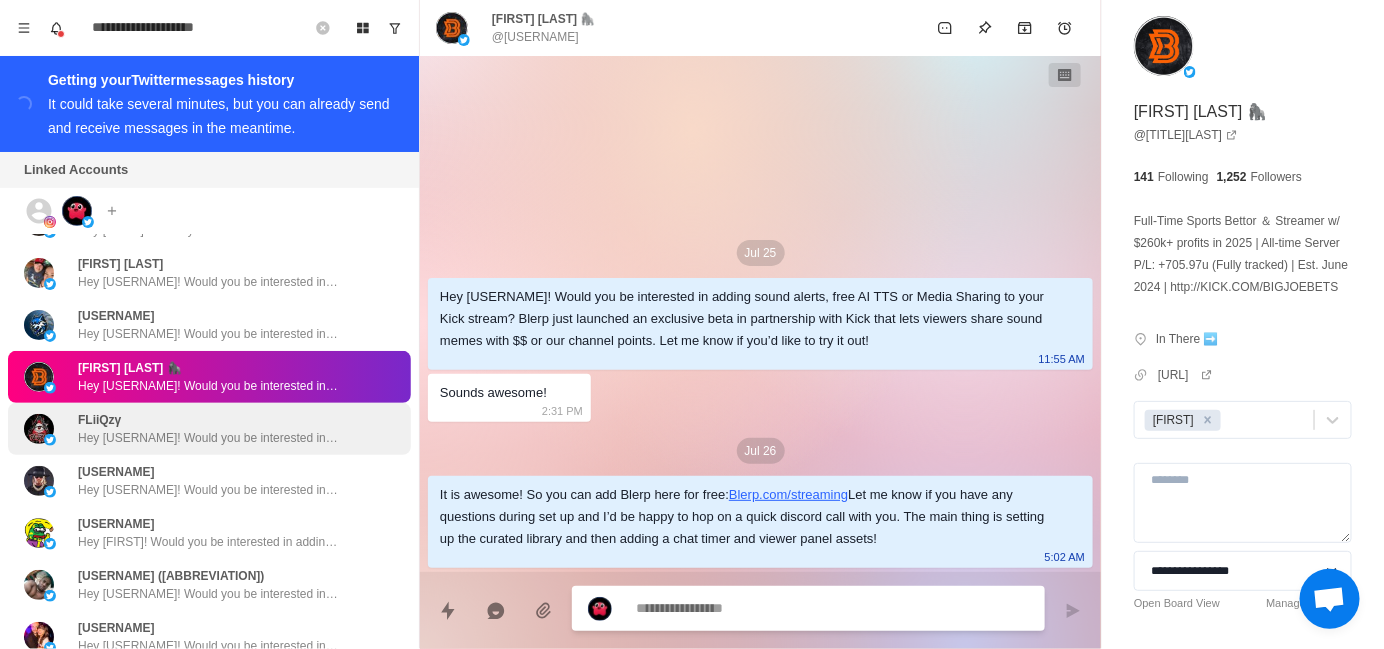 click on "Hey [USERNAME]! Would you be interested in adding sound alerts, free AI TTS or Media Sharing to your Kick stream? Blerp just launched an exclusive beta in partnership with Kick that lets viewers share sound memes with $$ or our channel points. Let me know if you’d like to try it out!" at bounding box center [208, 438] 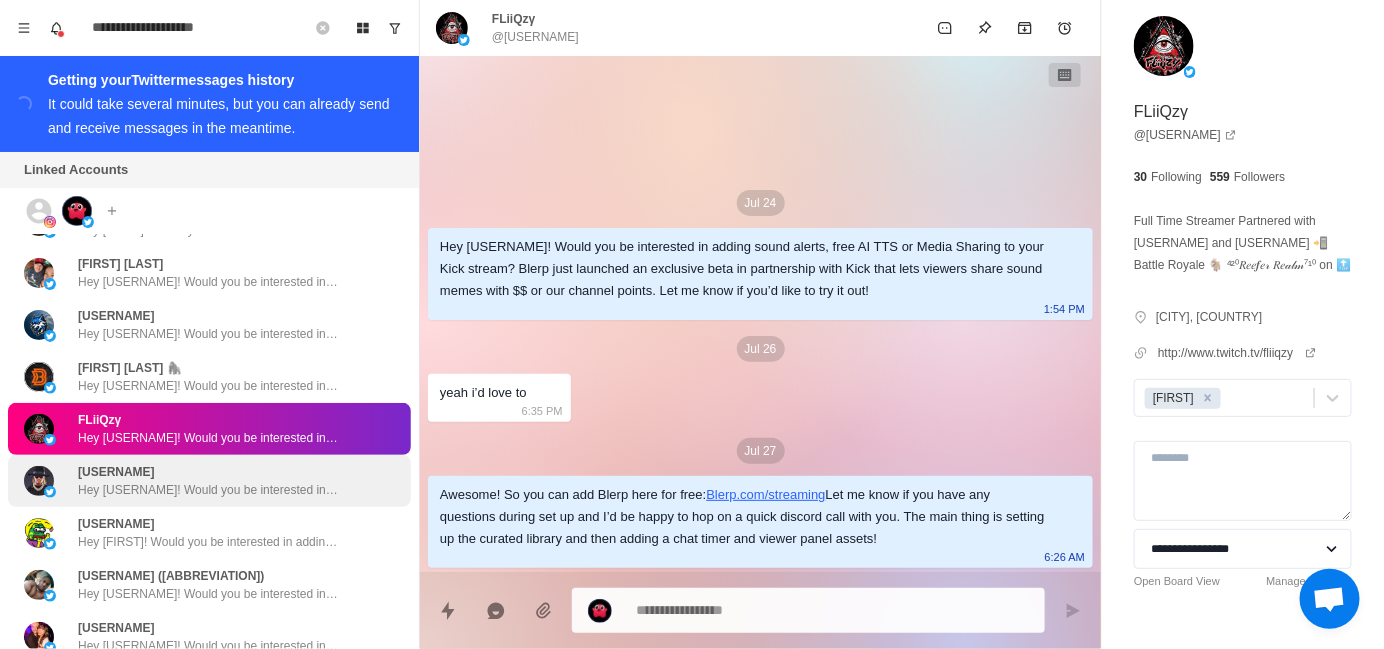 click on "Hey [USERNAME]! Would you be interested in adding sound alerts, free AI TTS or Media Sharing to your Kick stream? Blerp just launched an exclusive beta in partnership with Kick that lets viewers share sound memes with $$ or our channel points. Let me know if you’d like to try it out!" at bounding box center [208, 481] 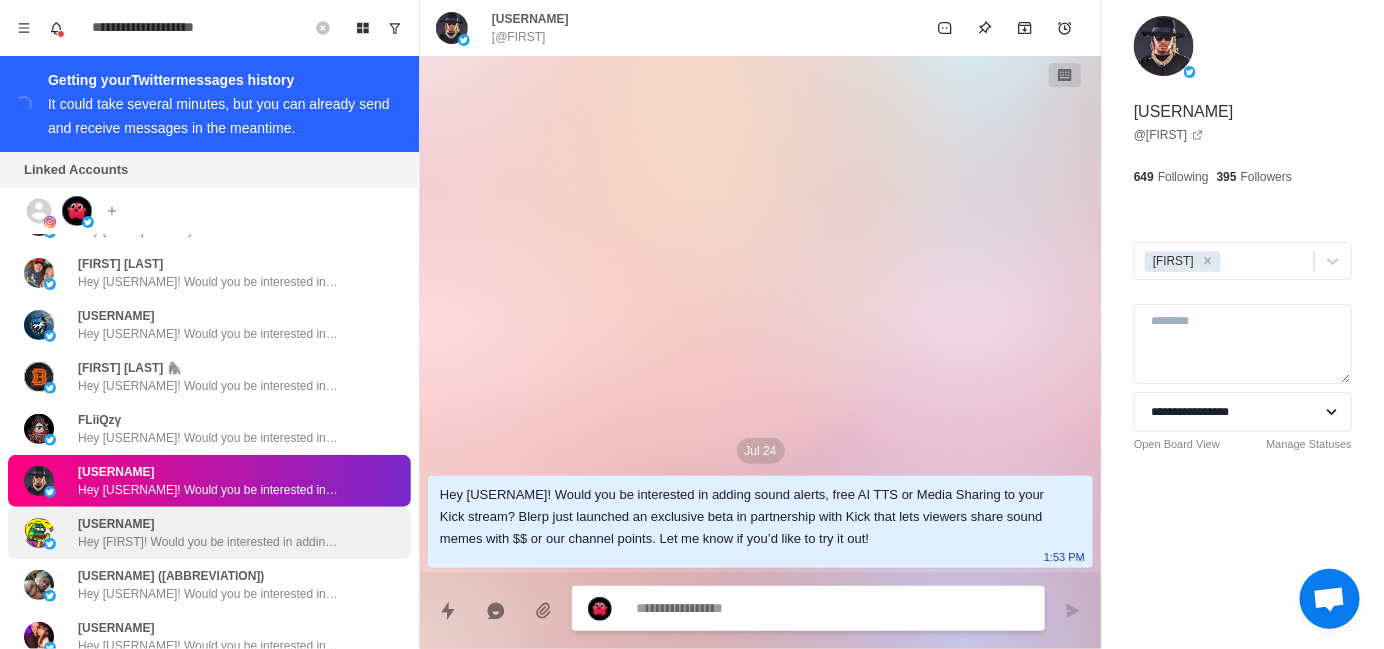 click on "[USERNAME] Hey [FIRST]! Would you be interested in adding sound alerts, free AI TTS or Media Sharing to your Kick stream? Blerp just launched an exclusive beta in partnership with Kick that lets viewers share sound memes with $$ or our channel points. Let me know if you’d like to try it out!" at bounding box center [208, 533] 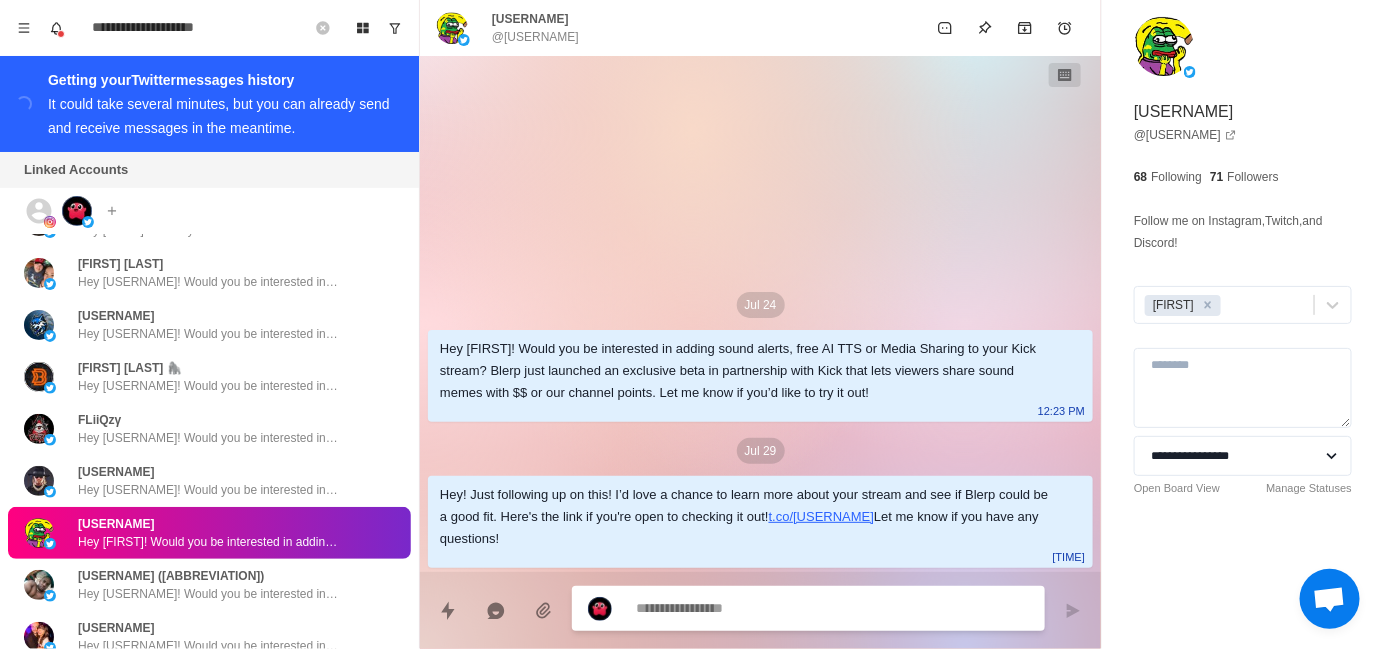 click on "[USERNAME] Hey [FIRST]! Would you be interested in adding sound alerts, free AI TTS or Media Sharing to your Kick stream? Blerp just launched an exclusive beta in partnership with Kick that lets viewers share sound memes with $$ or our channel points. Let me know if you’d like to try it out!" at bounding box center [209, 533] 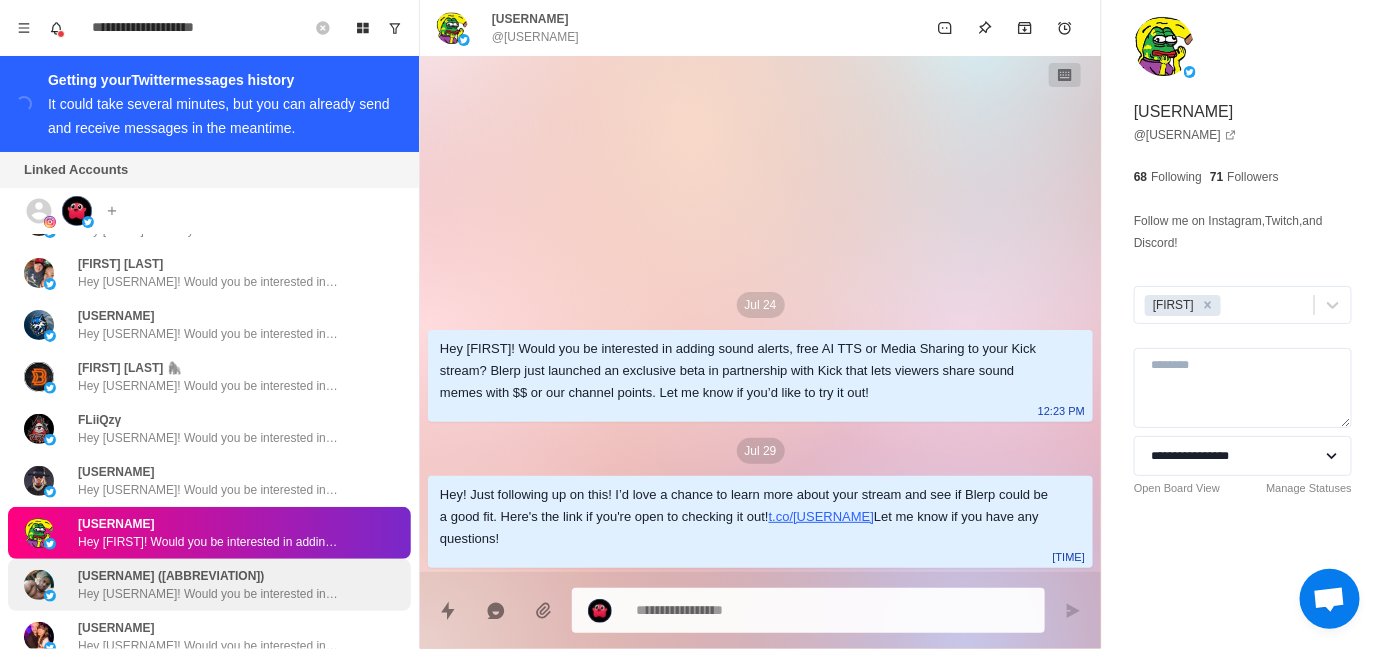 click on "Hey [USERNAME]! Would you be interested in adding sound alerts, free AI TTS or Media Sharing to your Kick stream? Blerp just launched an exclusive beta in partnership with Kick that lets viewers share sound memes with $$ or our channel points. Let me know if you’d like to try it out!" at bounding box center [208, 594] 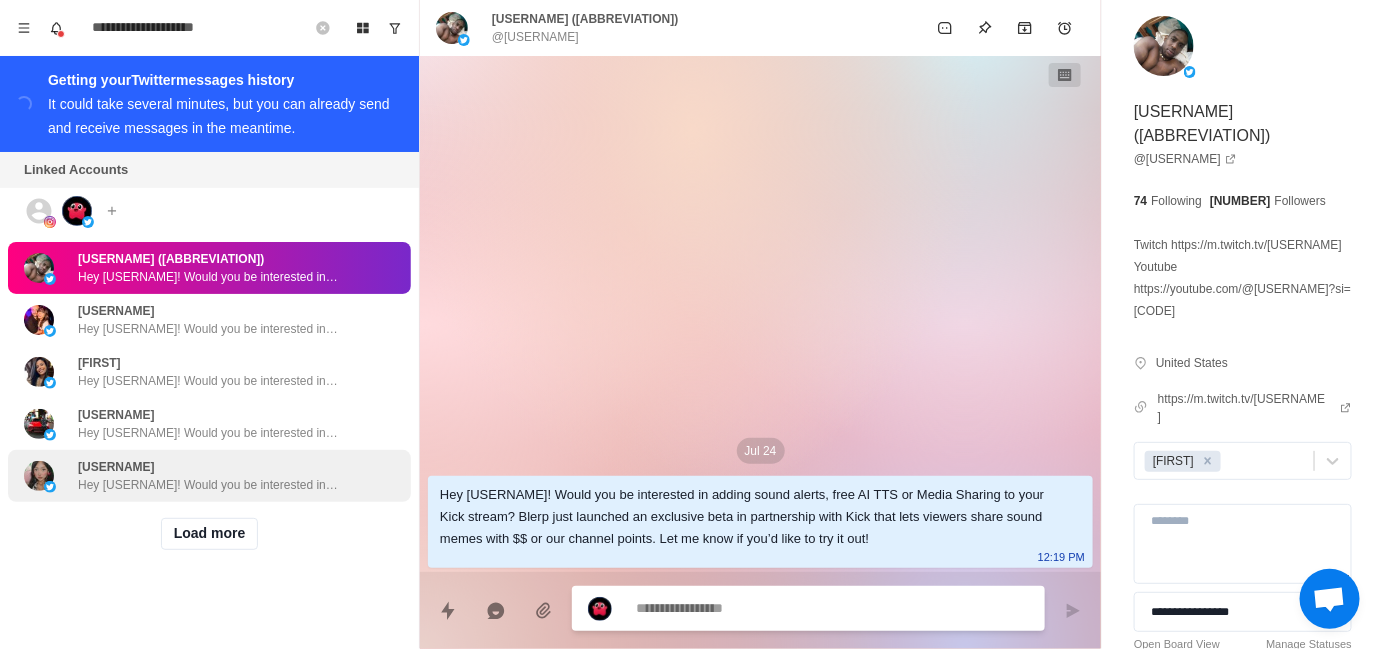 scroll, scrollTop: 934, scrollLeft: 0, axis: vertical 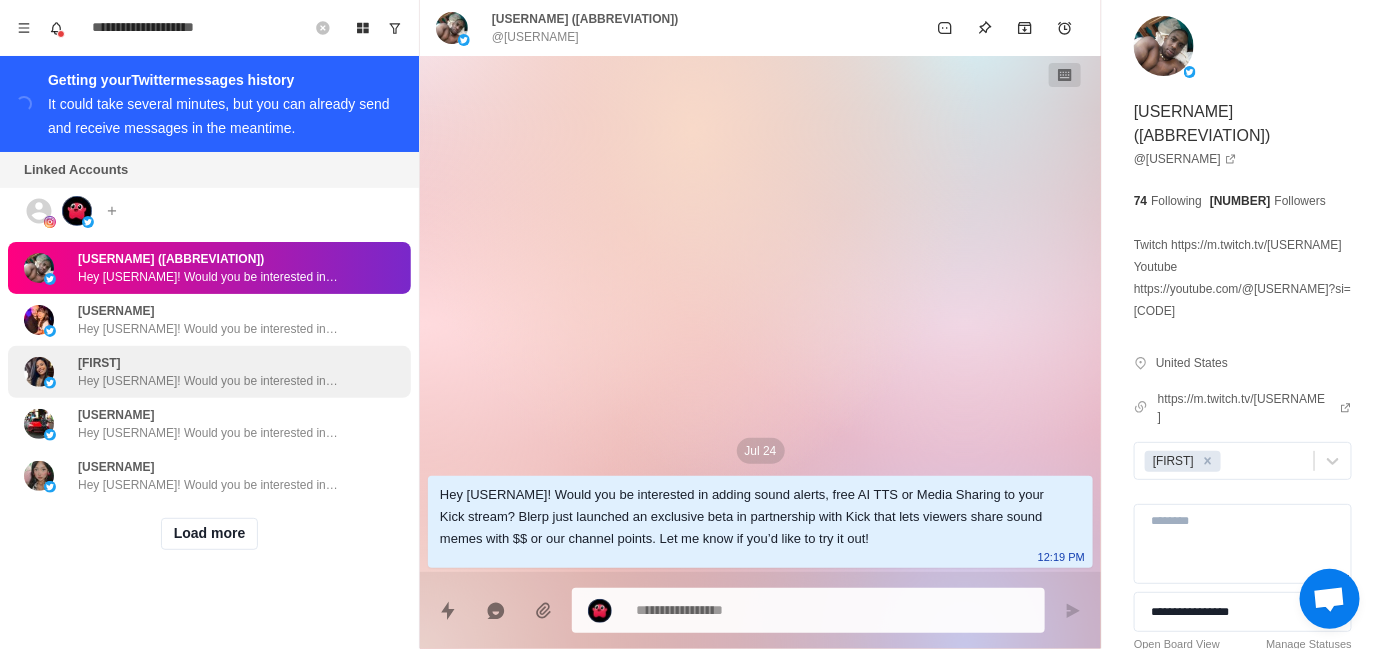 click on "Hey [FIRST]! Would you be interested in adding sound alerts, free AI TTS or Media Sharing to your Kick stream? Blerp just launched an exclusive beta in partnership with Kick that lets viewers share sound memes with $$ or our channel points. Let me know if you’d like to try it out!" at bounding box center (209, 372) 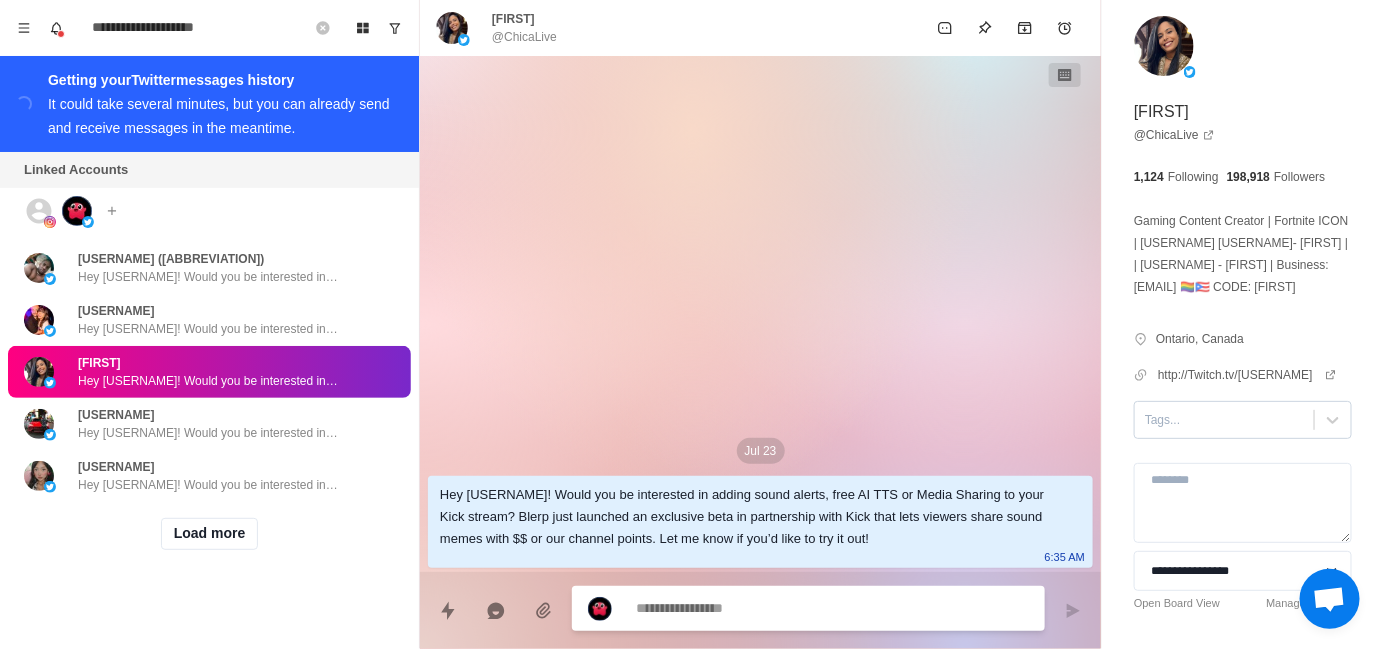 click at bounding box center [1224, 420] 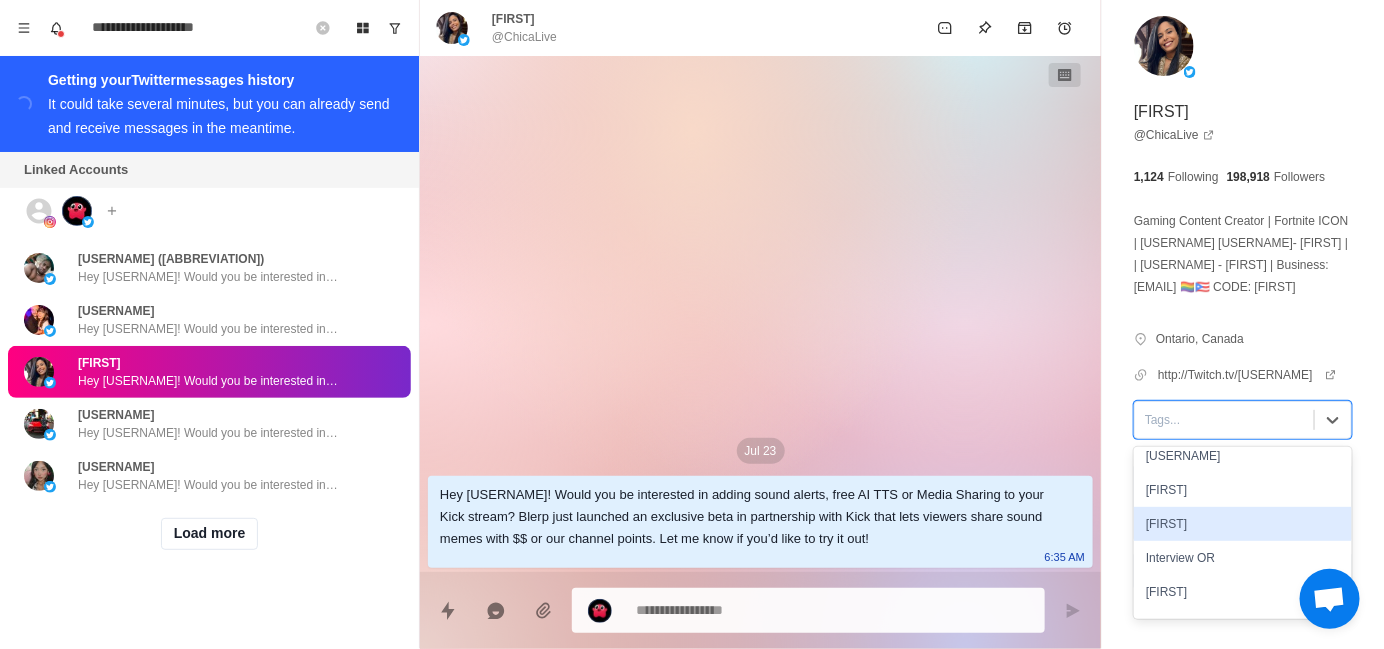 scroll, scrollTop: 200, scrollLeft: 0, axis: vertical 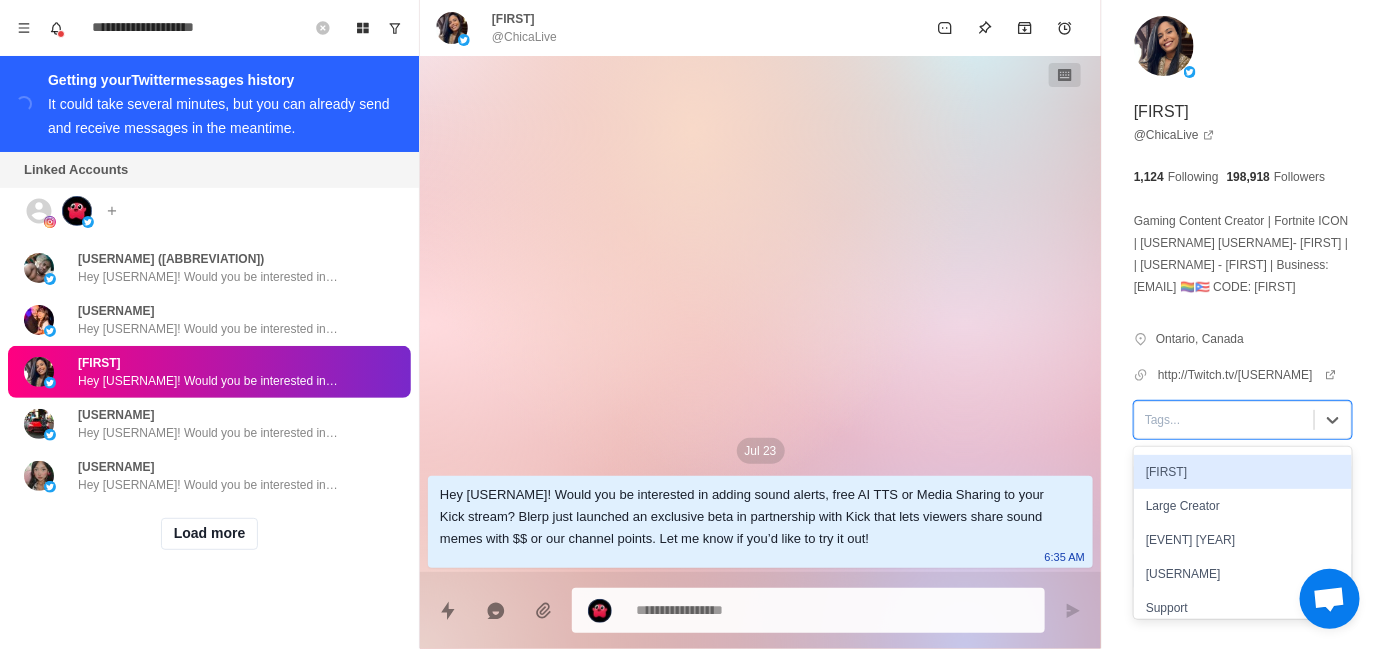 click on "[FIRST]" at bounding box center (1243, 472) 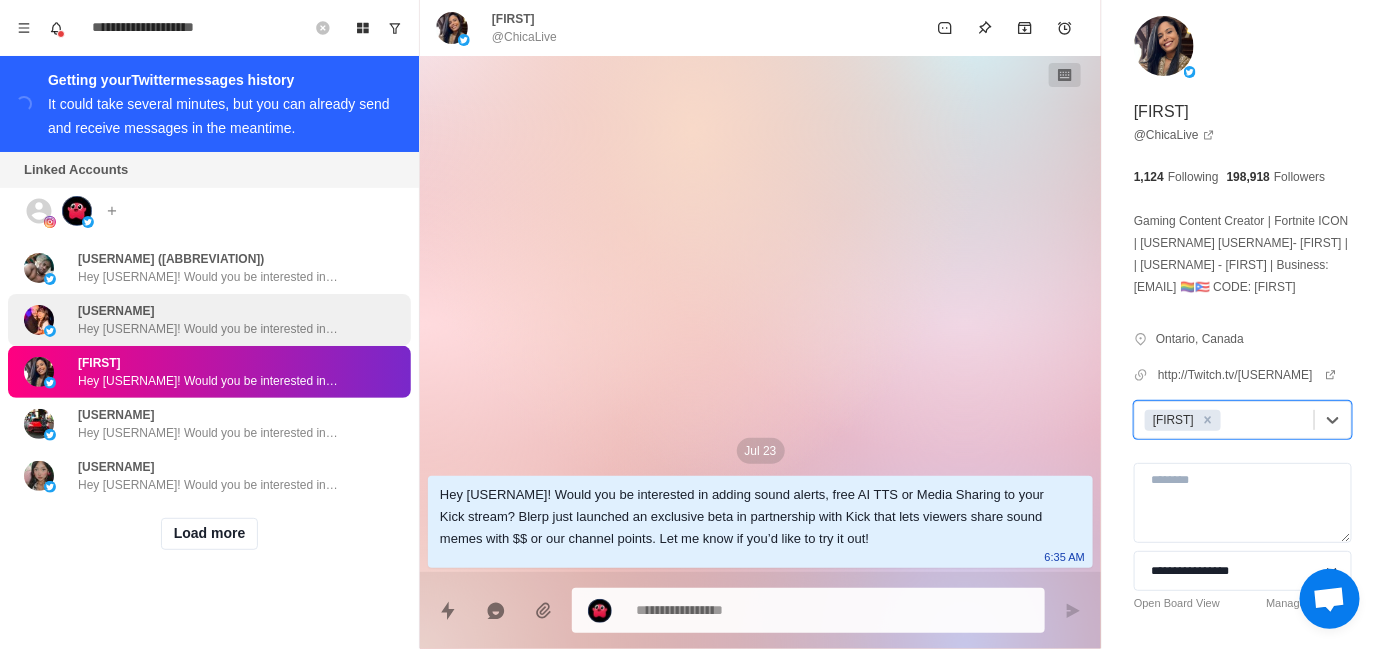 click on "Hey [USERNAME]! Would you be interested in adding sound alerts, free AI TTS or Media Sharing to your Kick stream? Blerp just launched an exclusive beta in partnership with Kick that lets viewers share sound memes with $$ or our channel points. Let me know if you’d like to try it out!" at bounding box center [208, 329] 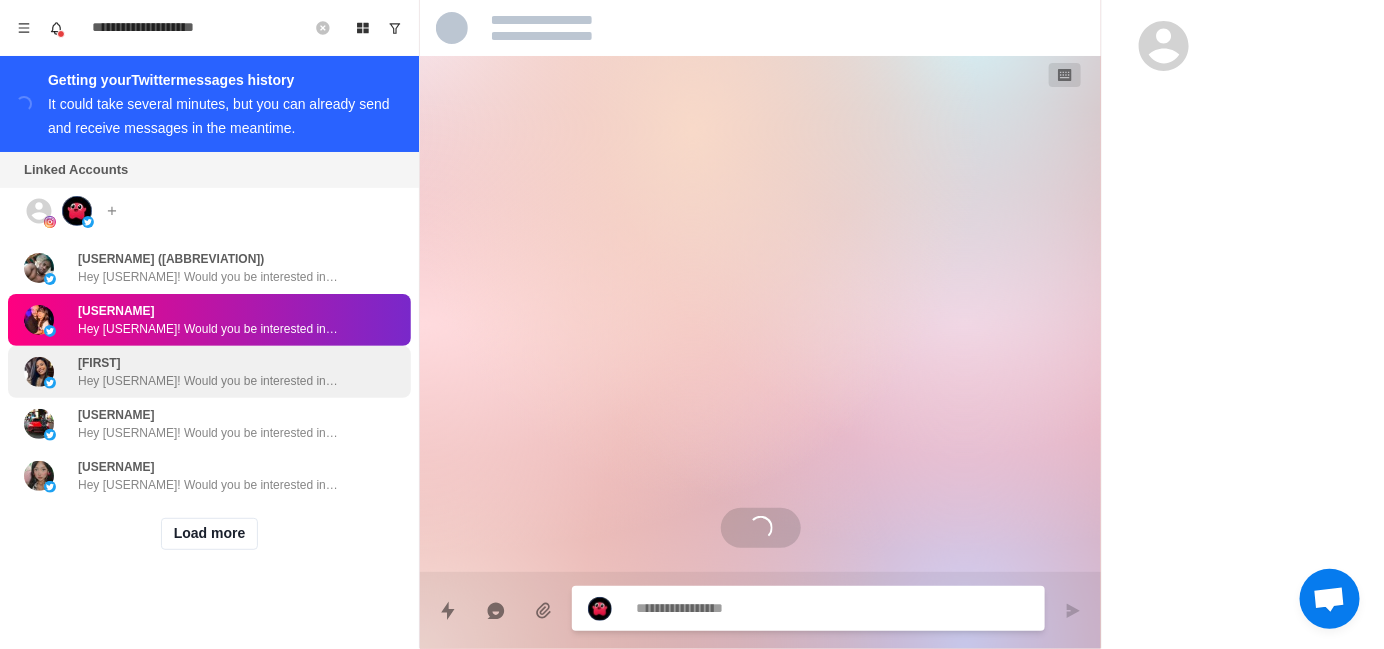 scroll, scrollTop: 131, scrollLeft: 0, axis: vertical 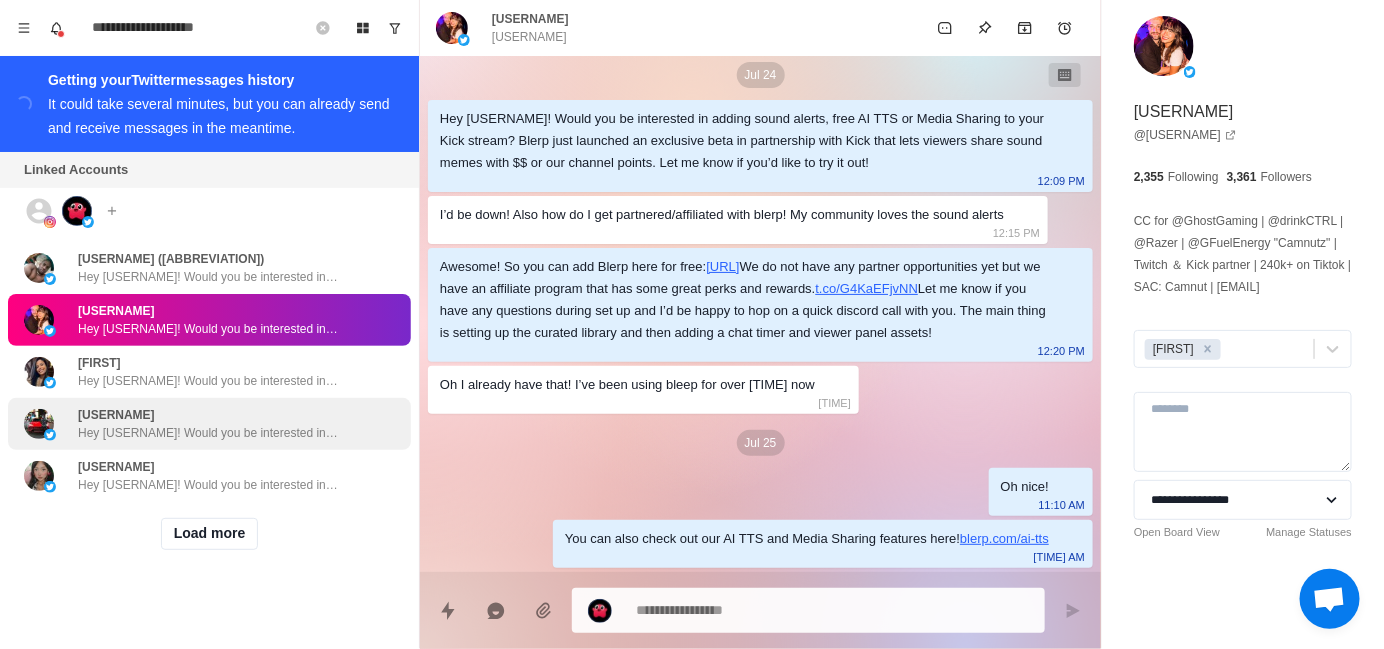click on "Hey [USERNAME]! Would you be interested in adding sound alerts, free AI TTS or Media Sharing to your Kick stream? Blerp just launched an exclusive beta in partnership with Kick that lets viewers share sound memes with $$ or our channel points. Let me know if you’d like to try it out!" at bounding box center (208, 424) 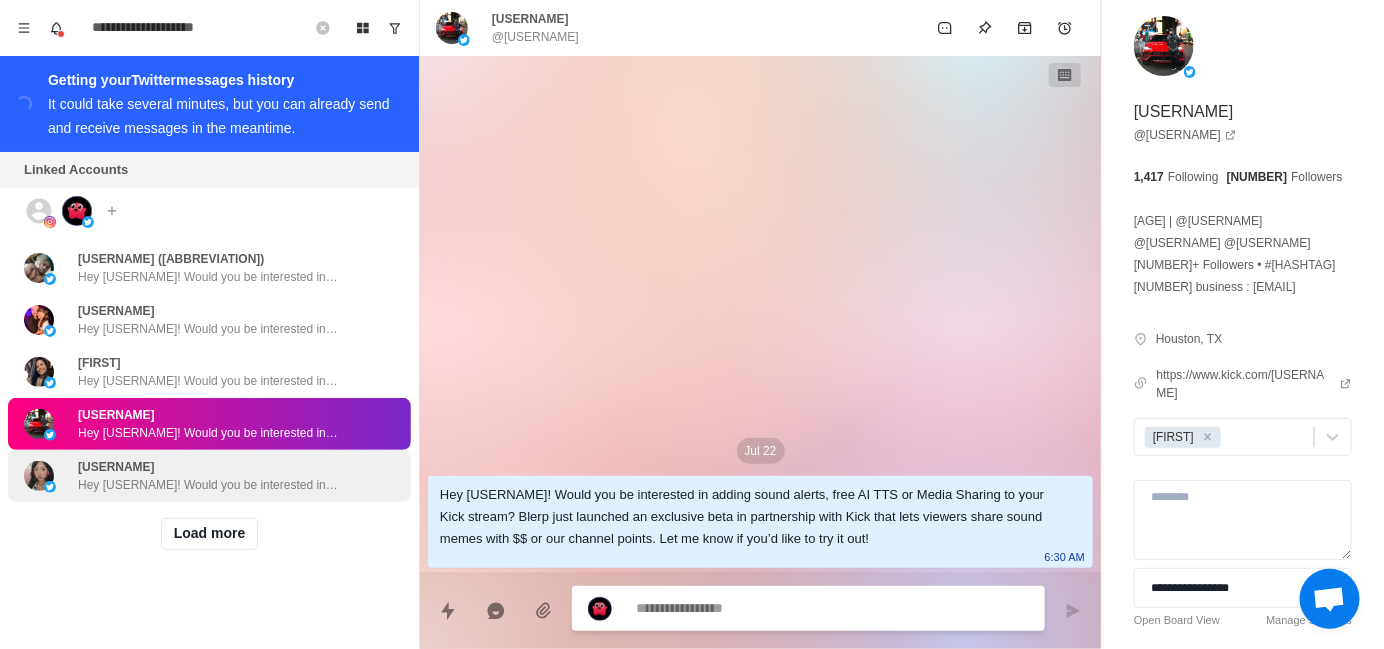 click on "[USERNAME] Hey [USERNAME]! Would you be interested in adding sound alerts, free AI TTS or Media Sharing to your Kick stream? Blerp just launched an exclusive beta in partnership with Kick that lets viewers share sound memes with $$ or our channel points. Let me know if you’d like to try it out!" at bounding box center [208, 476] 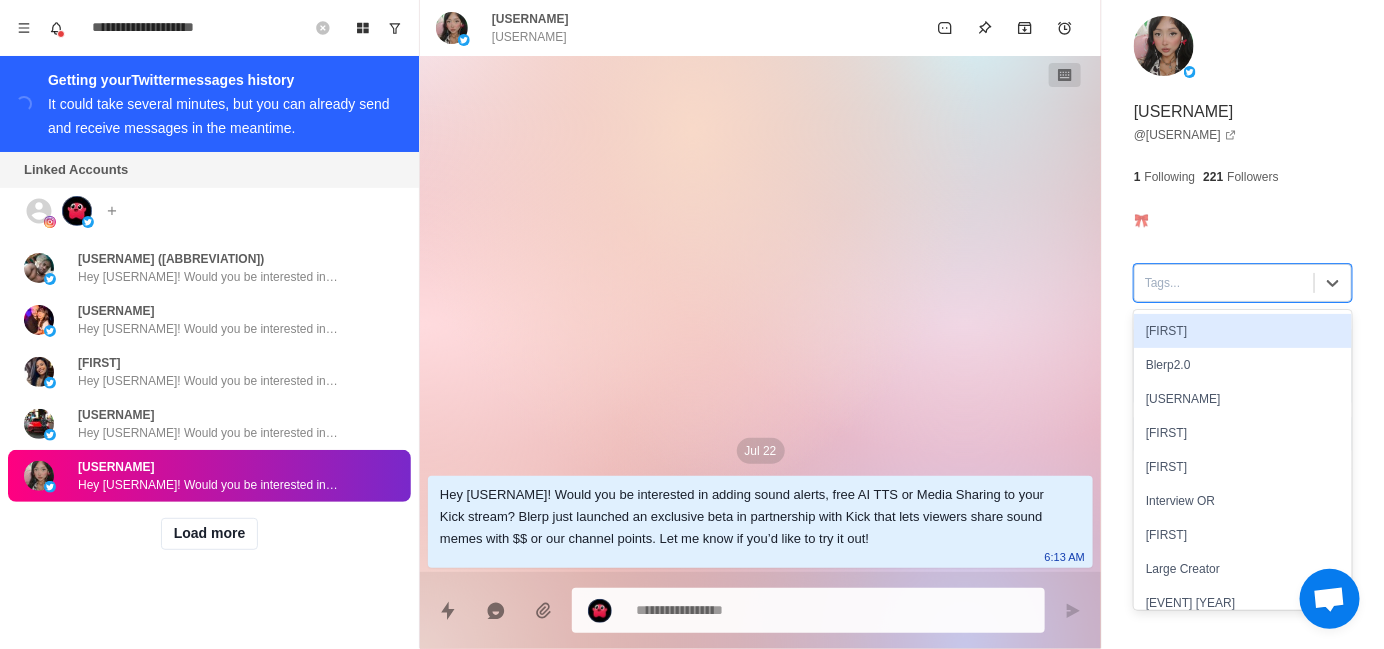 click at bounding box center [1224, 283] 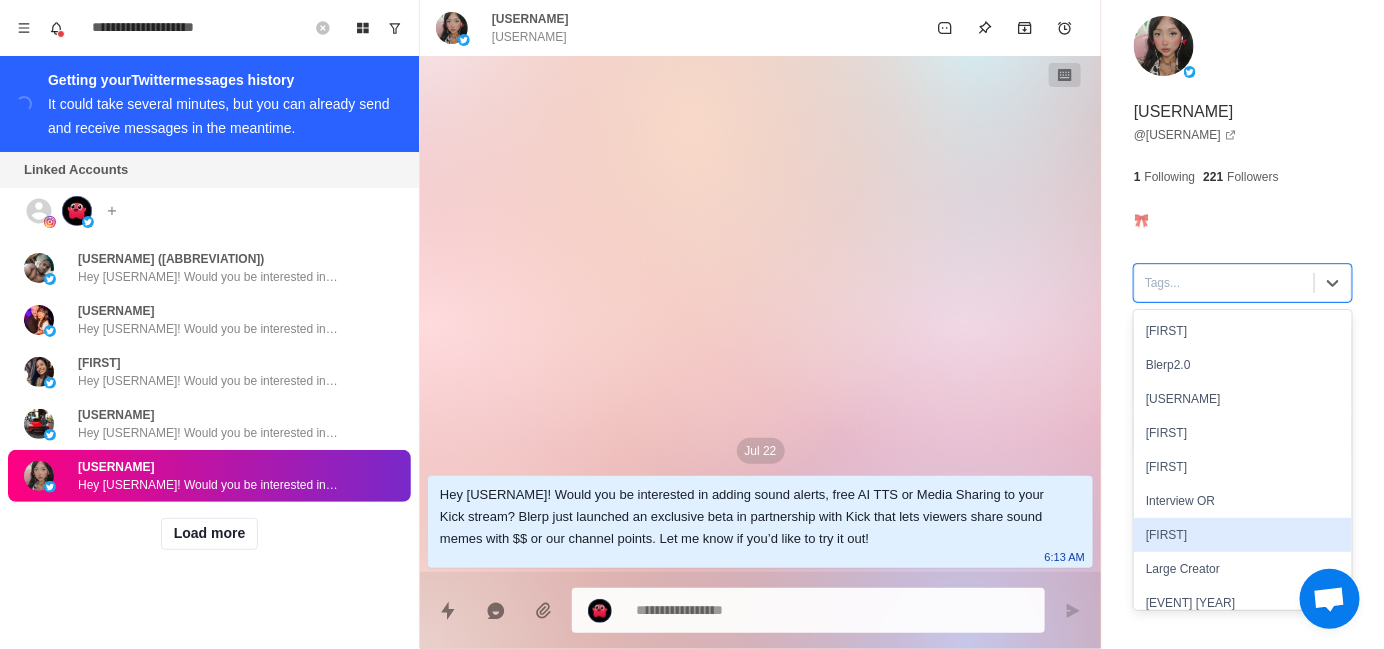 click on "[FIRST]" at bounding box center [1243, 535] 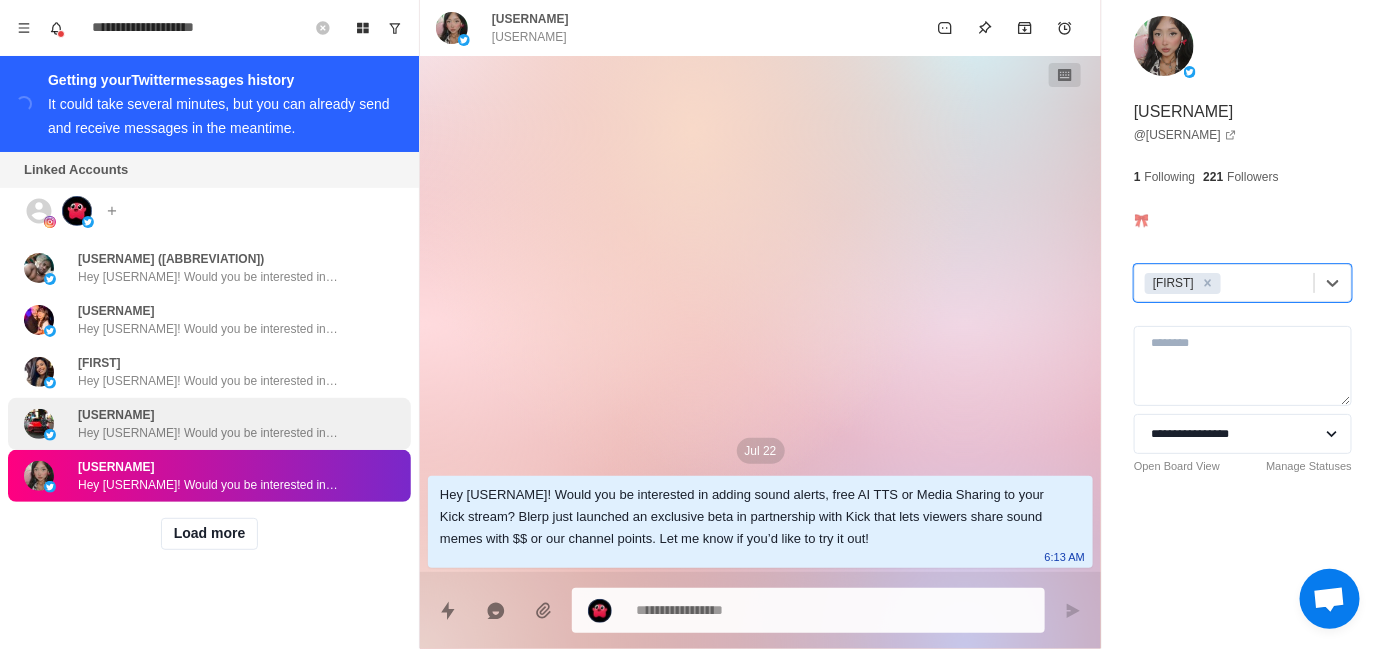 scroll, scrollTop: 0, scrollLeft: 0, axis: both 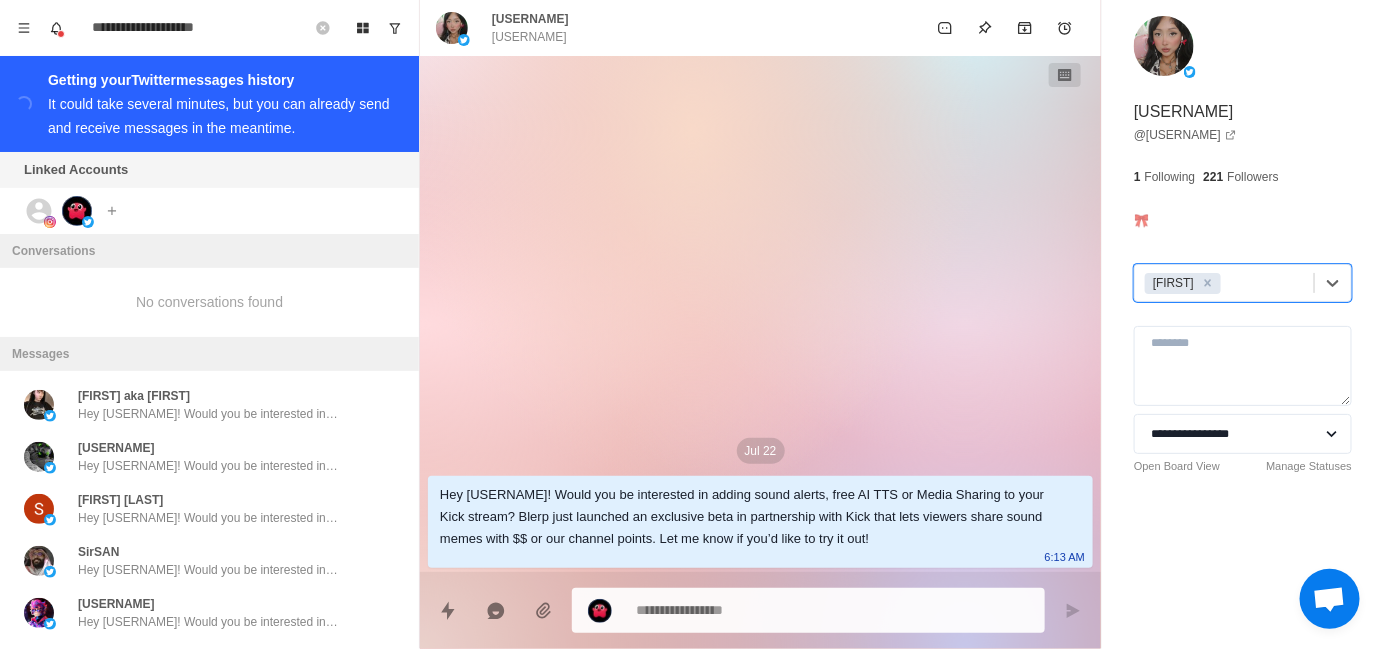 type on "*" 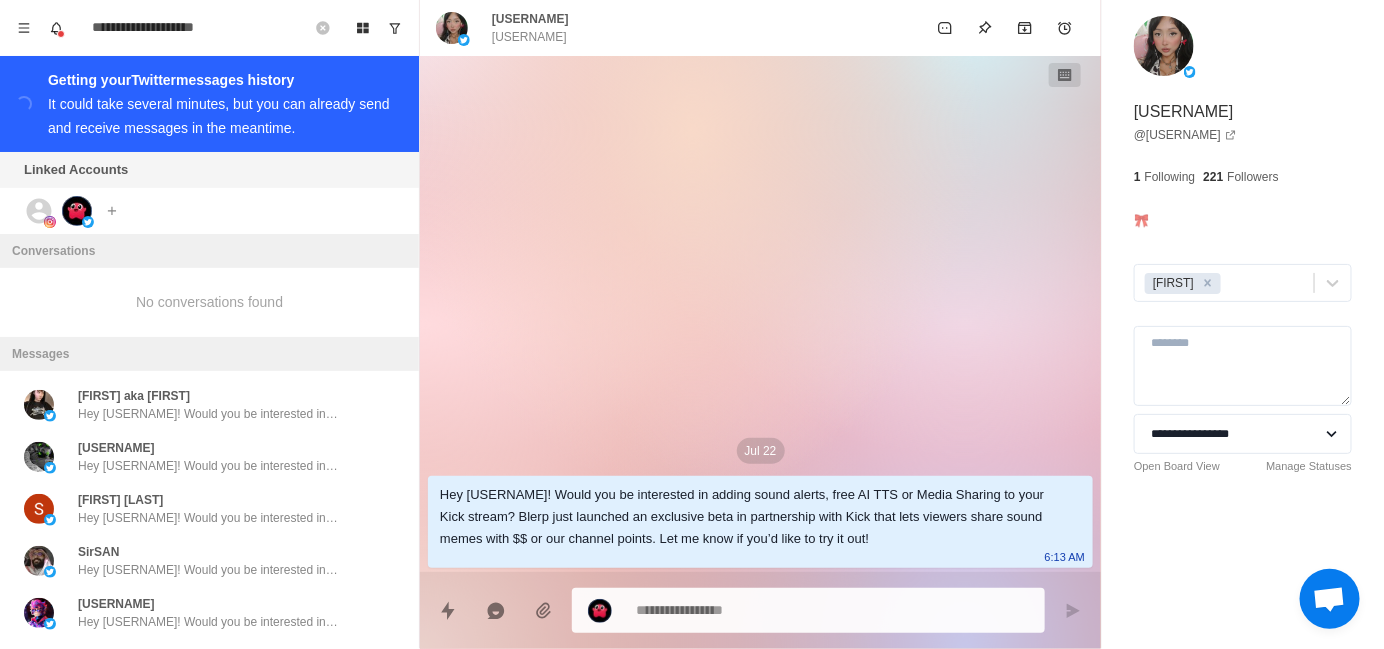 click 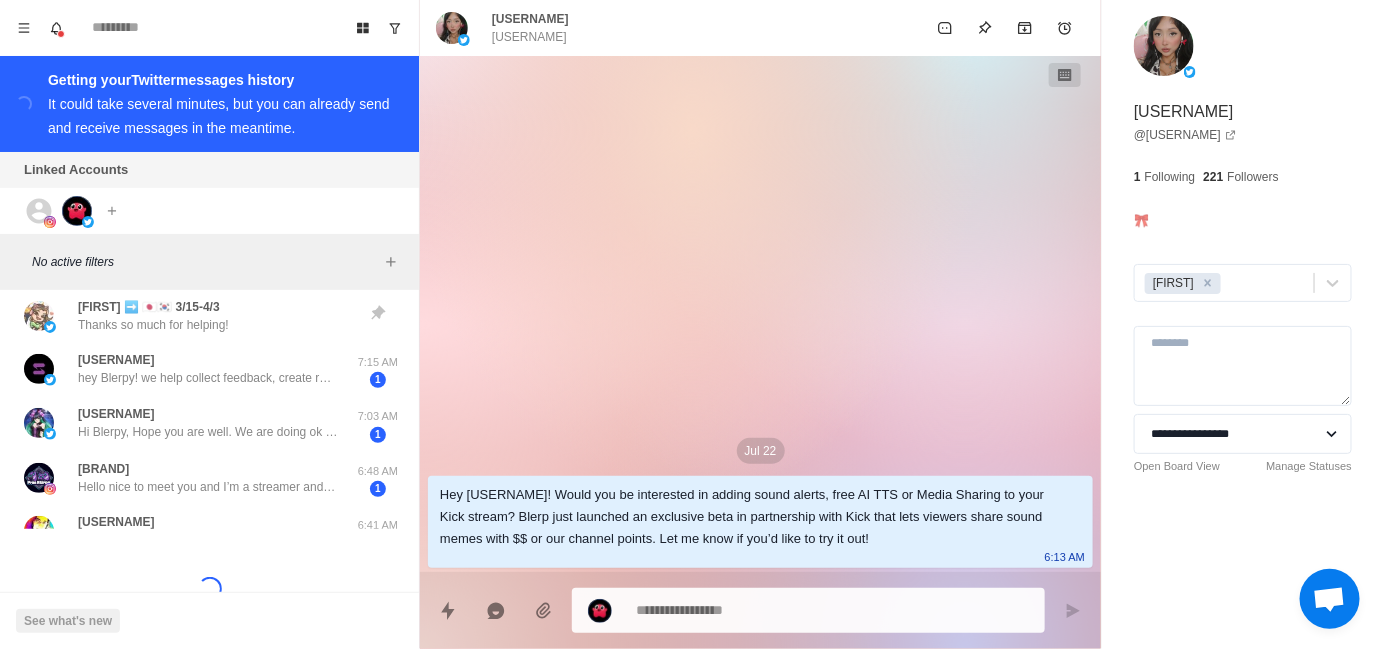 scroll, scrollTop: 0, scrollLeft: 0, axis: both 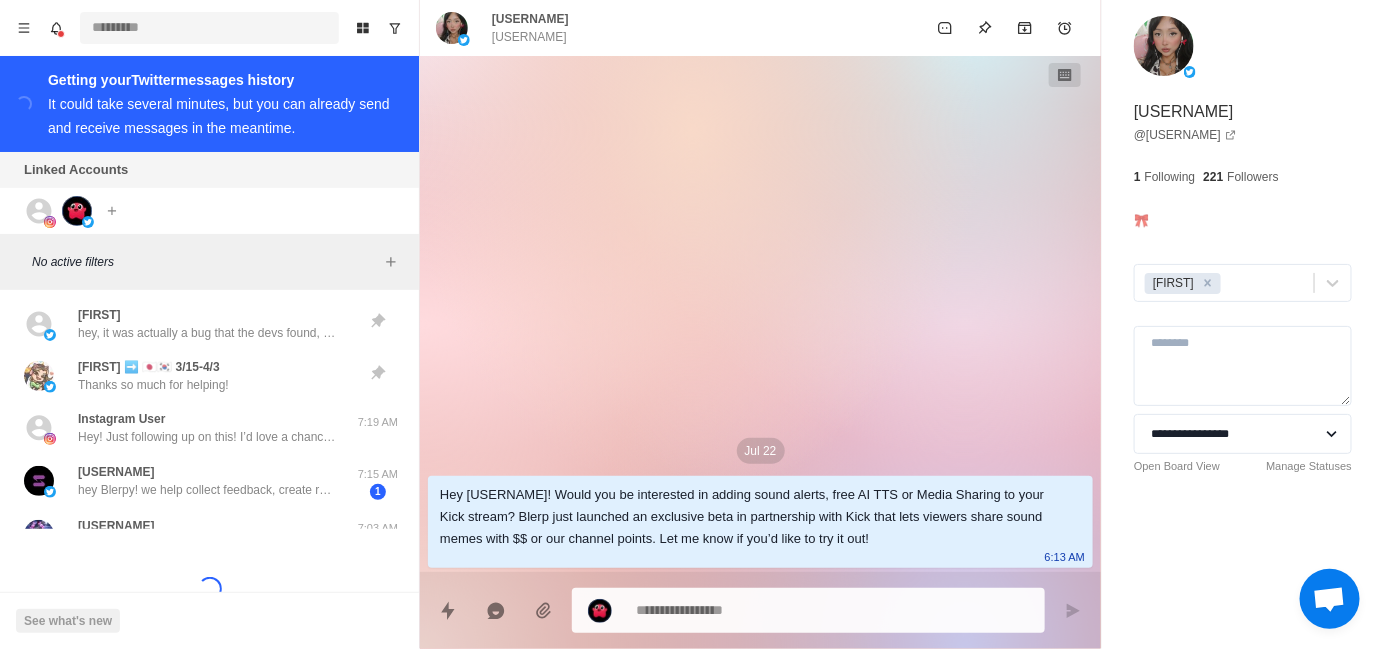 type on "*" 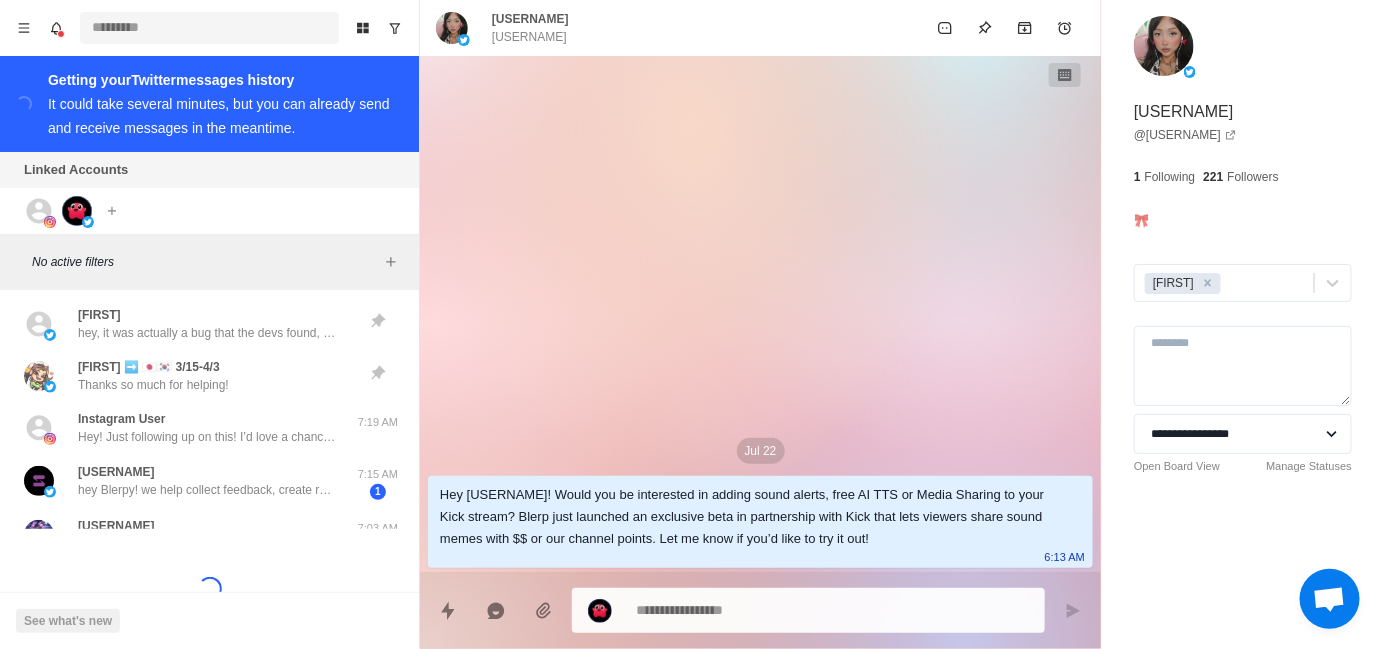 click at bounding box center (209, 28) 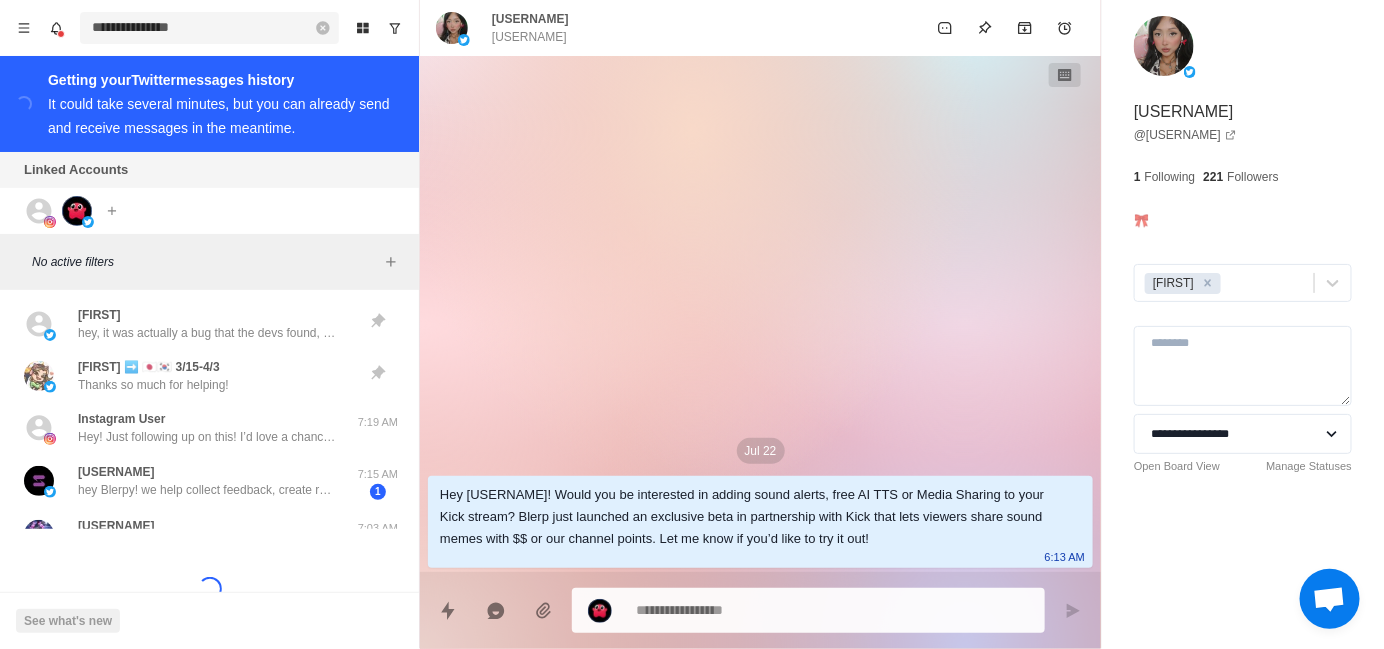 type on "**********" 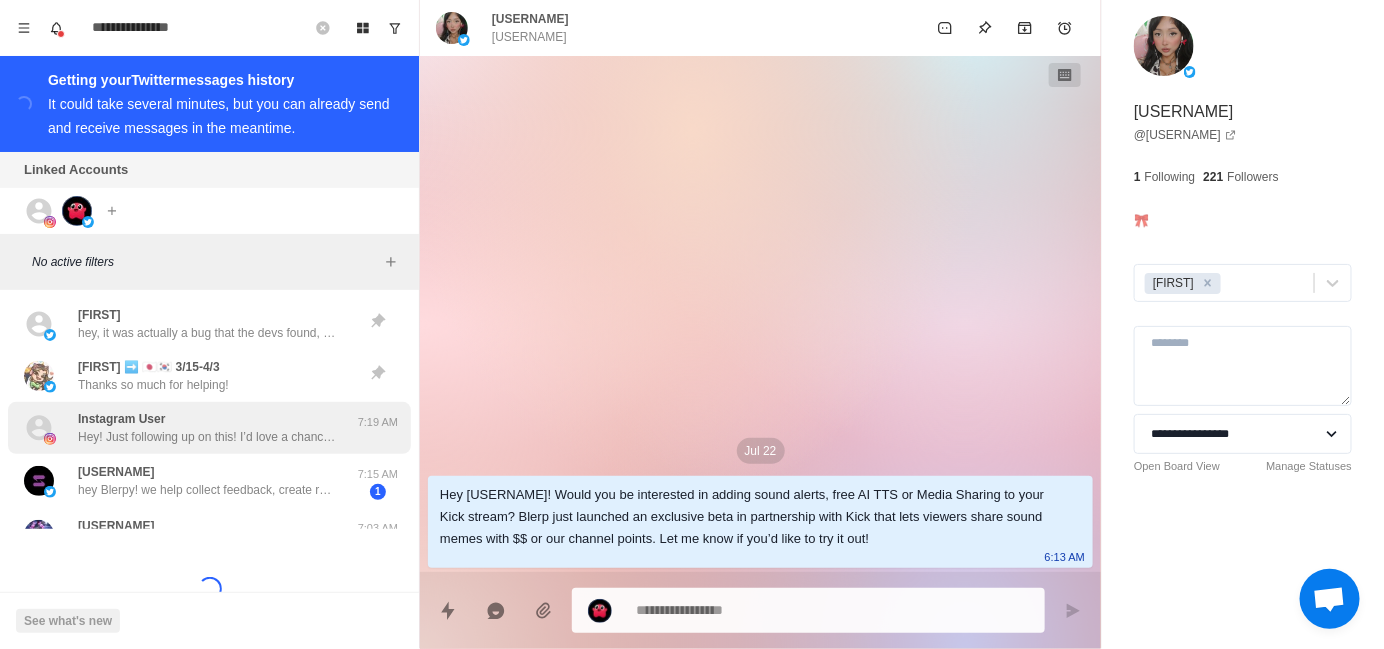 click on "Instagram User" at bounding box center (121, 419) 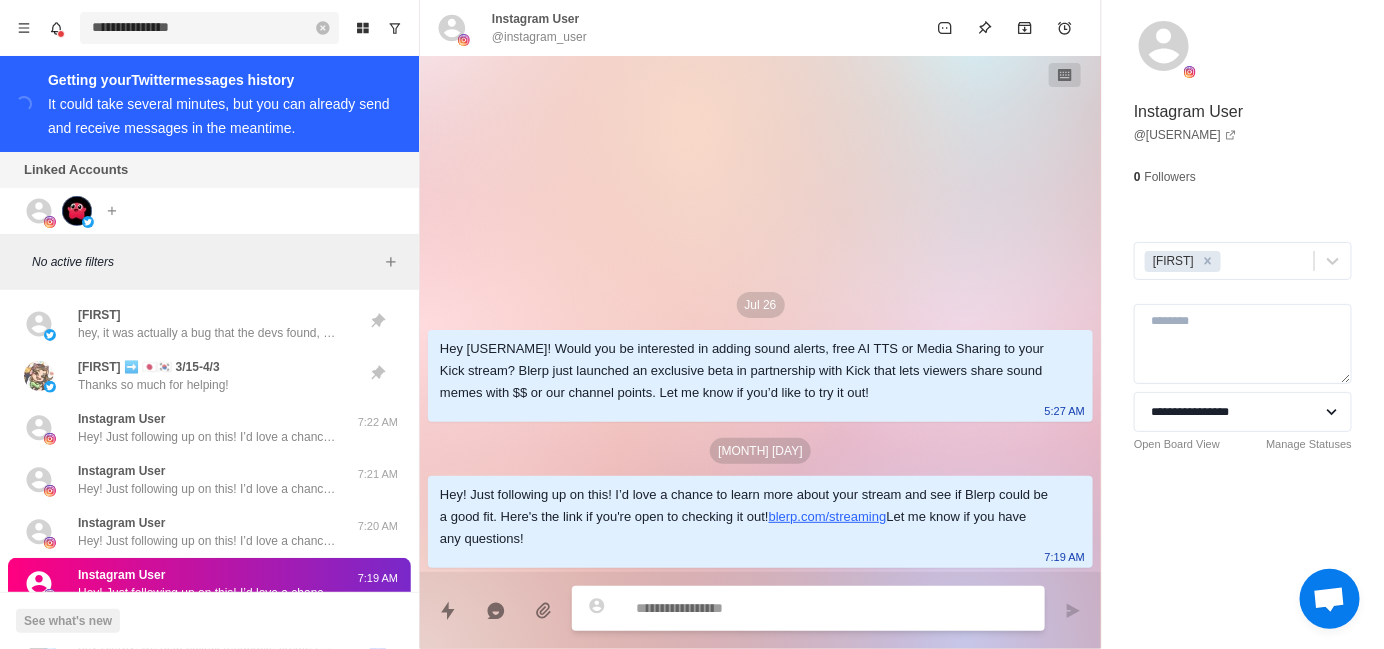 type on "*" 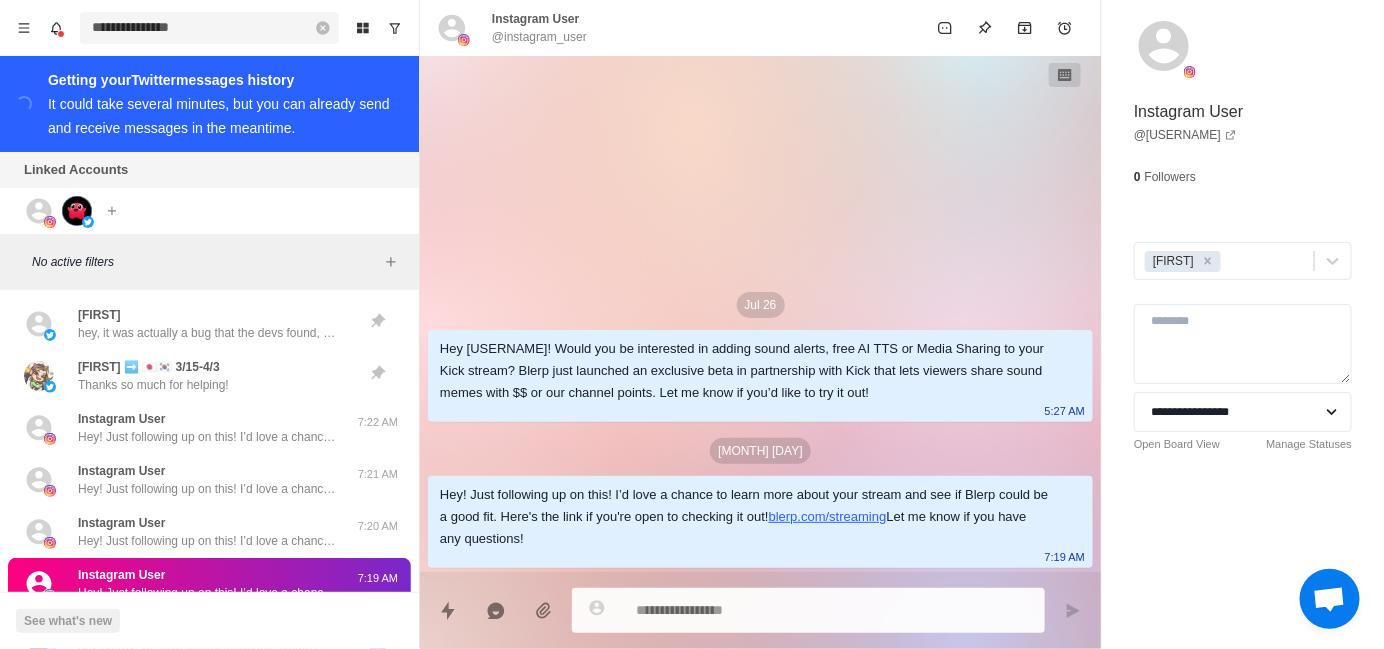 paste 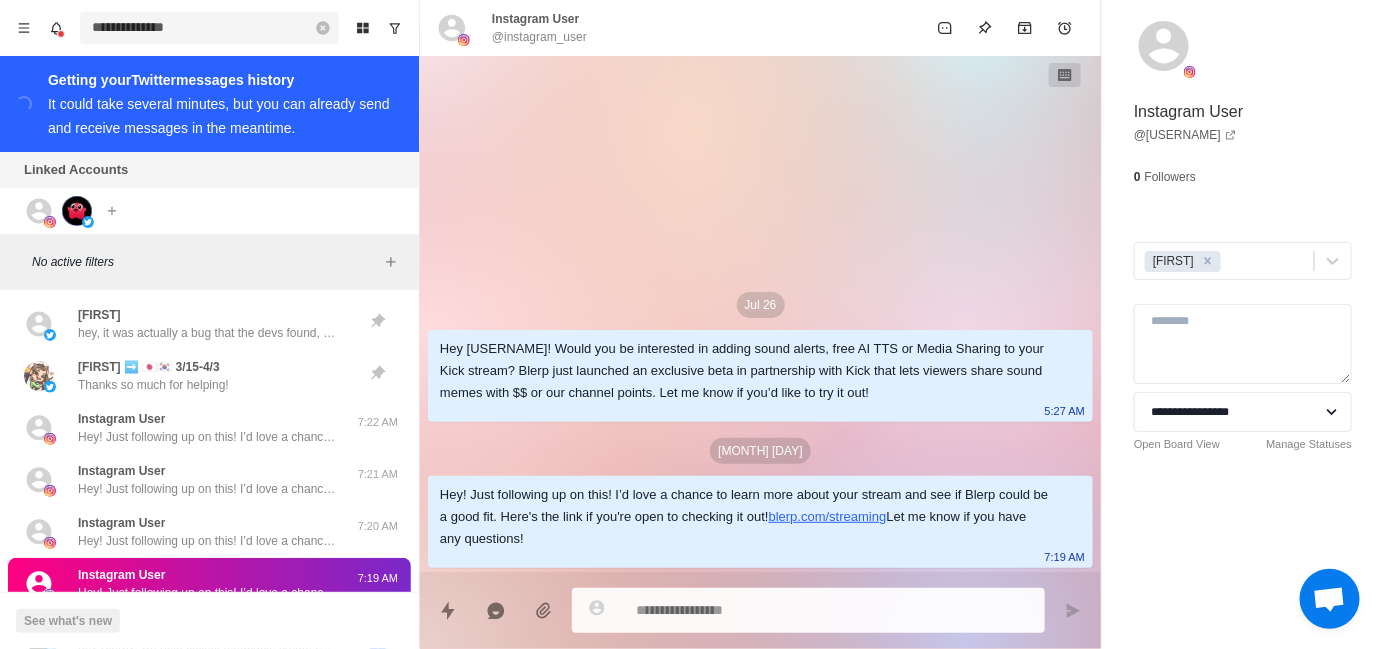 type on "**********" 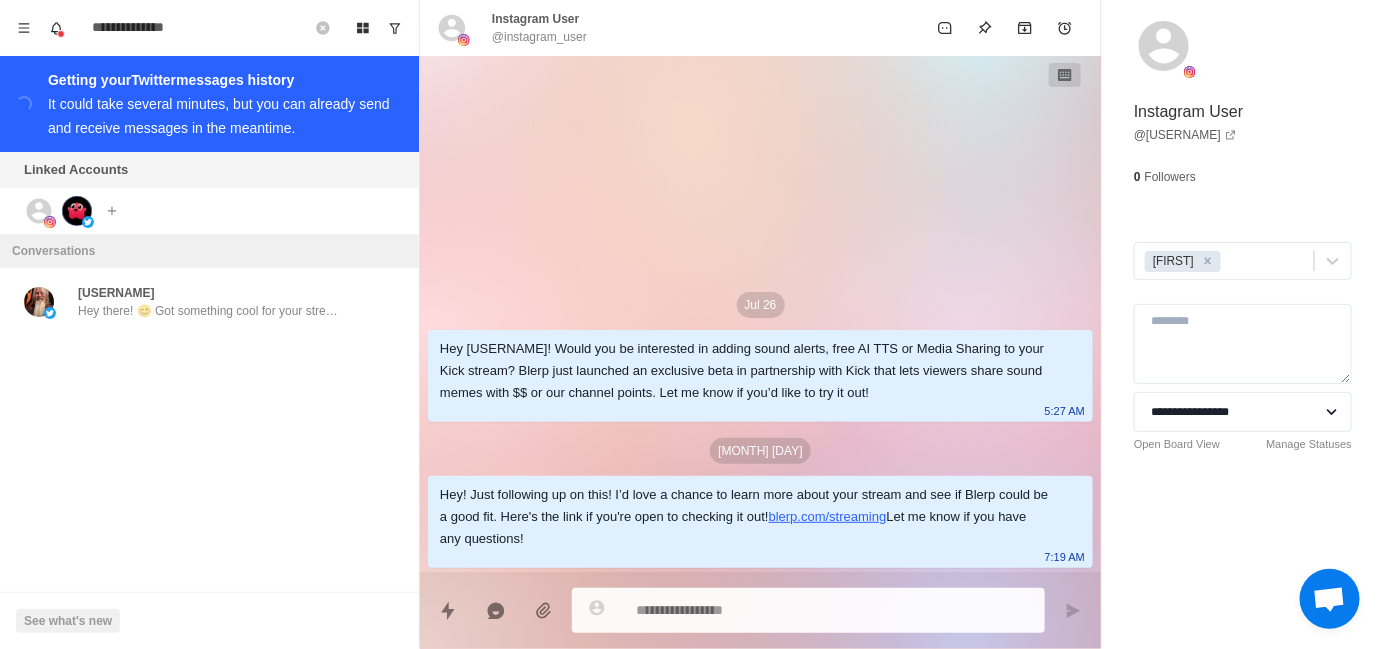 click on "[MONTH] [DAY] Hey [FIRST]! Would you be interested in adding sound alerts, free AI TTS or Media Sharing to your Kick stream? Blerp just launched an exclusive beta in partnership with Kick that lets viewers share sound memes with $$ or our channel points. Let me know if you’d like to try it out! [TIME] [MONTH] [DAY] Hey! Just following up on this! I’d love a chance to learn more about your stream and see if Blerp could be a good fit. Here's the link if you're open to checking it out!  [URL]
Let me know if you have any questions! [TIME]" at bounding box center (760, 314) 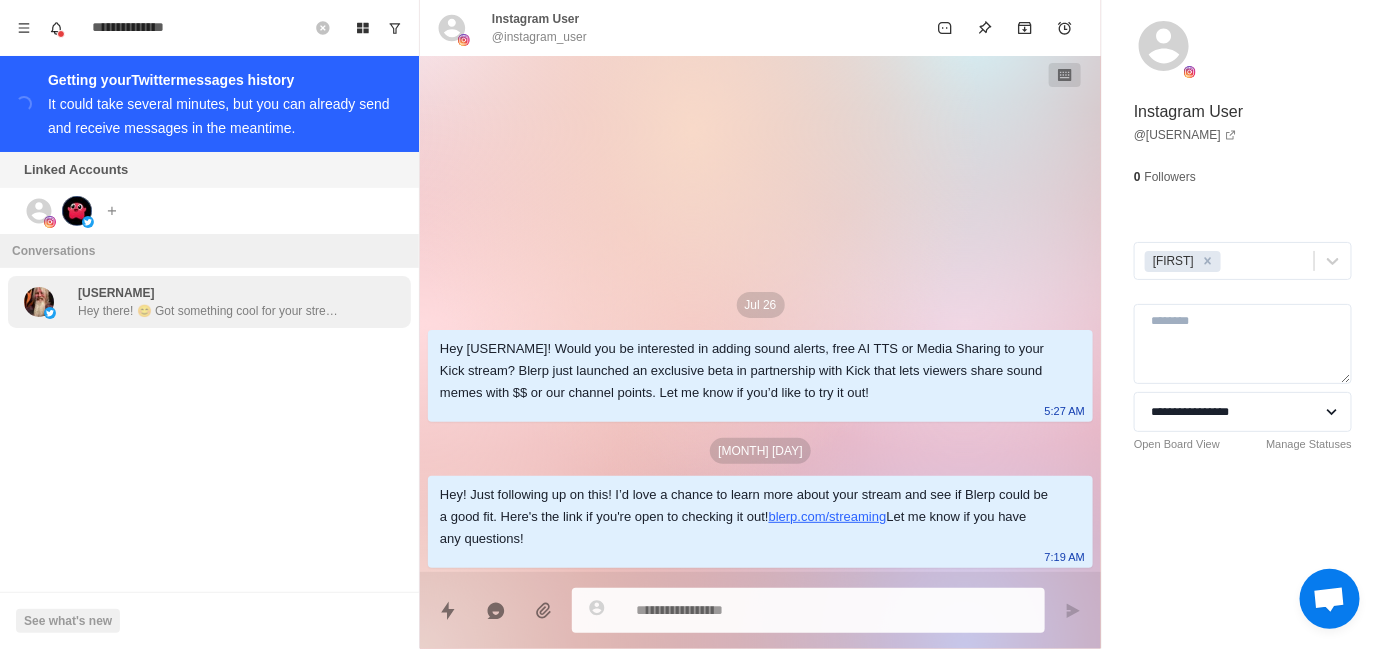 click on "Hey there! 😊
Got something cool for your stream that could seriously level up audience interaction – AI Text-to-Speech (TTS)! 🔊 You’ll get access to a ton of AI voices to choose from. Plus, you can even add your own AI voice if you want to keep that personal touch. 🎮
If that sounds like something you'd want to add, let me know! I can help you get set up quickly or you can head over here to check it out yourself: https://t.co/T4v7iY0a6s" at bounding box center (208, 311) 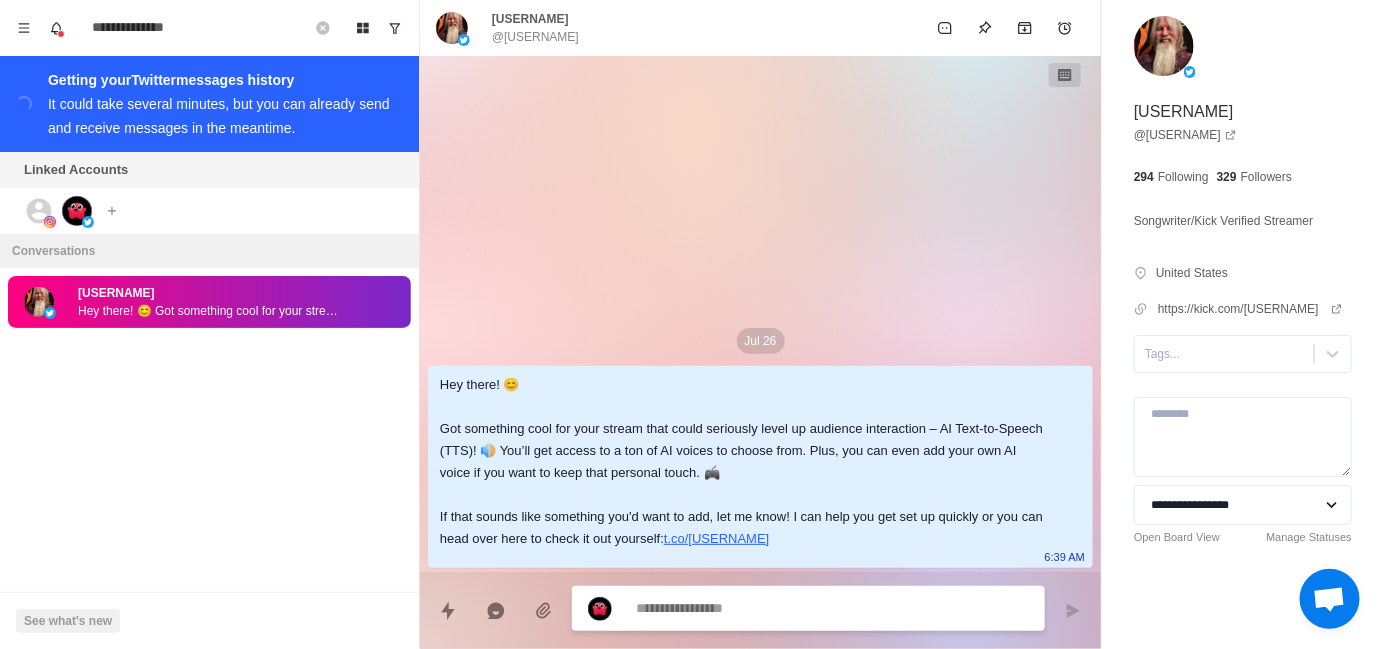click at bounding box center (832, 608) 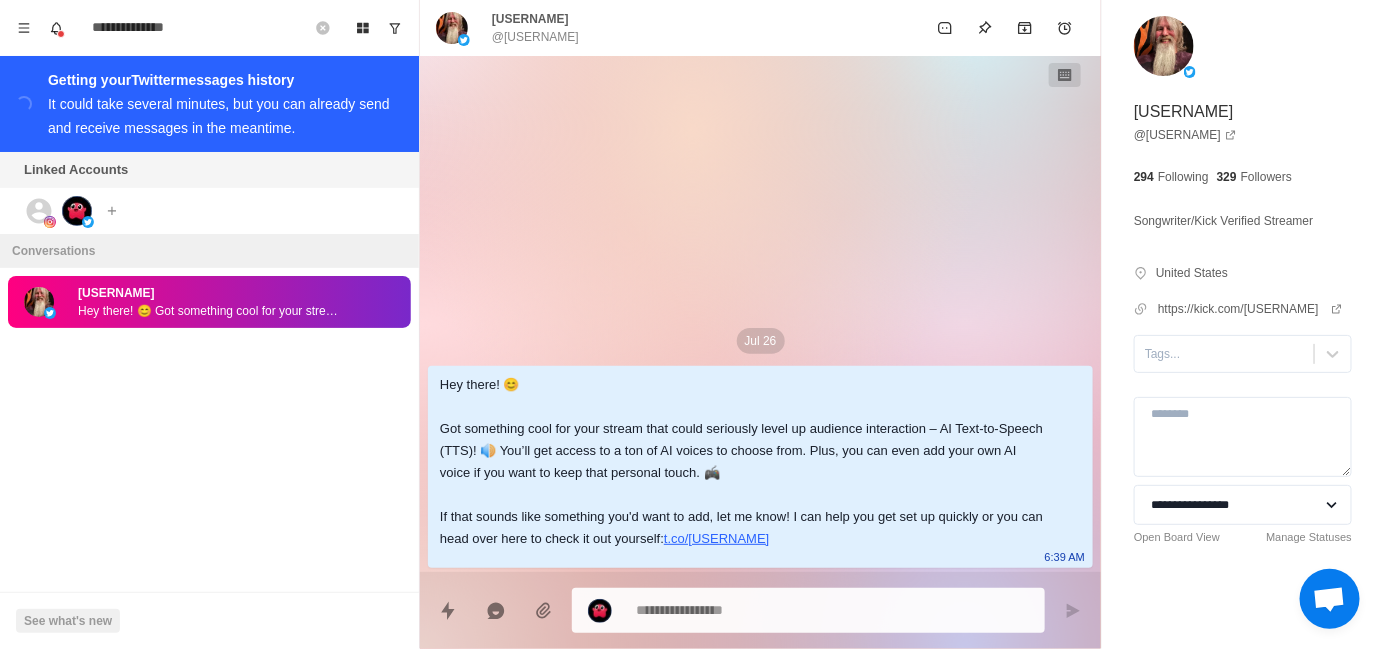 click on "**********" at bounding box center (209, 28) 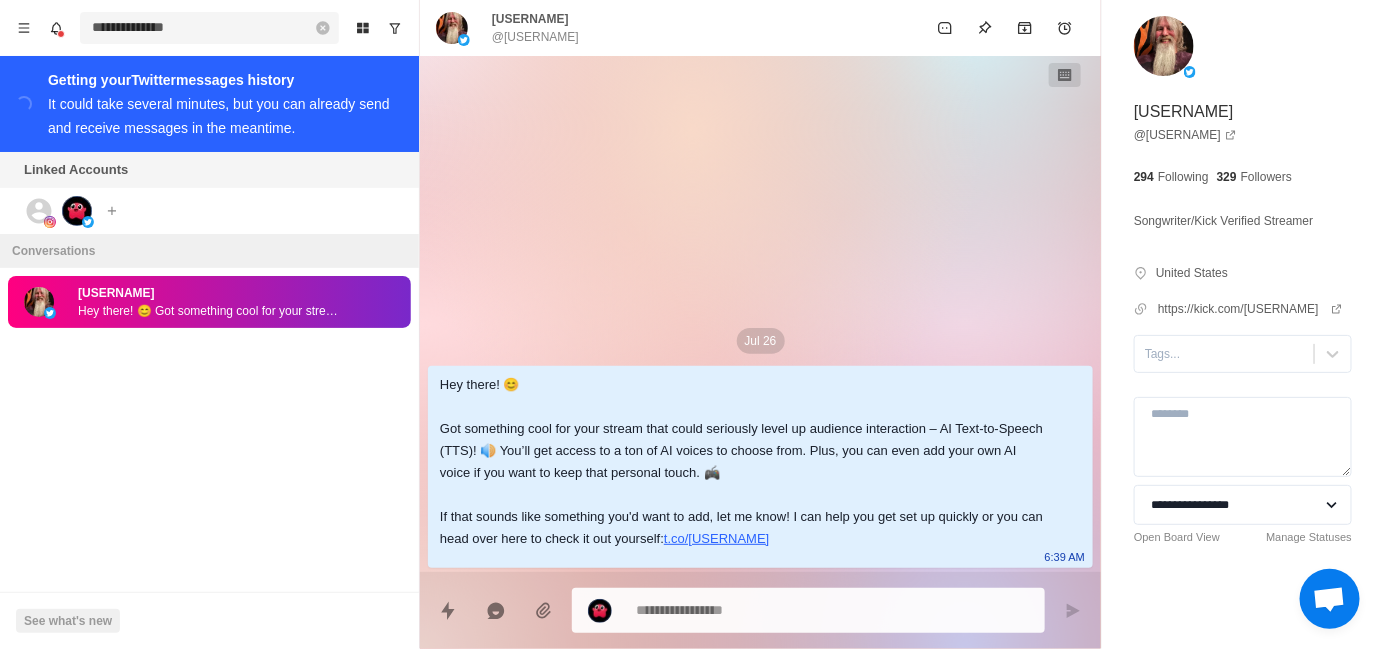 click on "**********" at bounding box center (209, 28) 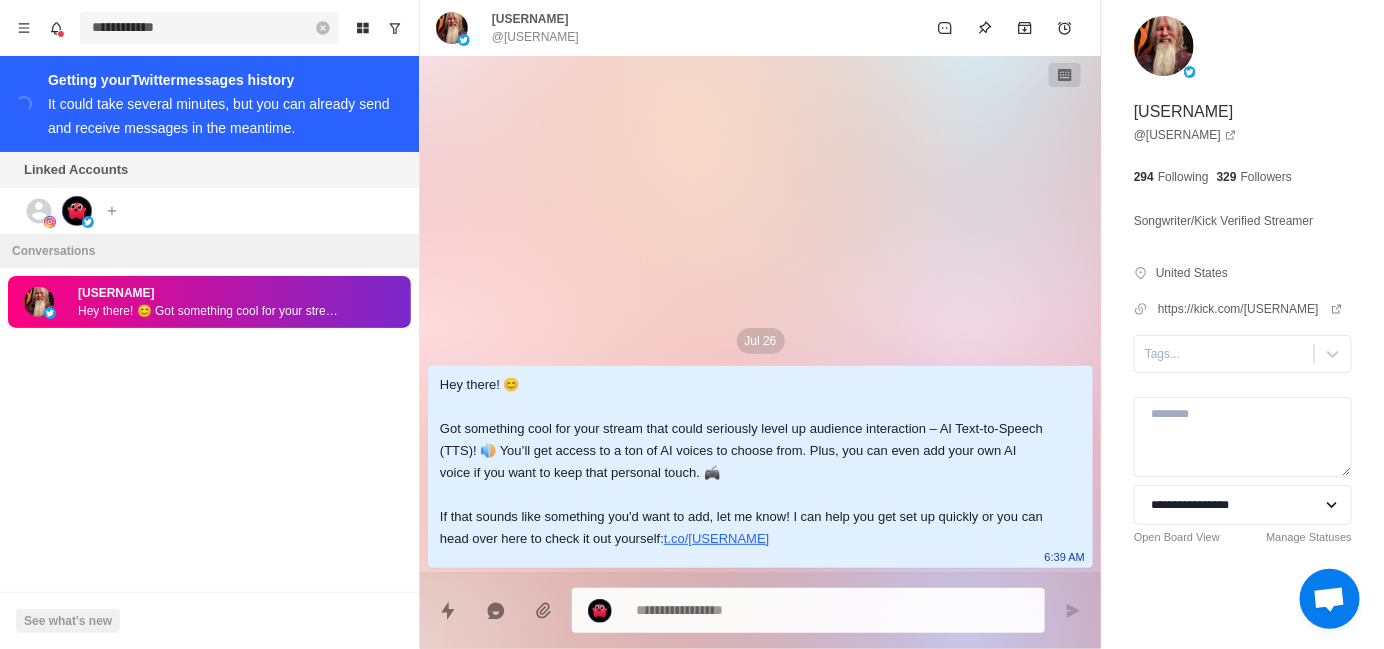 click on "**********" at bounding box center (209, 28) 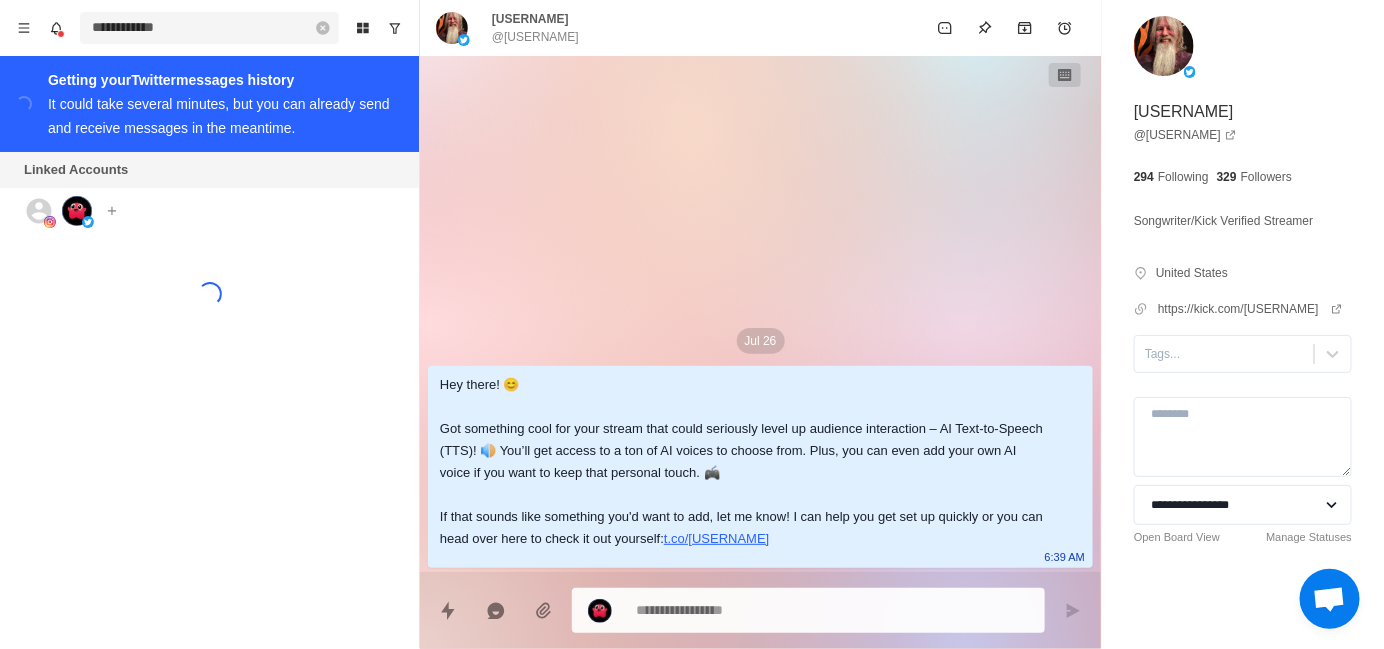 type on "*" 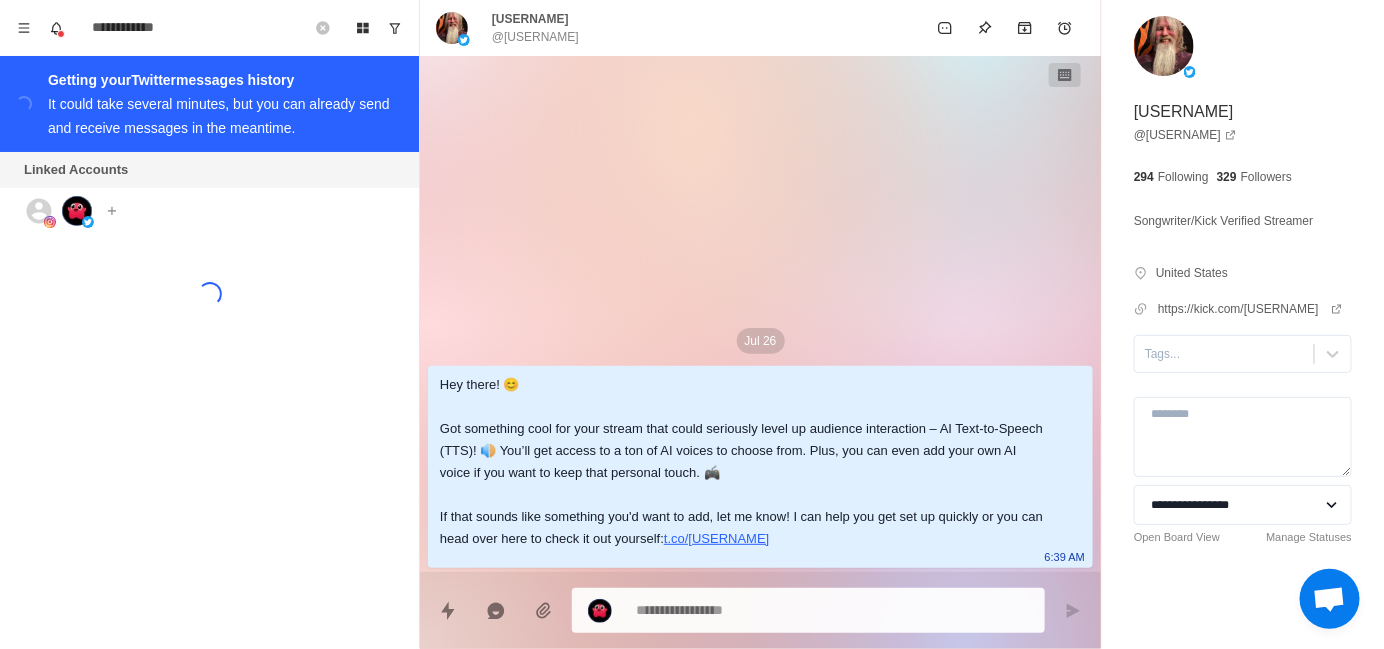 click 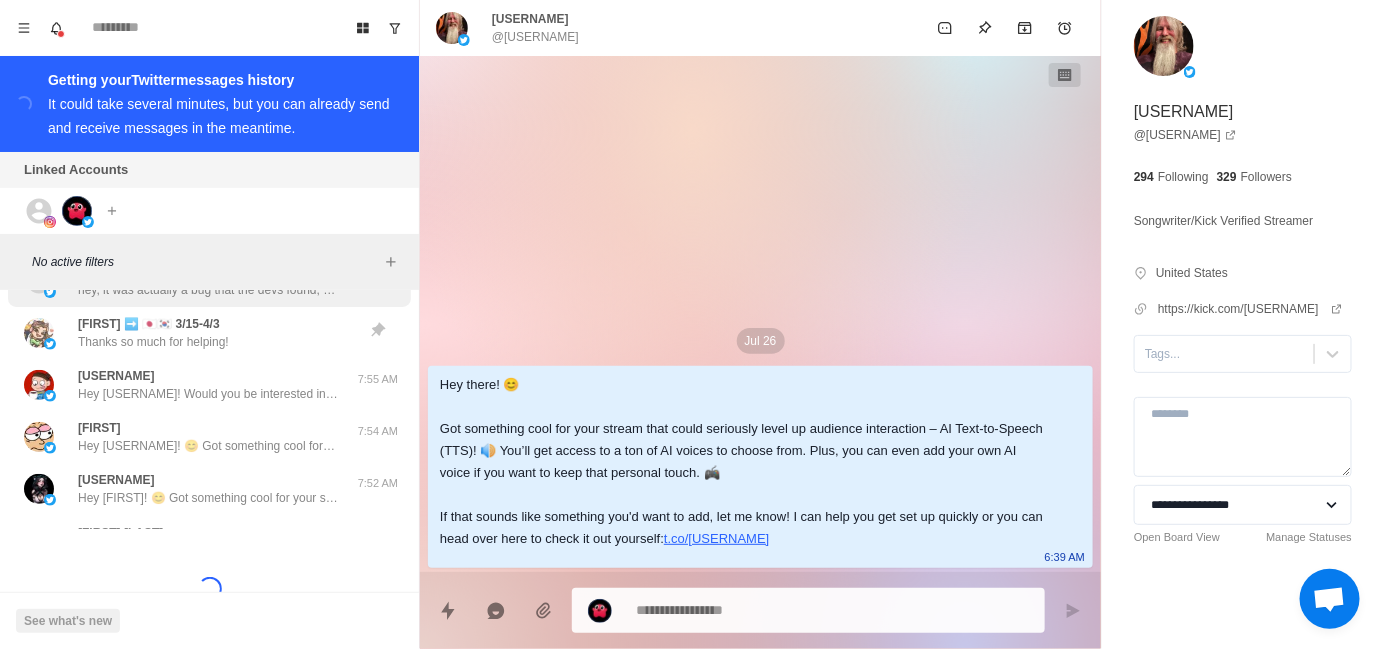 scroll, scrollTop: 100, scrollLeft: 0, axis: vertical 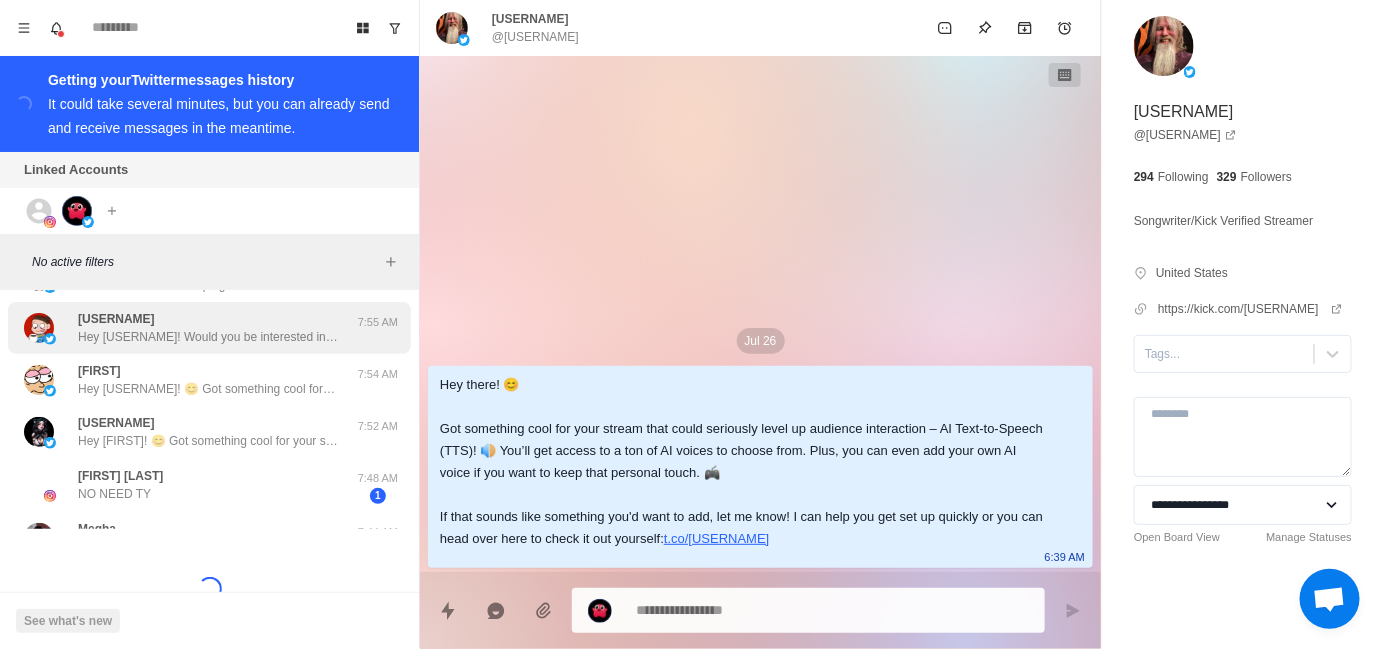 click on "Hey [USERNAME]! Would you be interested in adding sound alerts, free AI TTS or Media Sharing to your Kick stream? Blerp just launched an exclusive beta in partnership with Kick that lets viewers share sound memes with $$ or our channel points. Let me know if you’d like to try it out!" at bounding box center [208, 337] 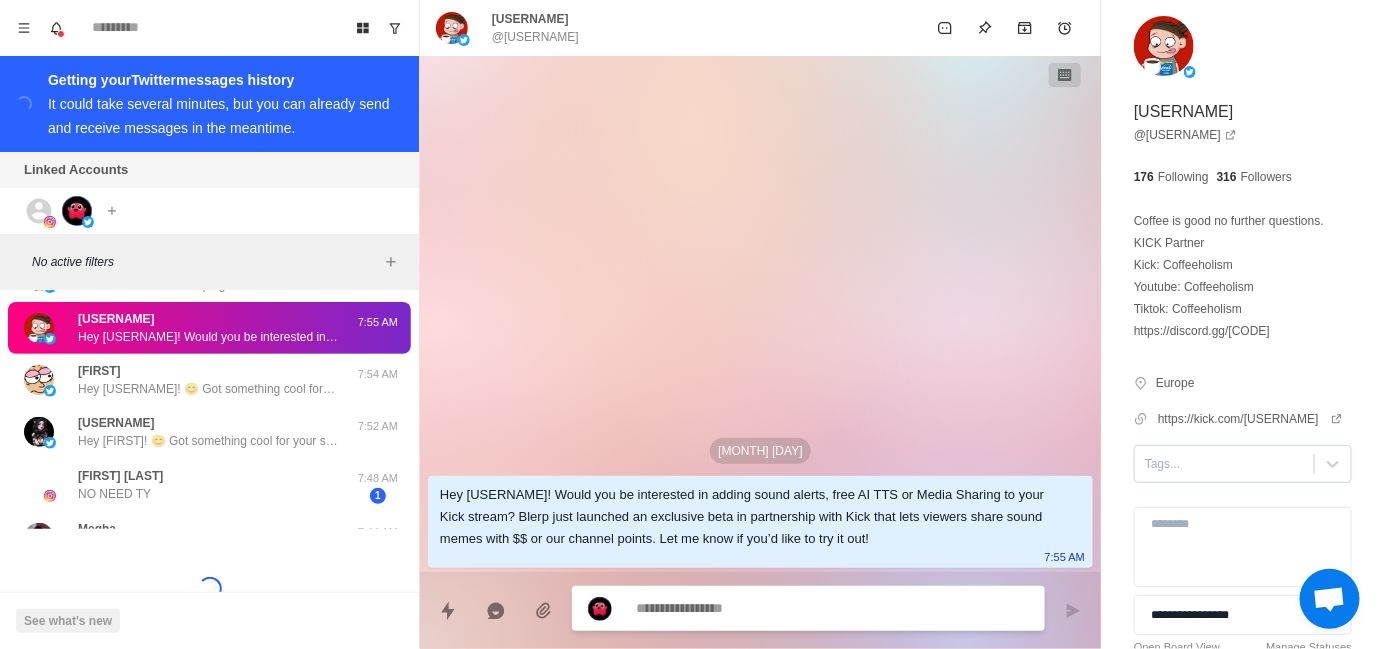 click at bounding box center (1224, 464) 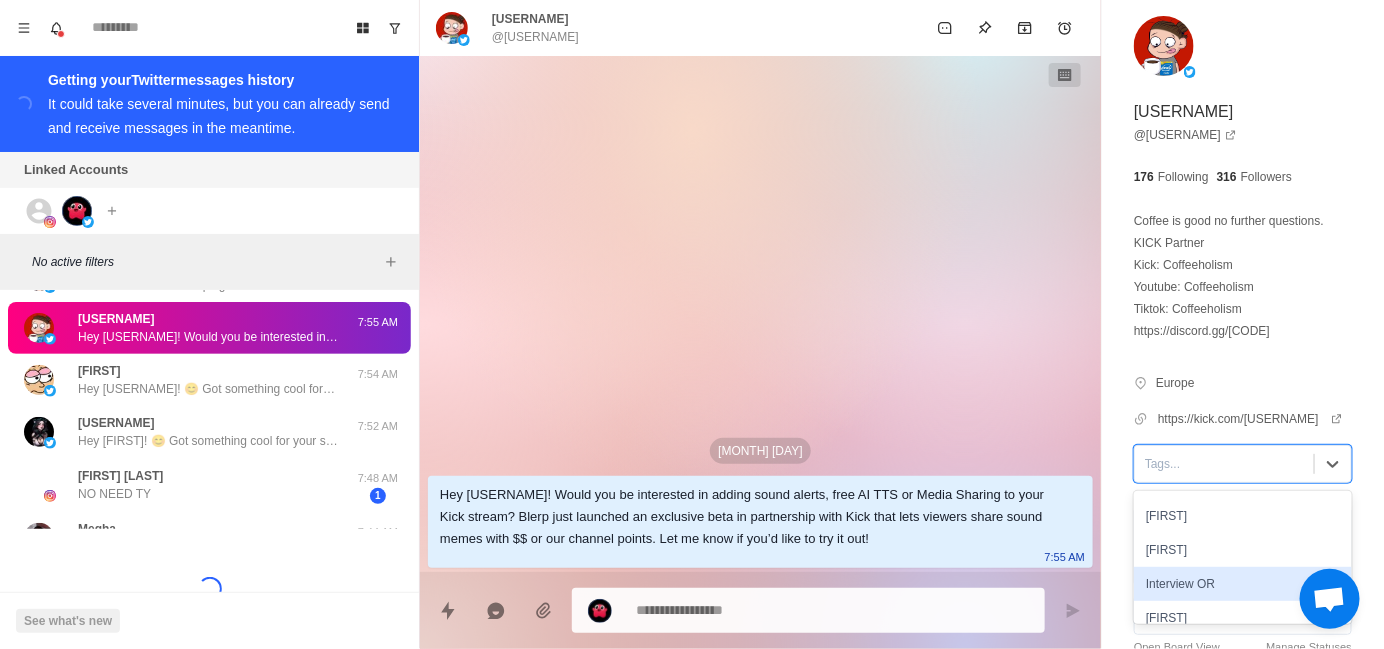 scroll, scrollTop: 100, scrollLeft: 0, axis: vertical 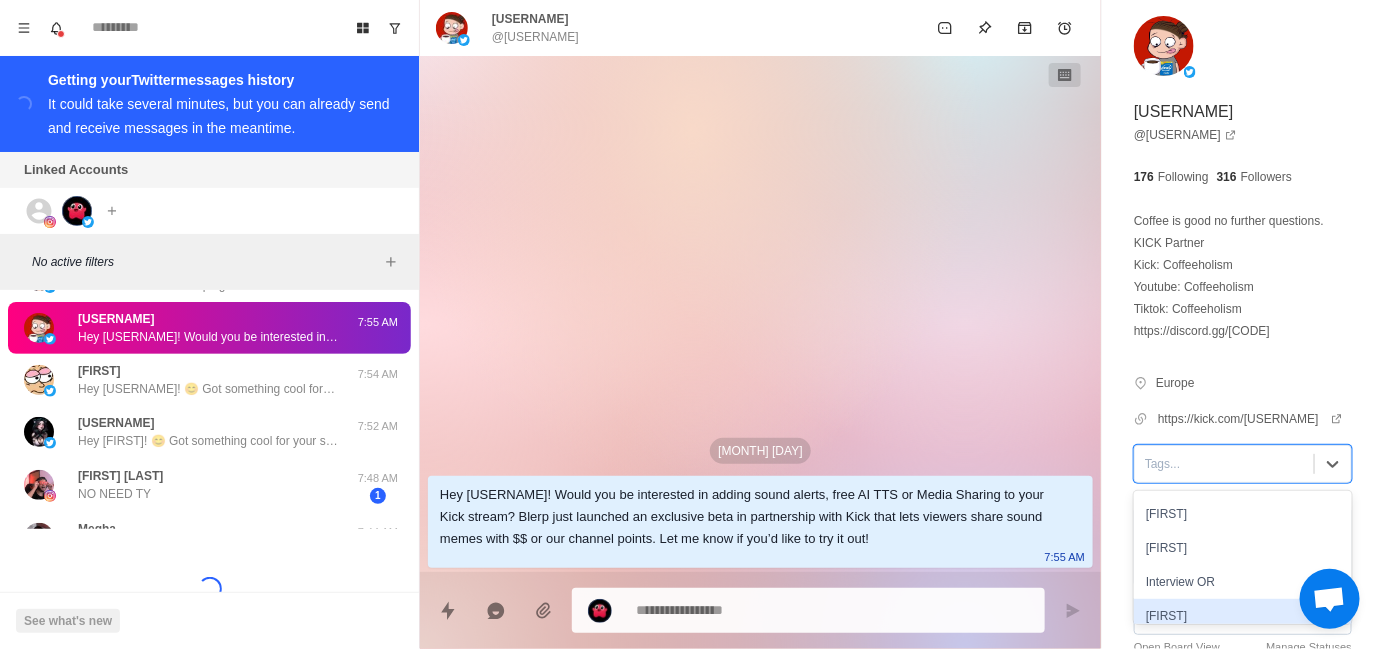 click on "[FIRST]" at bounding box center (1243, 616) 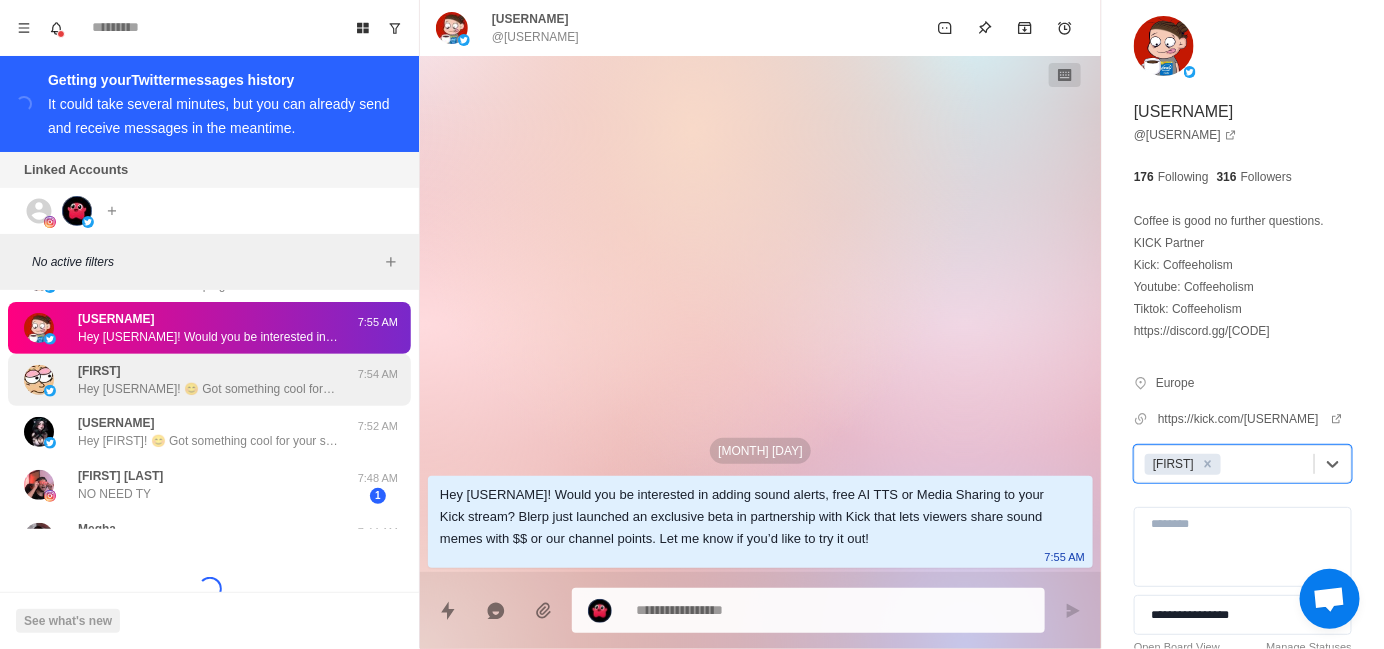 click on "Hey [USERNAME]! 😊
Got something cool for your stream that could seriously level up audience interaction – AI Text-to-Speech (TTS)! 🔊 You’ll get access to a ton of AI voices to choose from. Plus, you can even add your own AI voice if you want to keep that personal touch. 🎮
If that sounds like something you'd want to add, let me know! I can help you get set up quickly or you can head over here to check it out yourself: https://t.co/[CODE]" at bounding box center (208, 389) 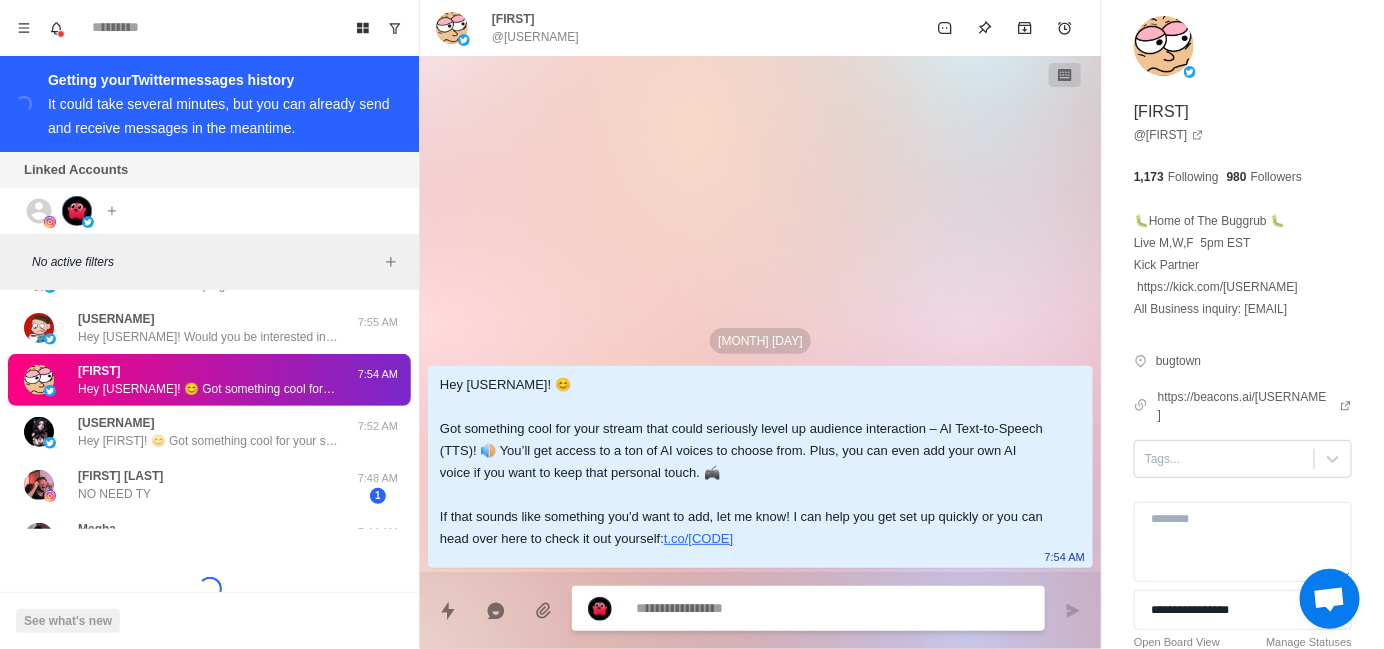 click at bounding box center [1224, 459] 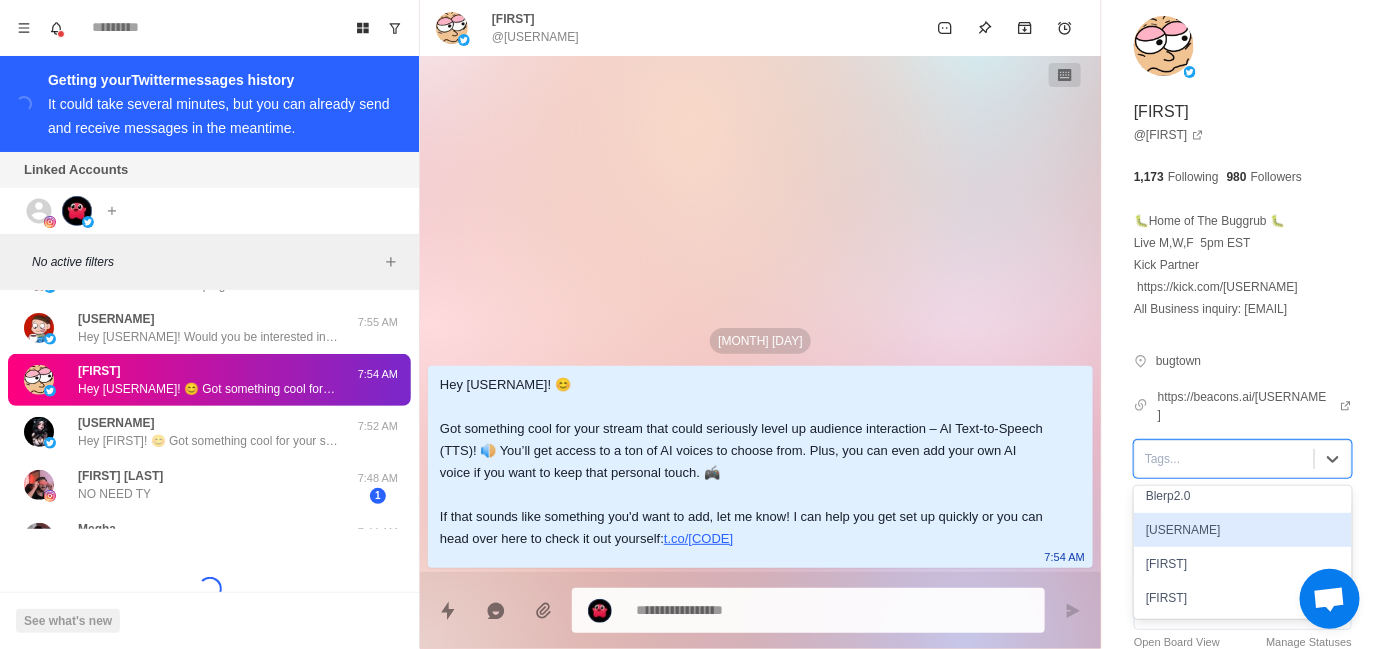 scroll, scrollTop: 100, scrollLeft: 0, axis: vertical 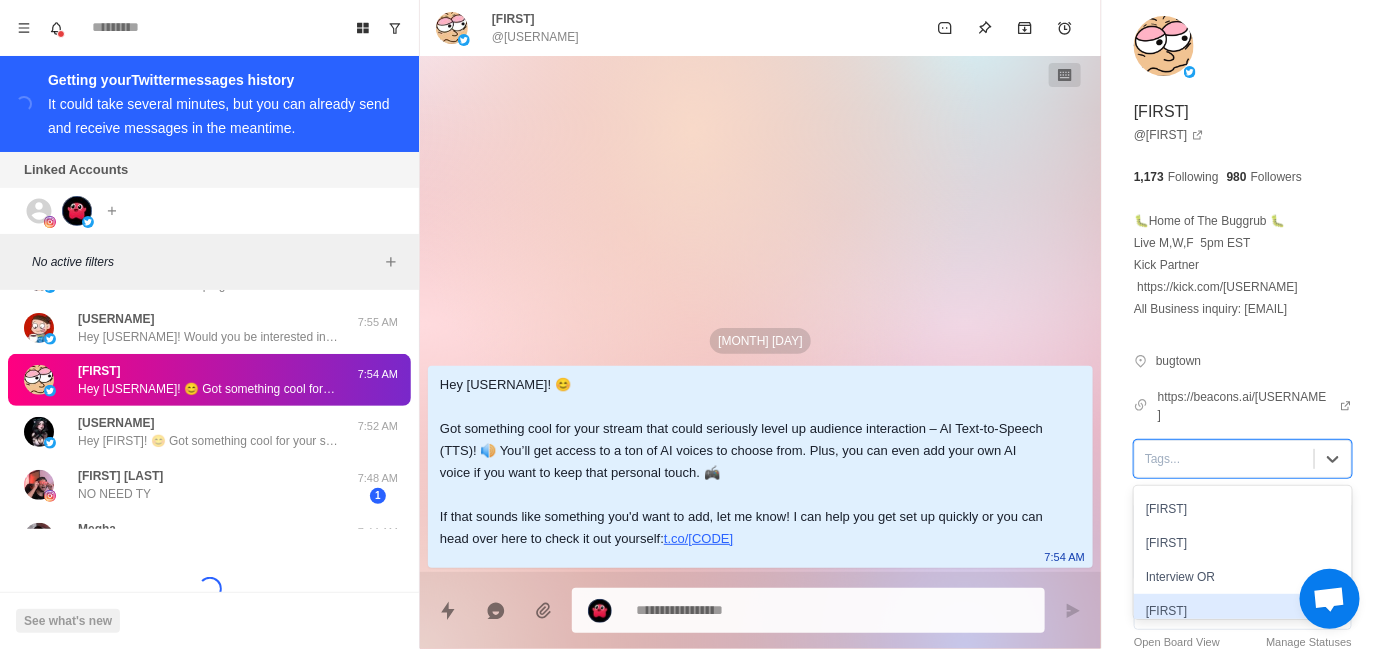 click on "[FIRST]" at bounding box center [1243, 611] 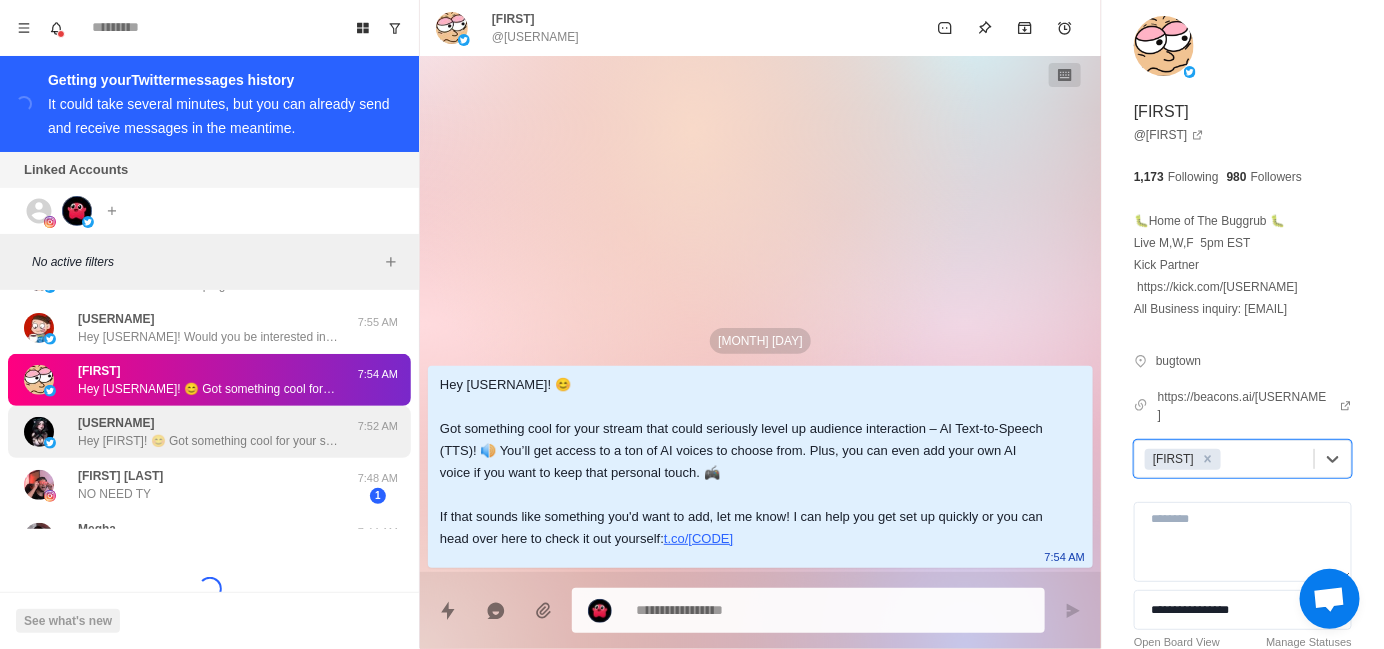 click on "Hey [FIRST]! 😊
Got something cool for your stream that could seriously level up audience interaction – AI Text-to-Speech (TTS)! 🔊 You’ll get access to a ton of AI voices to choose from. Plus, you can even add your own AI voice if you want to keep that personal touch. 🎮
If that sounds like something you'd want to add, let me know! I can help you get set up quickly or you can head over here to check it out yourself: https://t.co/[USERNAME]" at bounding box center [208, 441] 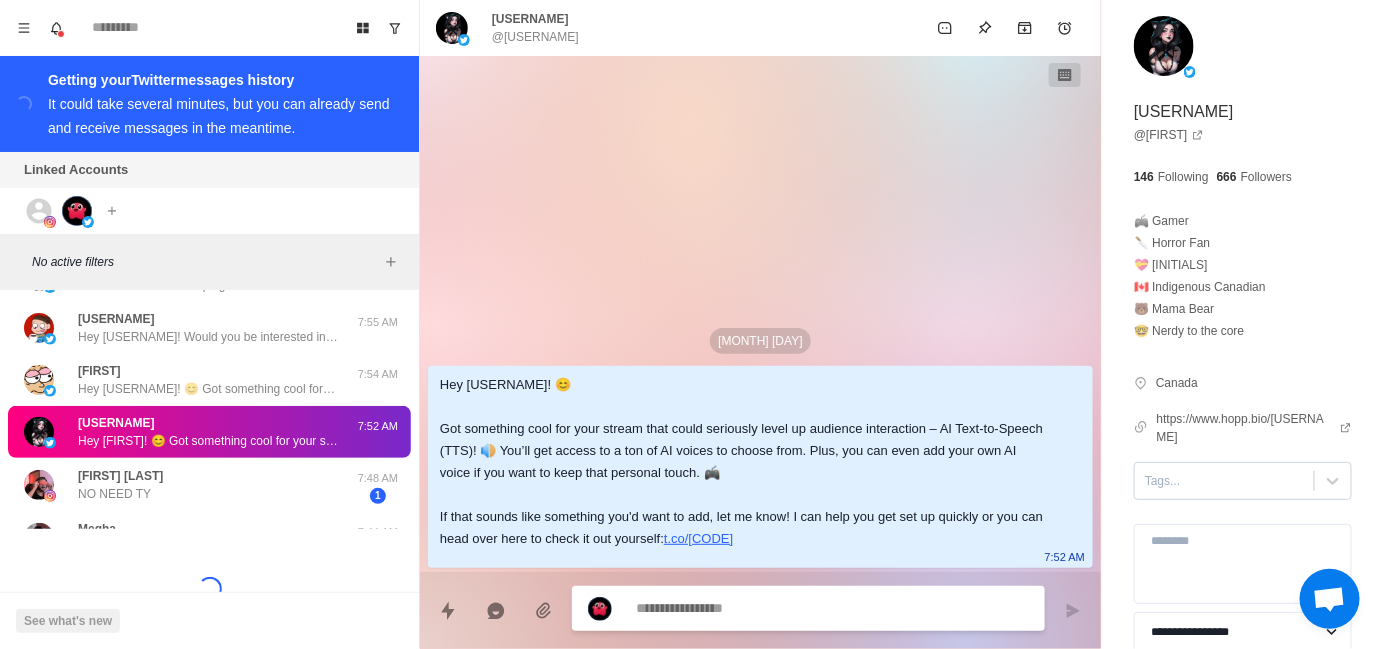 click at bounding box center (1224, 481) 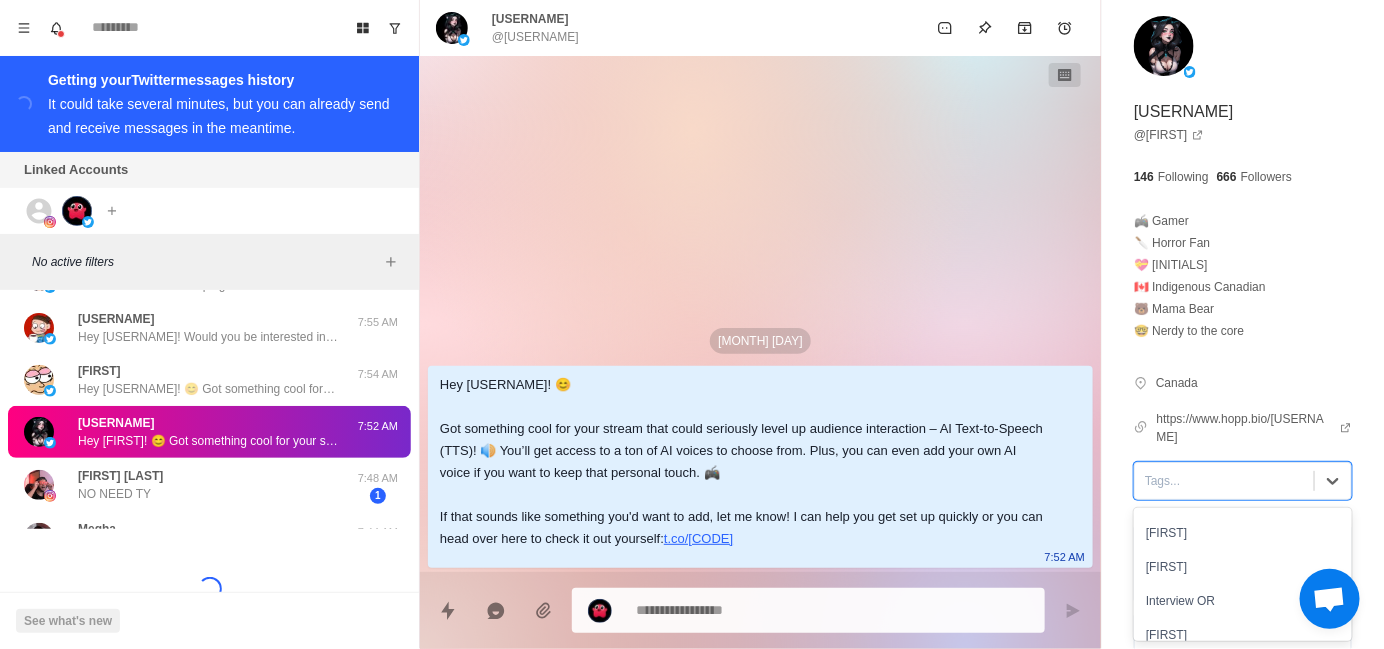 scroll, scrollTop: 100, scrollLeft: 0, axis: vertical 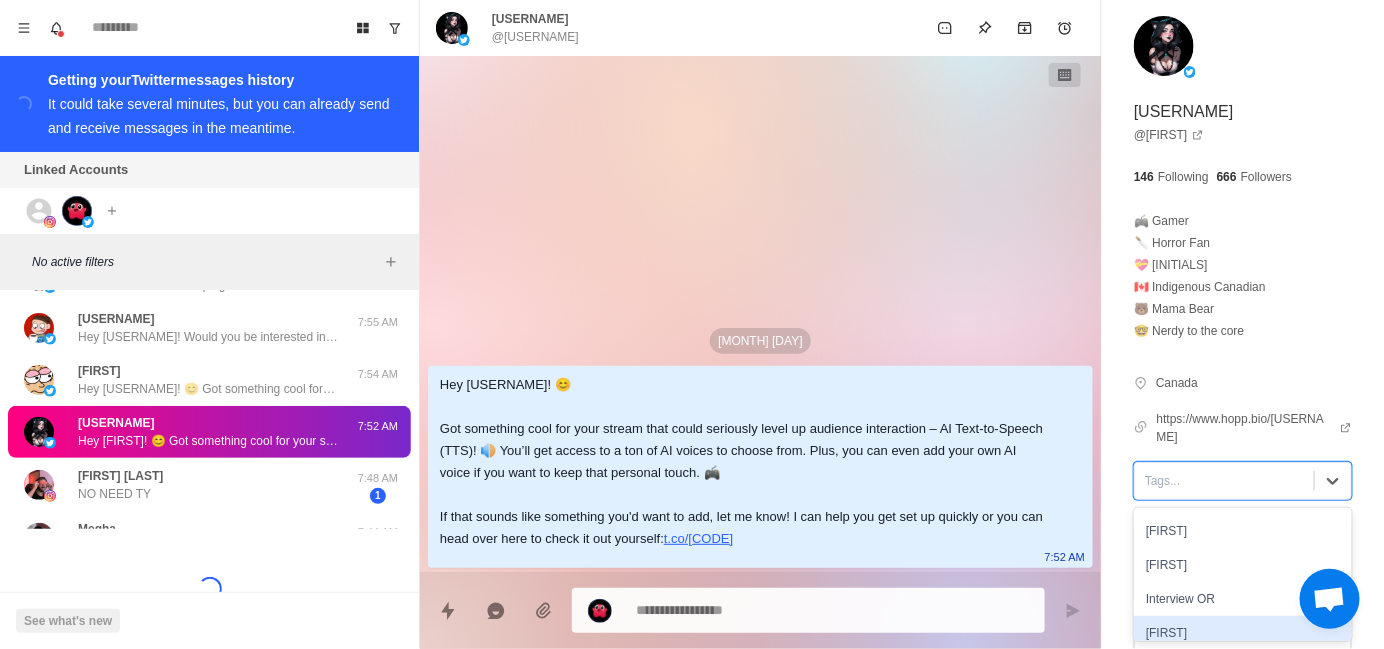 click on "[FIRST]" at bounding box center [1243, 633] 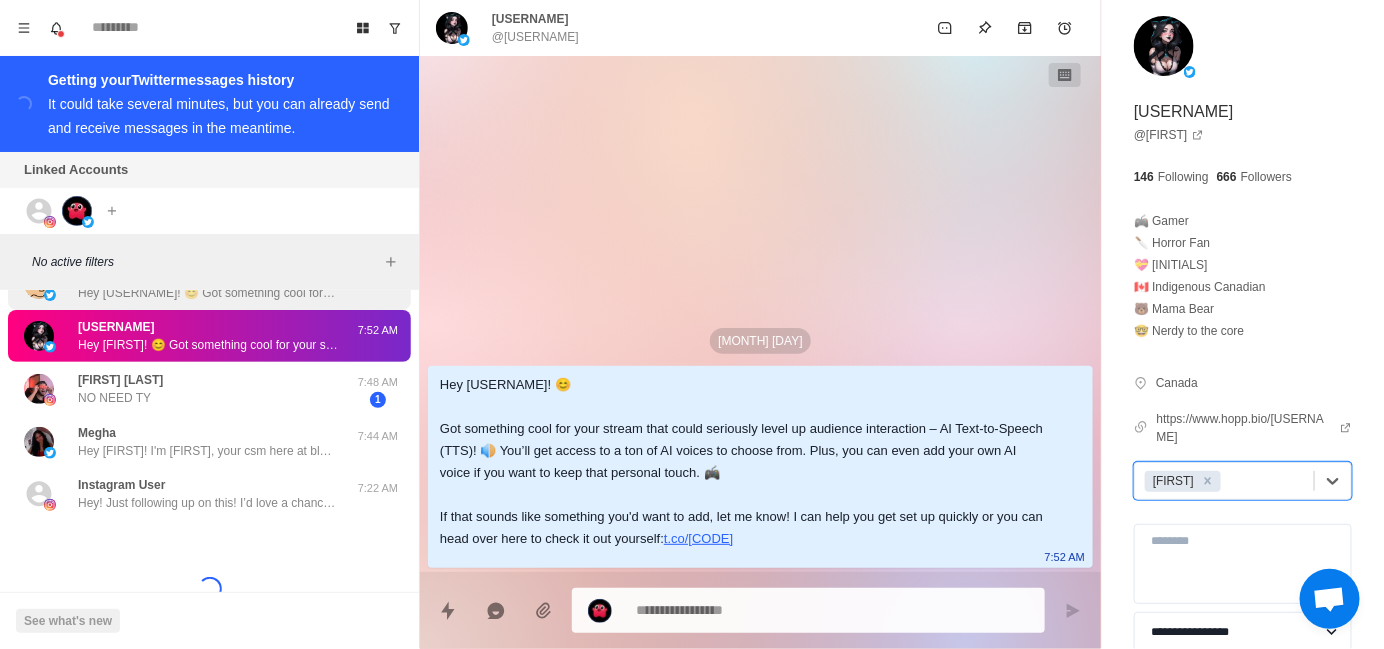 scroll, scrollTop: 200, scrollLeft: 0, axis: vertical 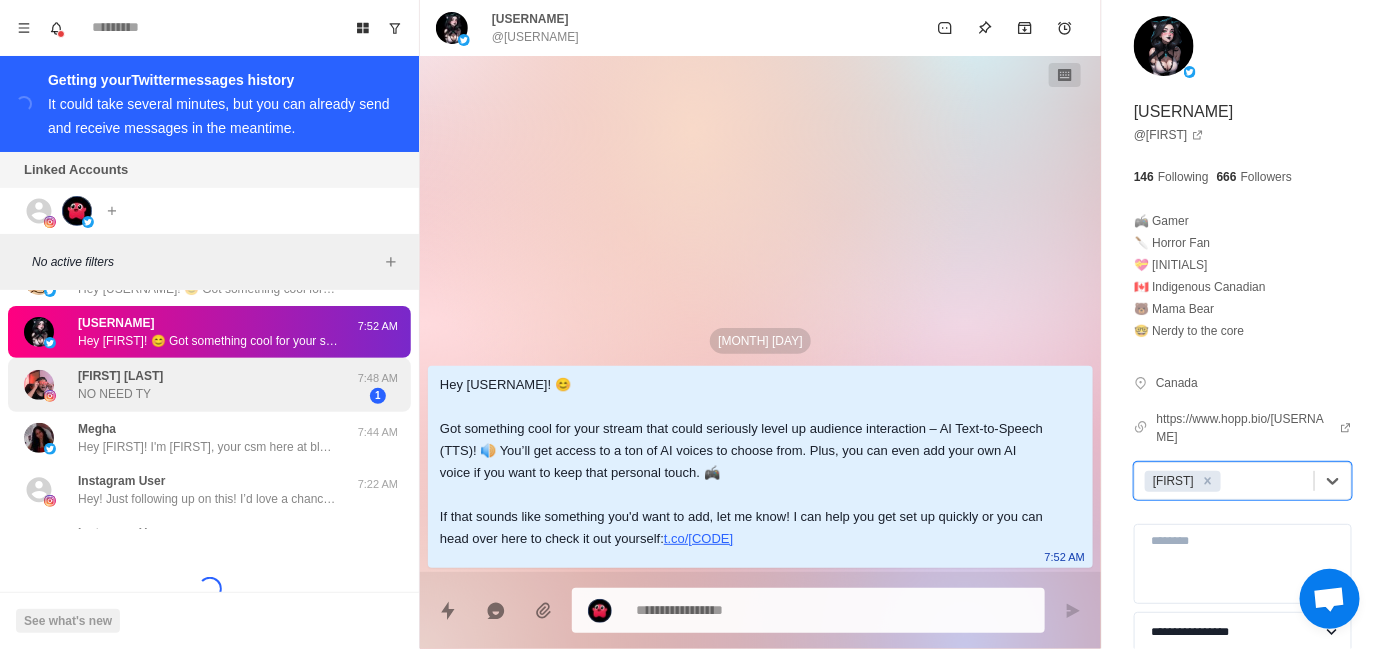 click on "[FIRST] [LAST]" at bounding box center [120, 376] 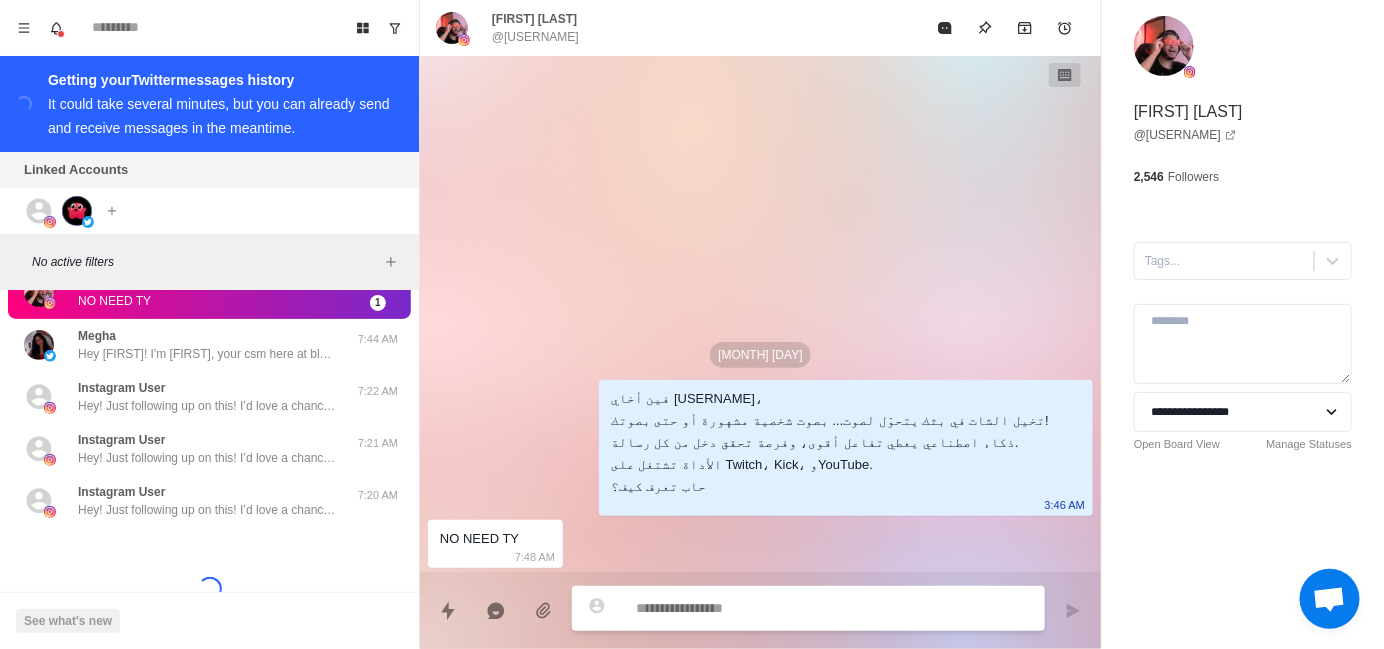 scroll, scrollTop: 299, scrollLeft: 0, axis: vertical 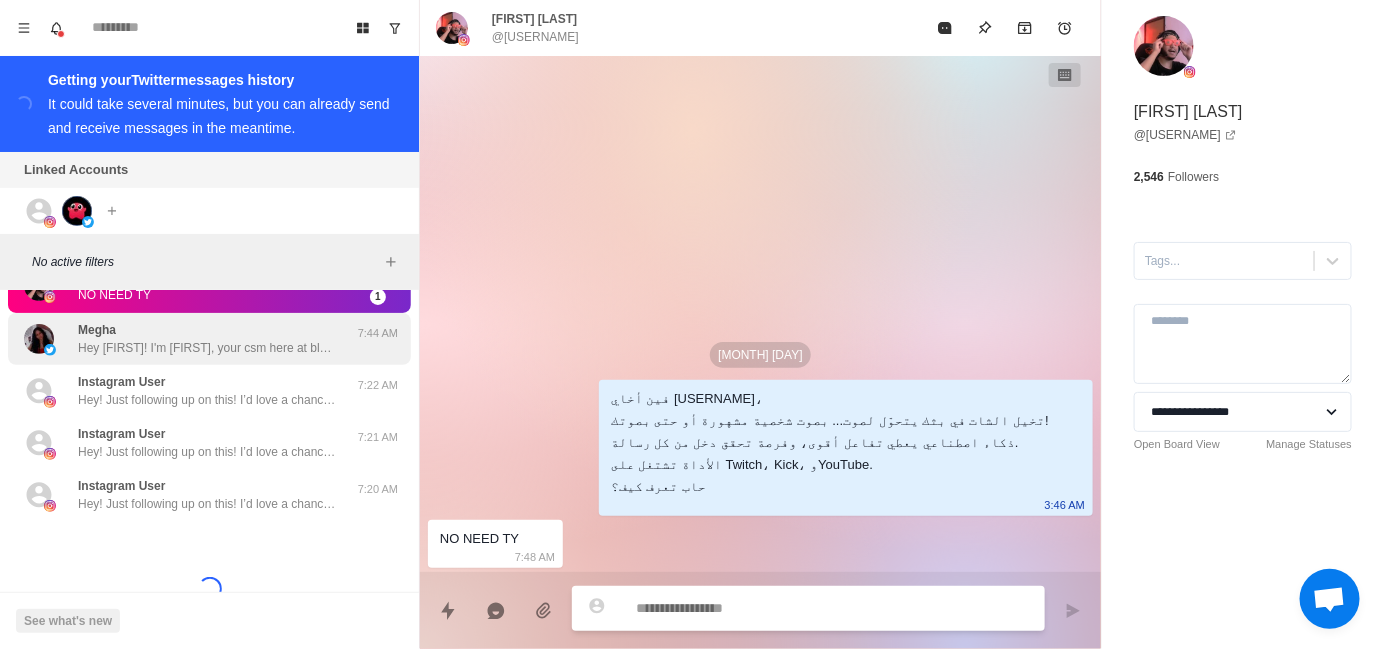 click on "Hey [FIRST]! I'm [FIRST], your csm here at blerp. I wanted to introduce myself and give you a main point of contact here. I'll be your go to for anything involving the extension!
How’s Blerp been fitting into your stream?" at bounding box center [208, 348] 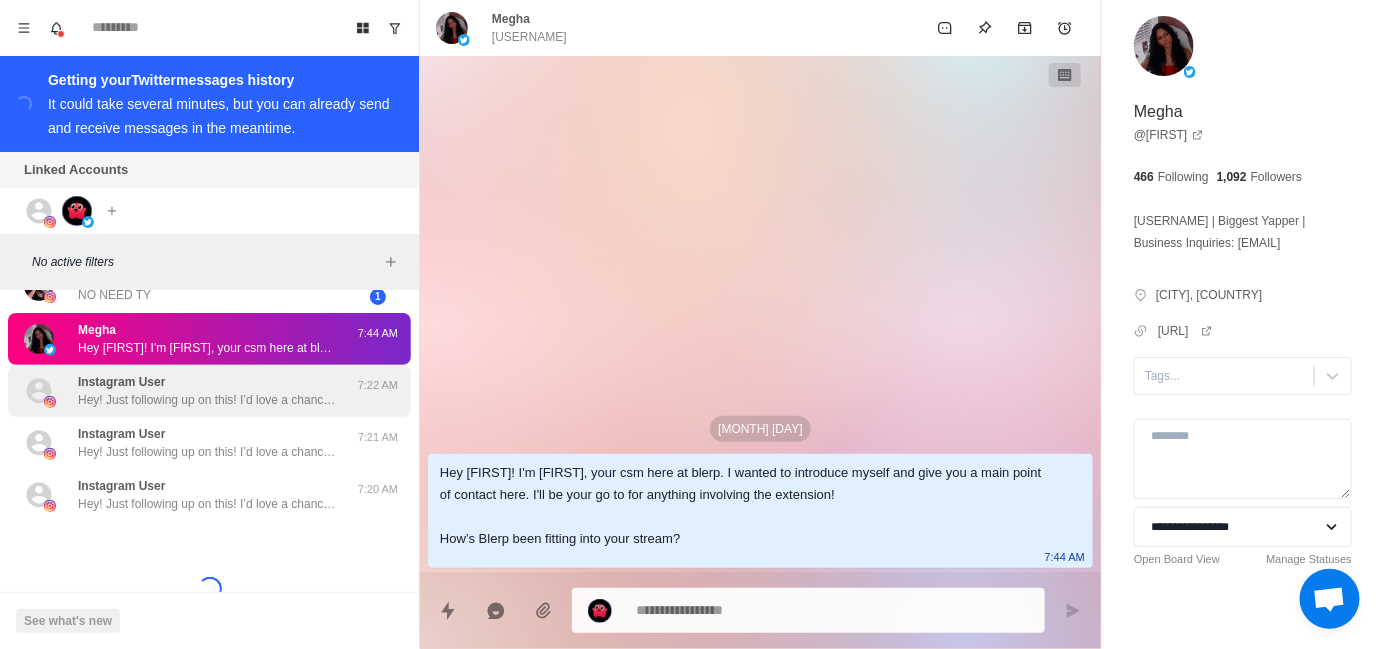 click on "[USERNAME] Hey! Just following up on this! I’d love a chance to learn more about your stream and see if Blerp could be a good fit. Here's the link if you're open to checking it out! https://blerp.com/streaming
Let me know if you have any questions!" at bounding box center [208, 391] 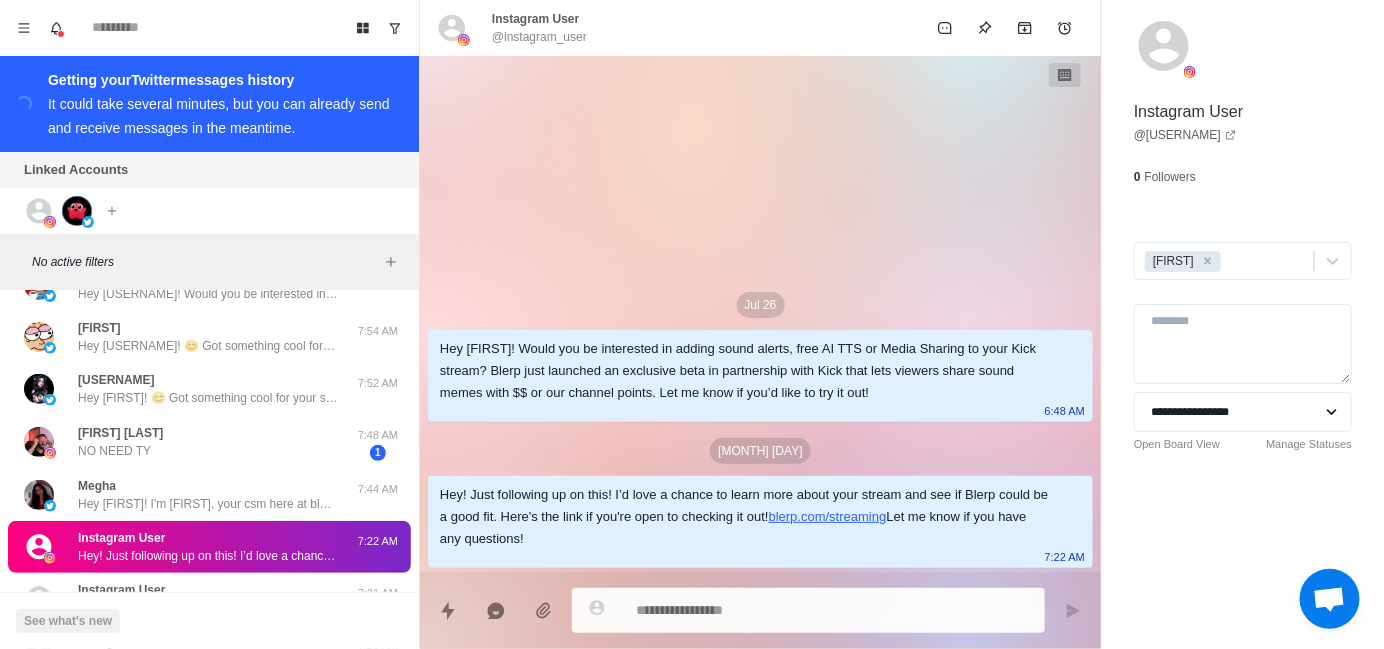 type on "*" 